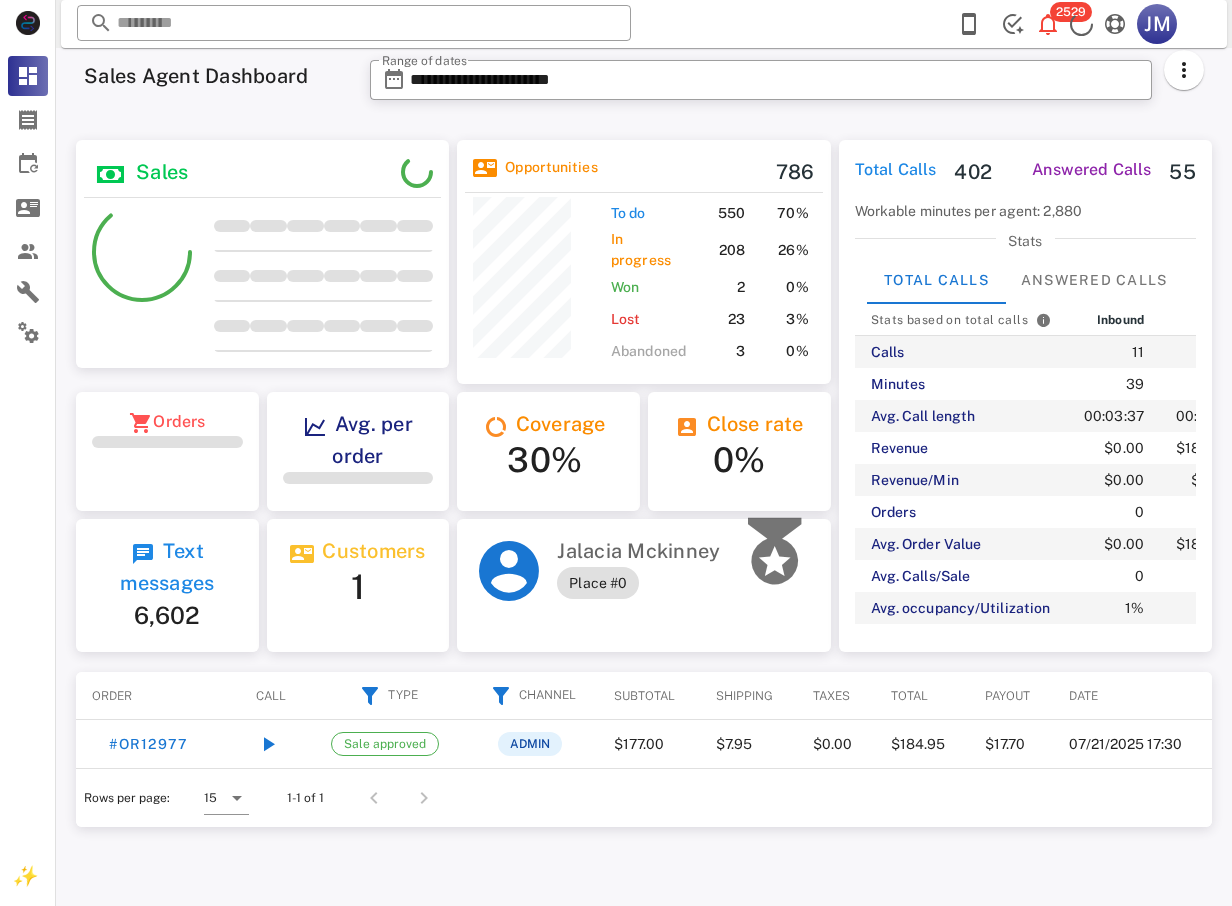 scroll, scrollTop: 0, scrollLeft: 0, axis: both 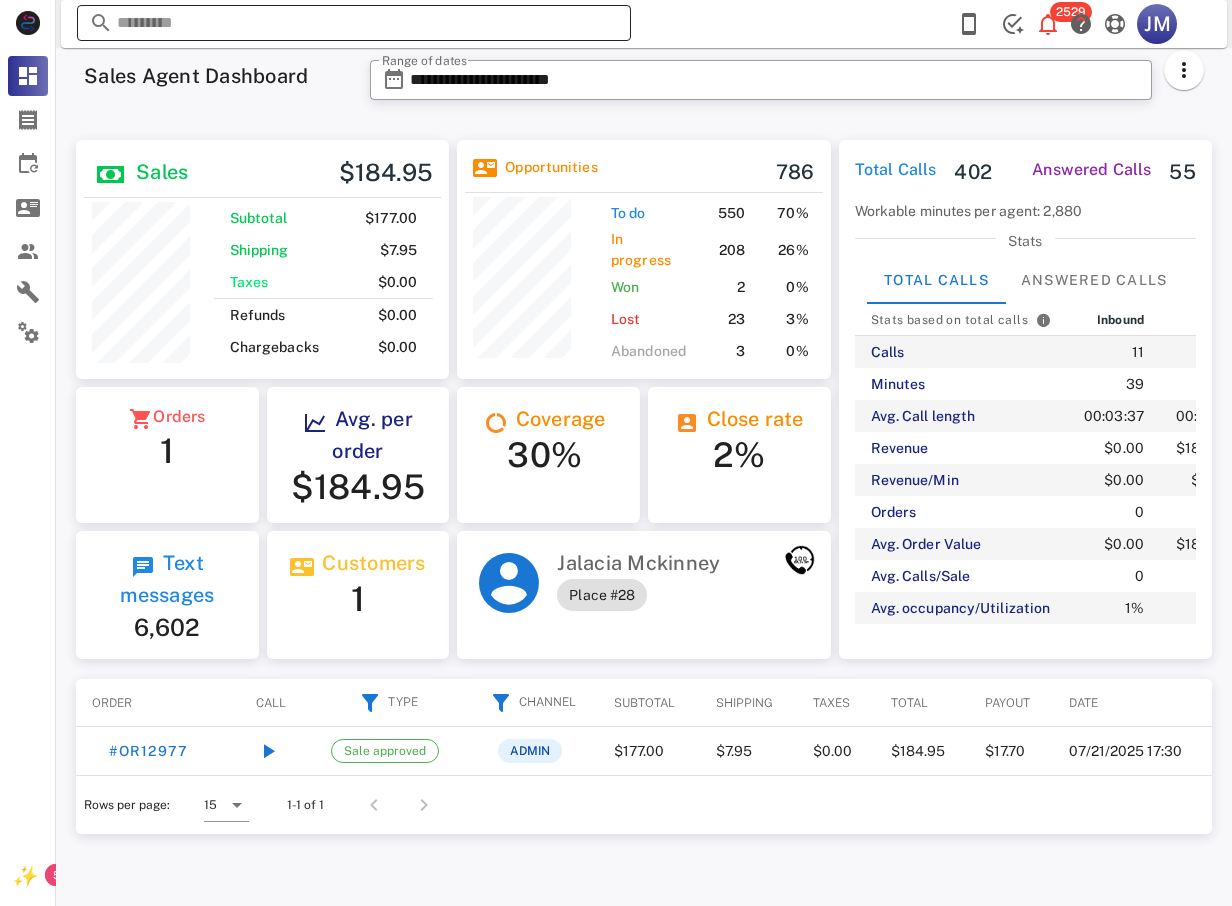 click at bounding box center [354, 23] 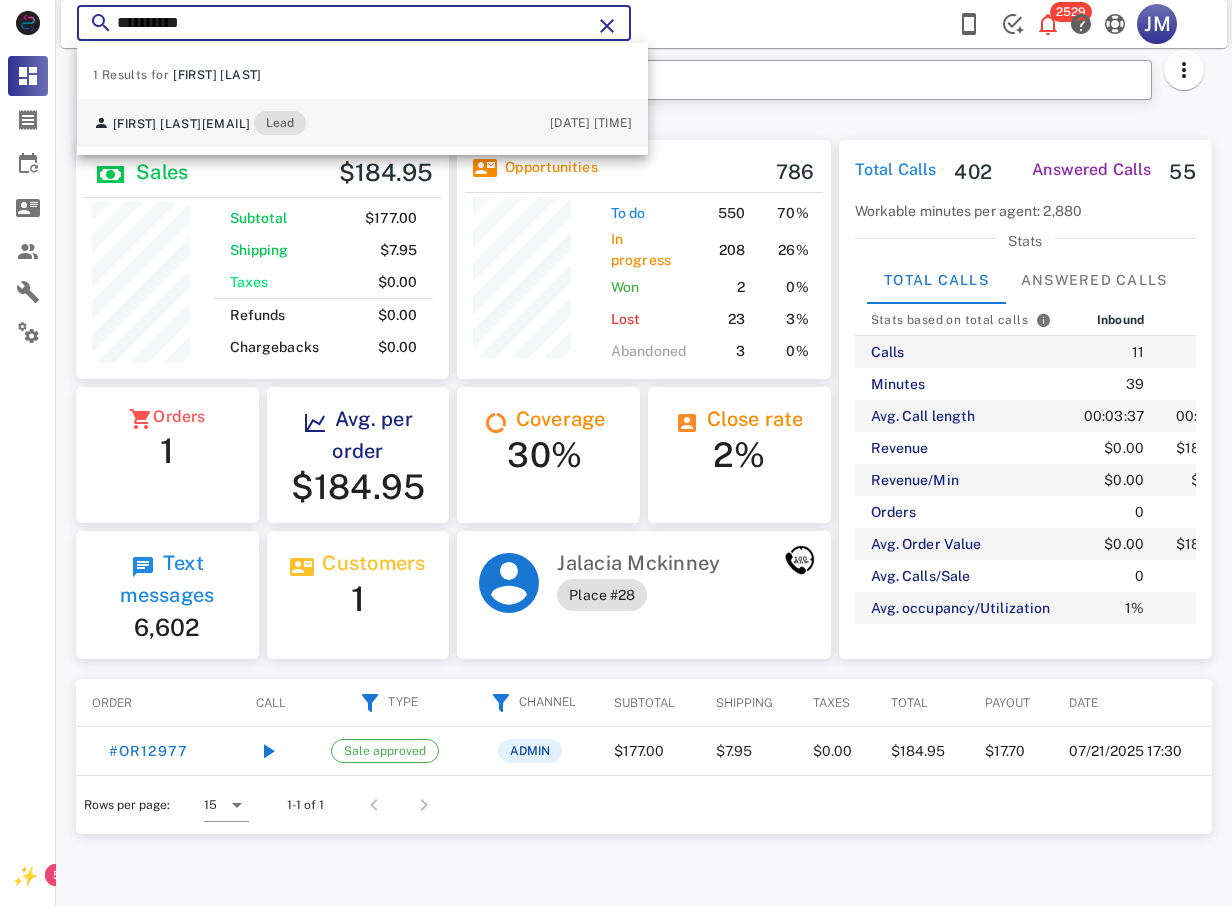 type on "**********" 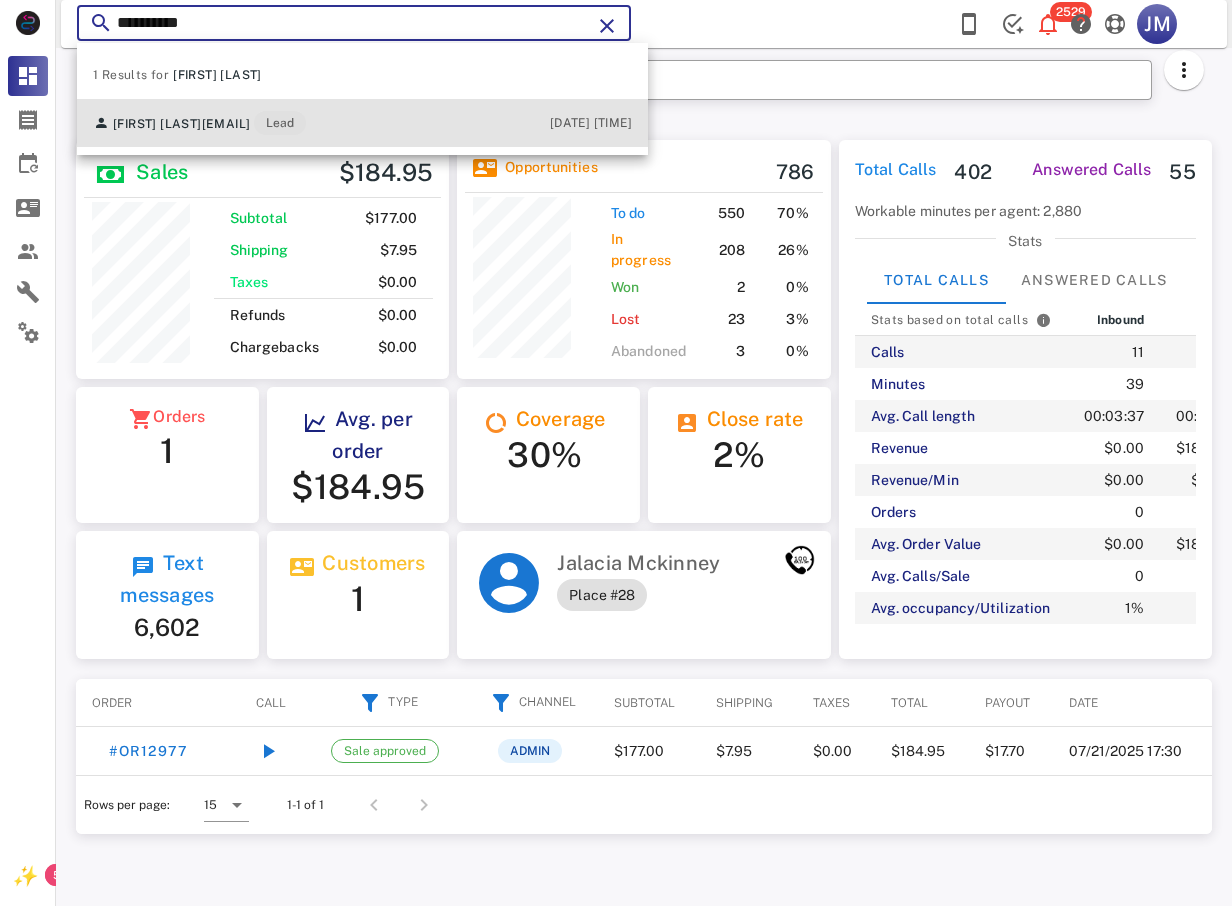 click on "[EMAIL]" at bounding box center [226, 124] 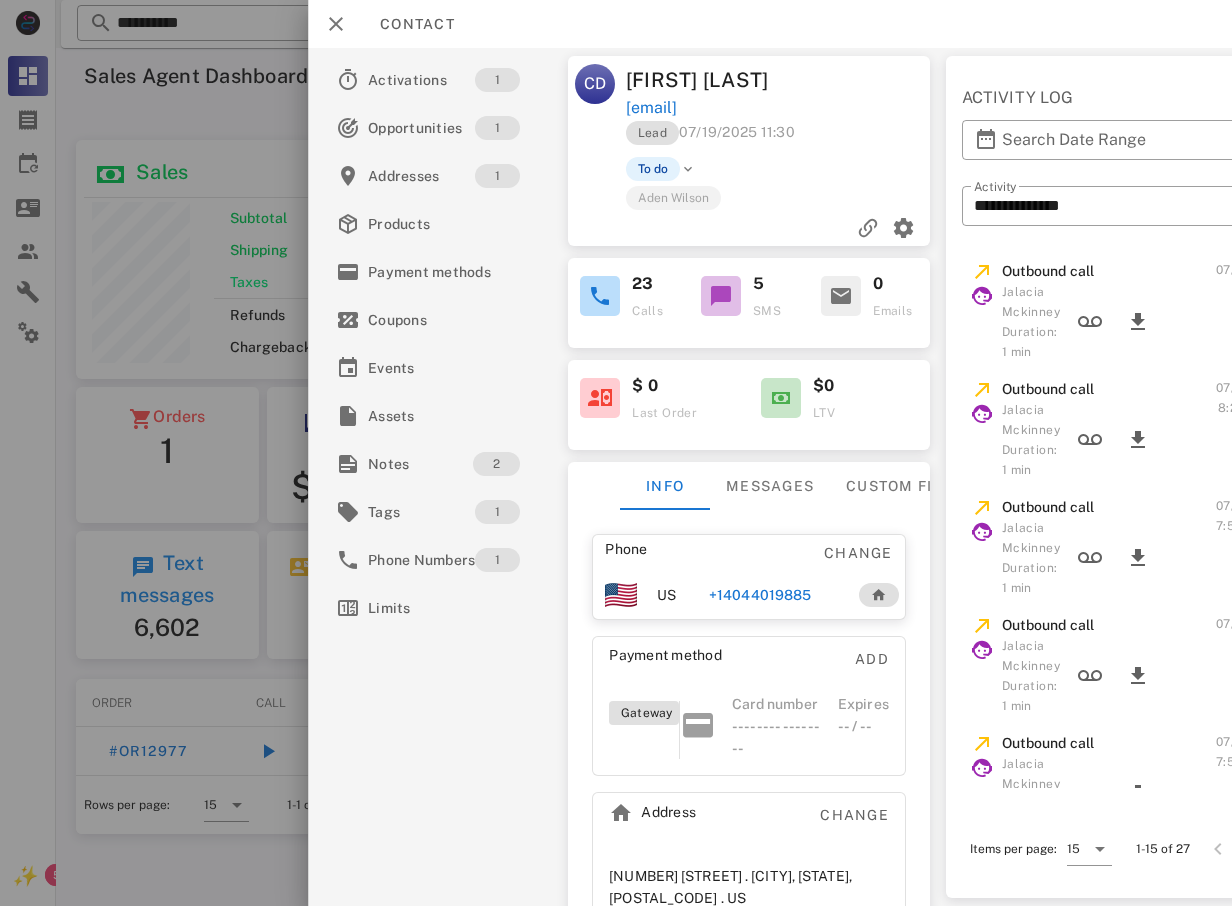 click on "+14044019885" at bounding box center [760, 595] 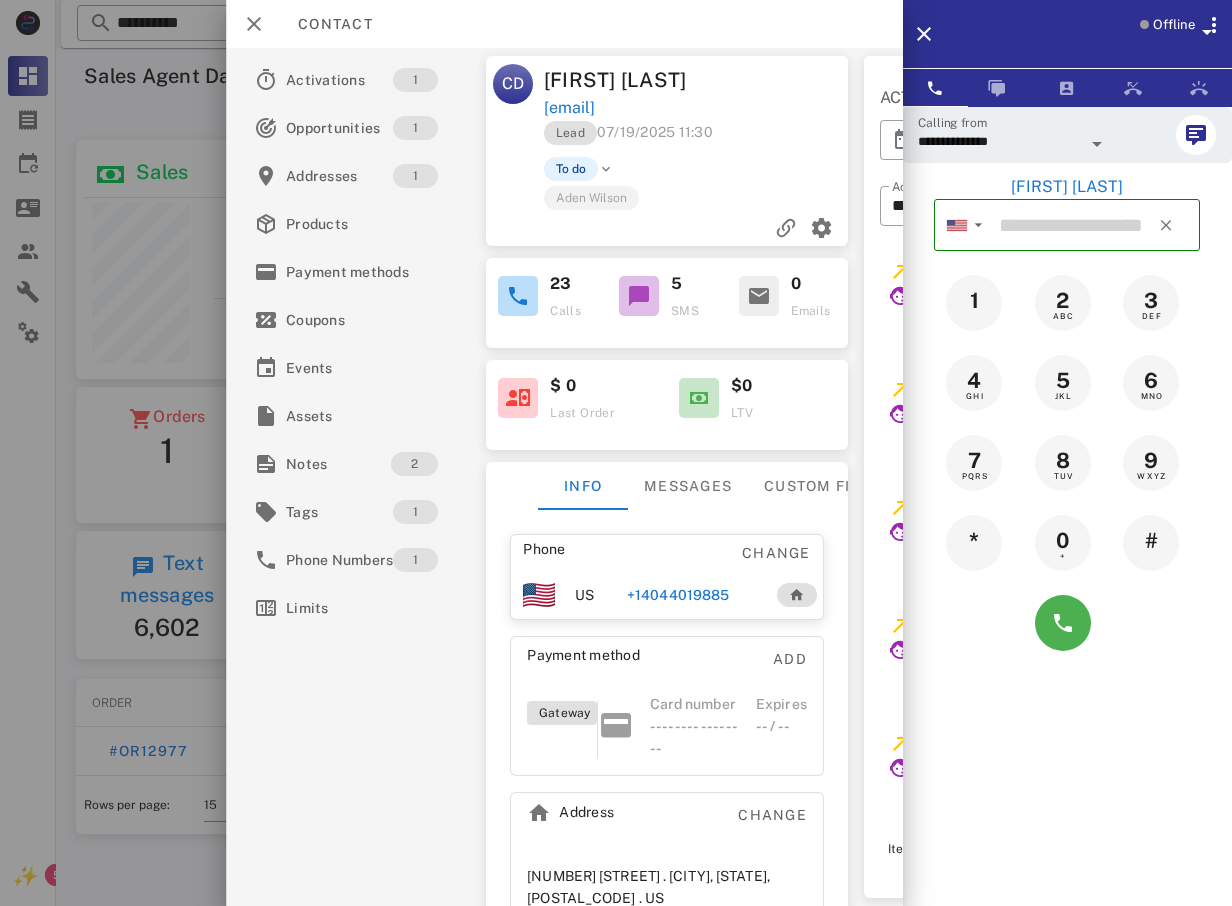 type on "**********" 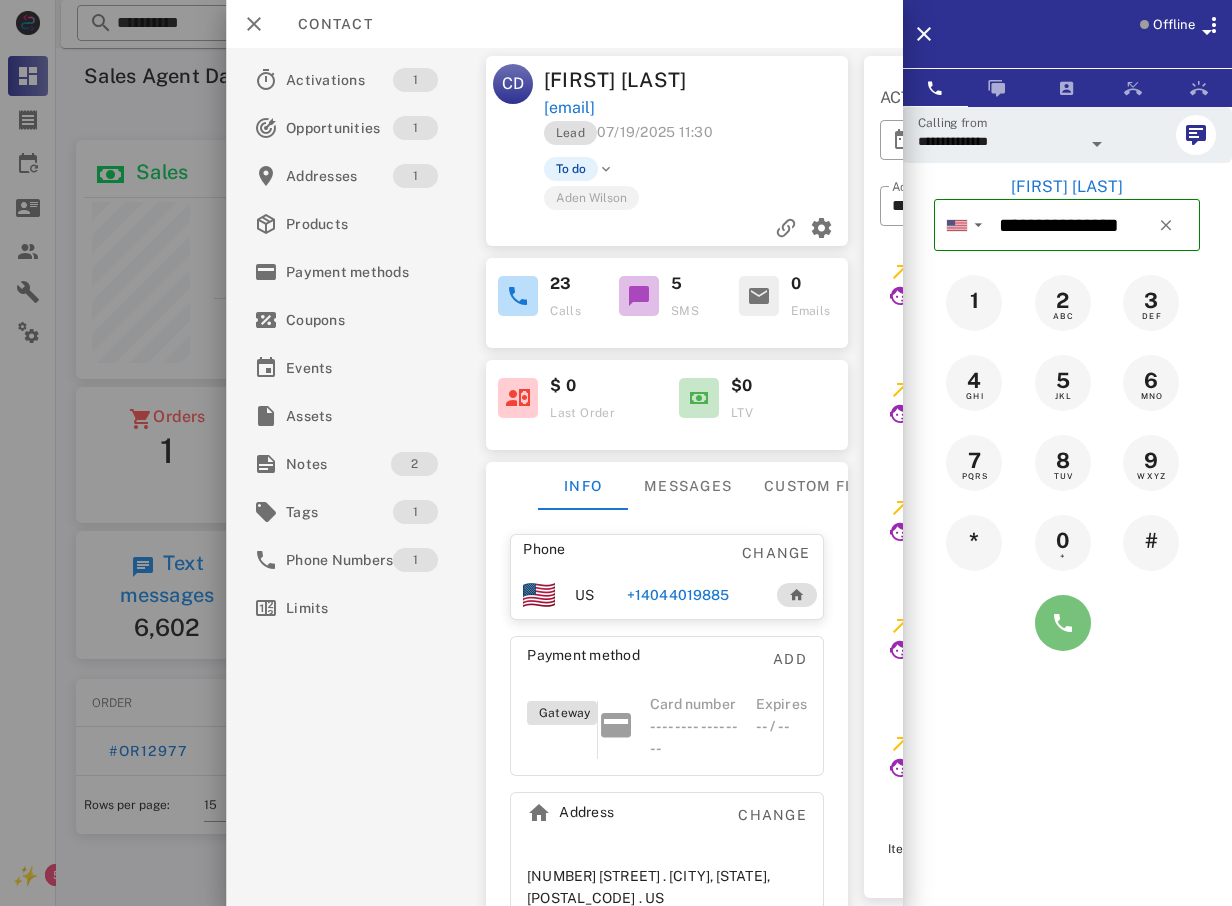 click at bounding box center [1063, 623] 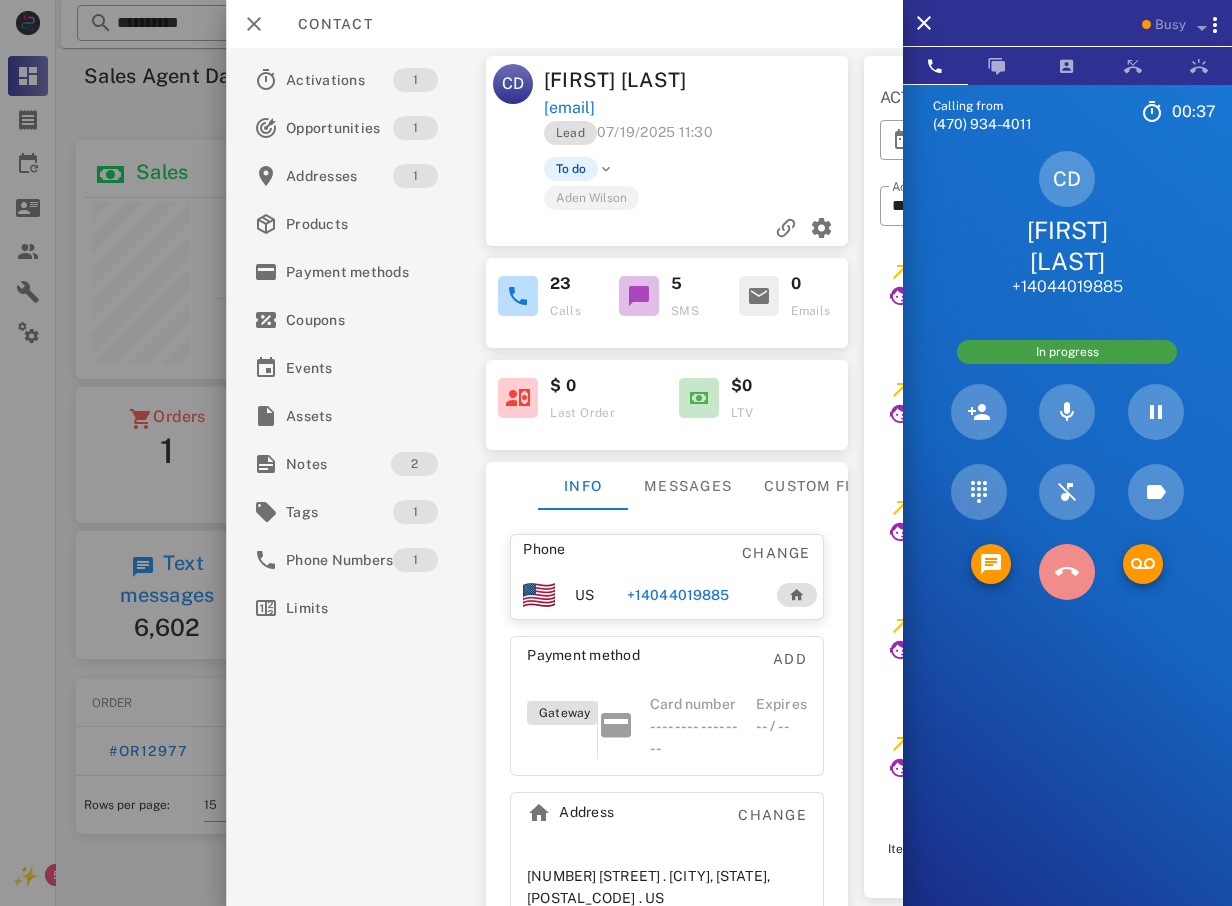 click at bounding box center (1067, 572) 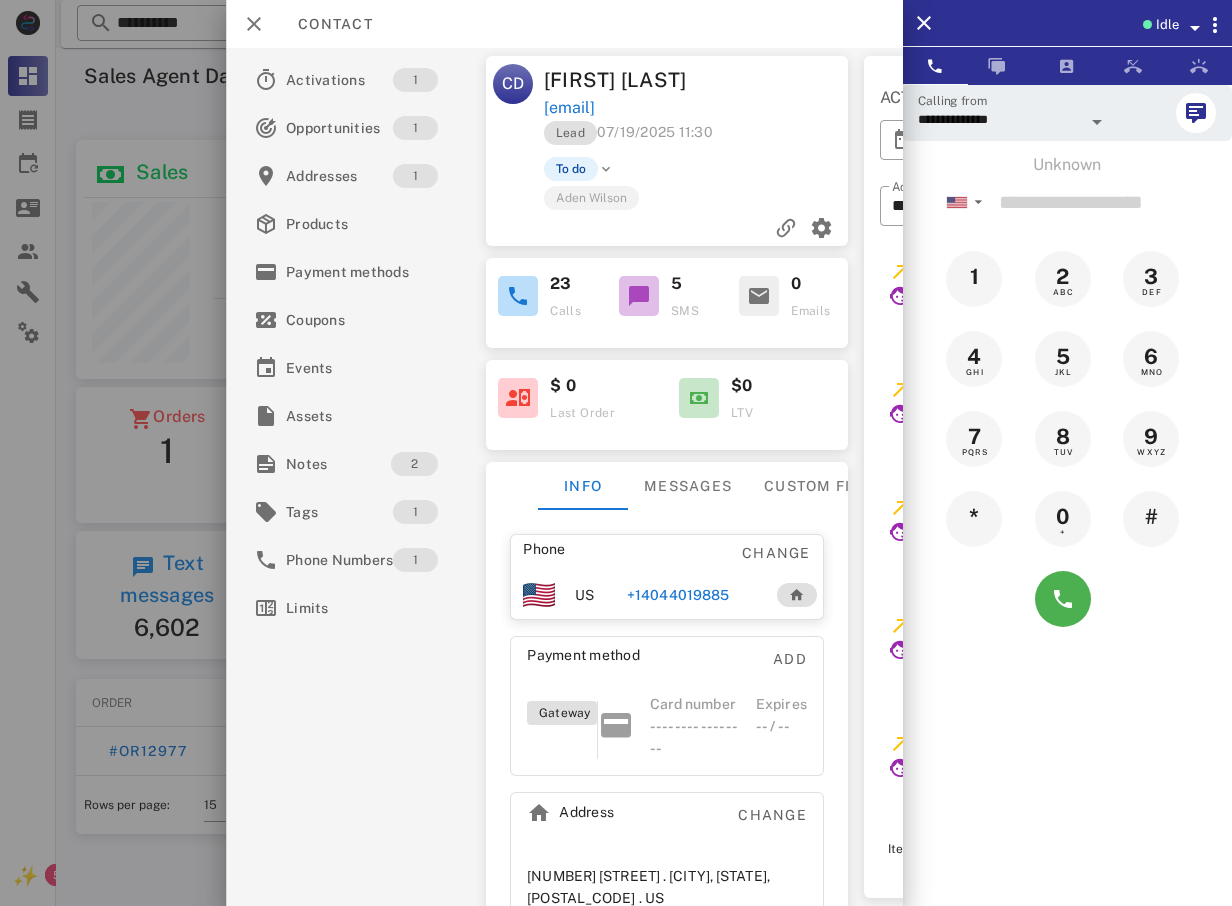 click at bounding box center (616, 453) 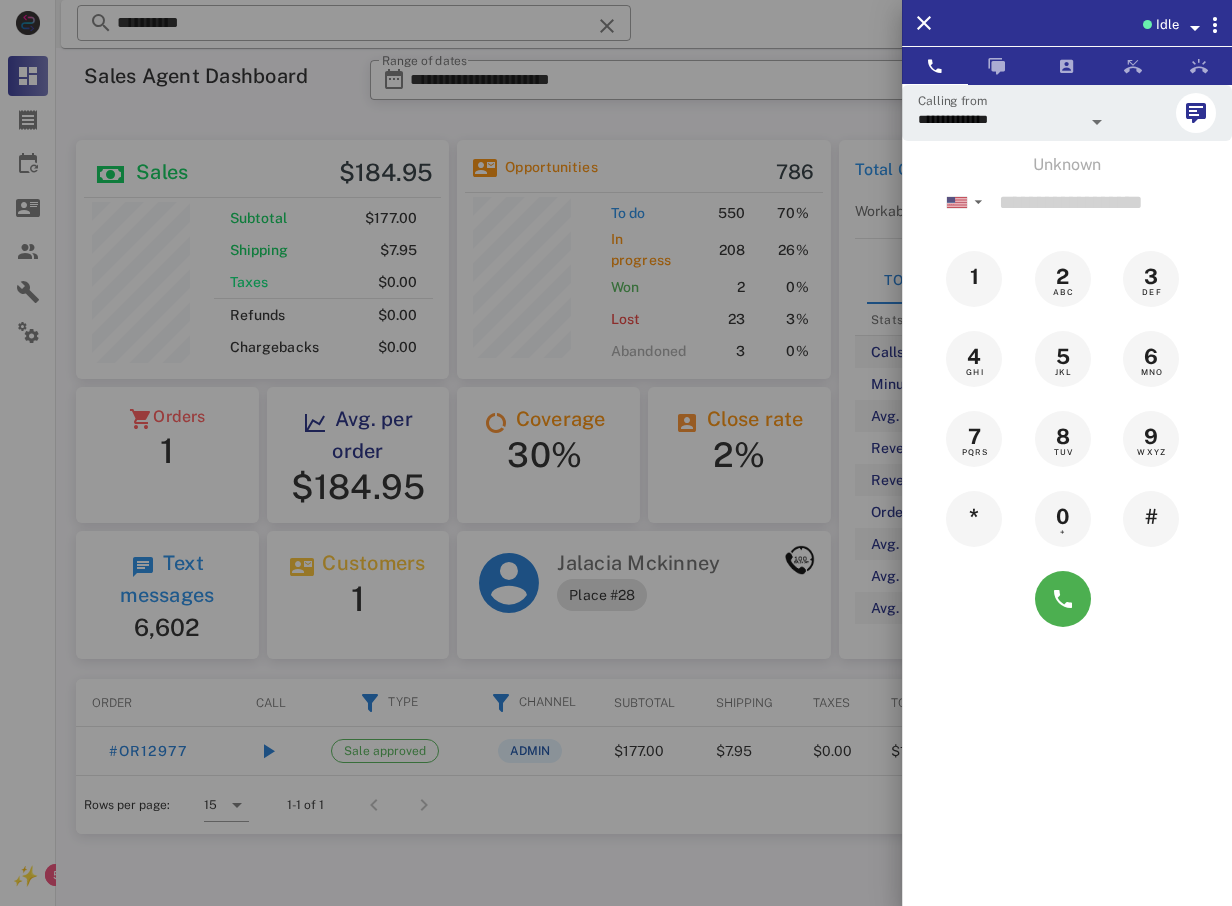 click at bounding box center [616, 453] 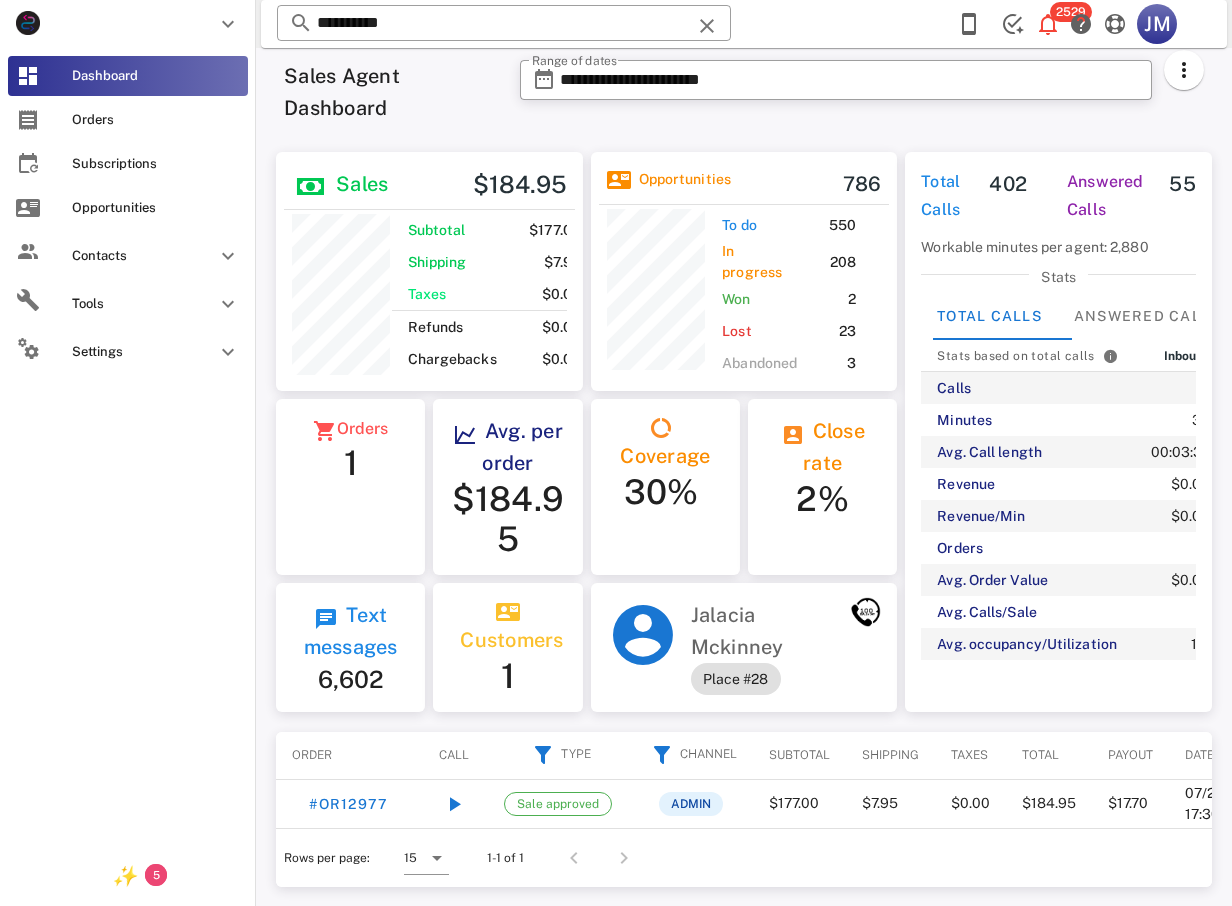 scroll, scrollTop: 250, scrollLeft: 308, axis: both 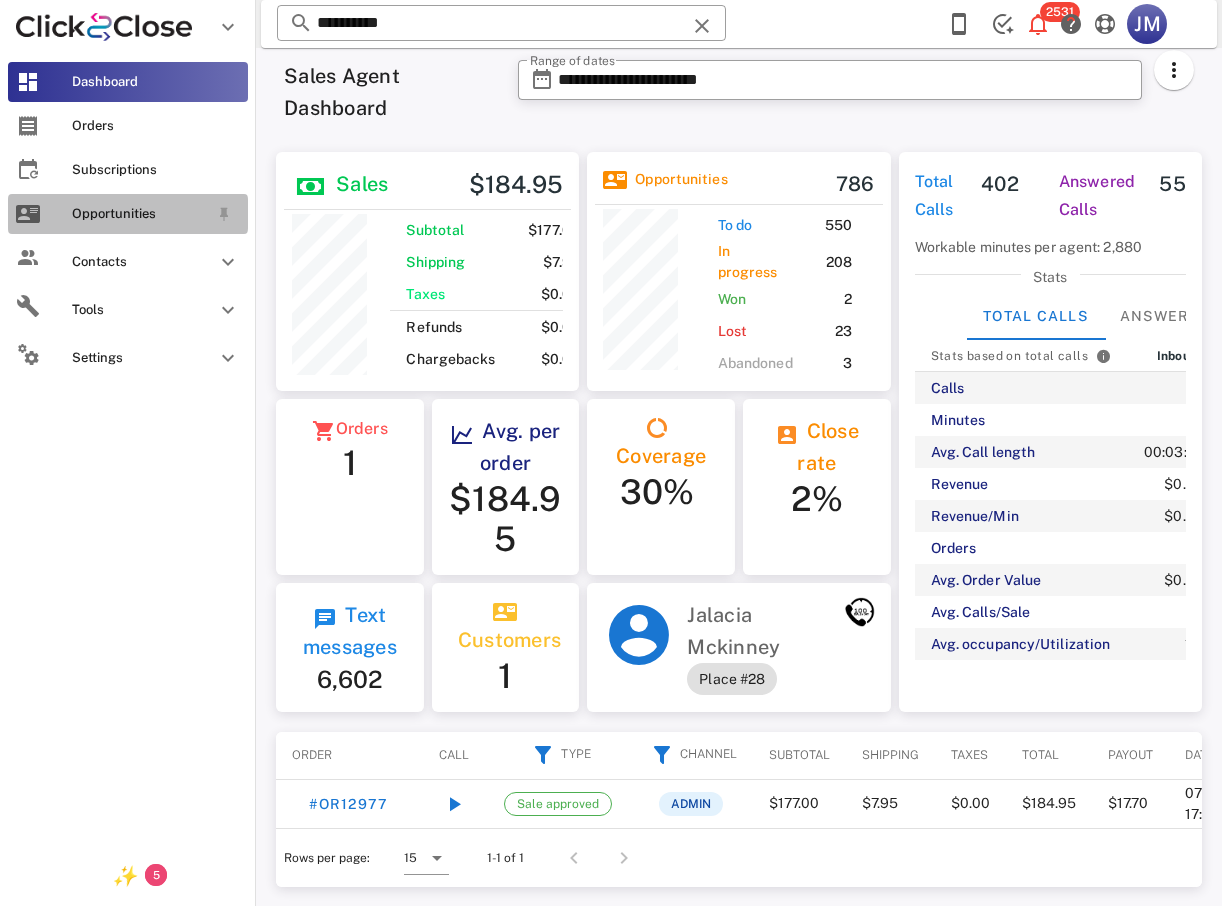 click on "Opportunities" at bounding box center (140, 214) 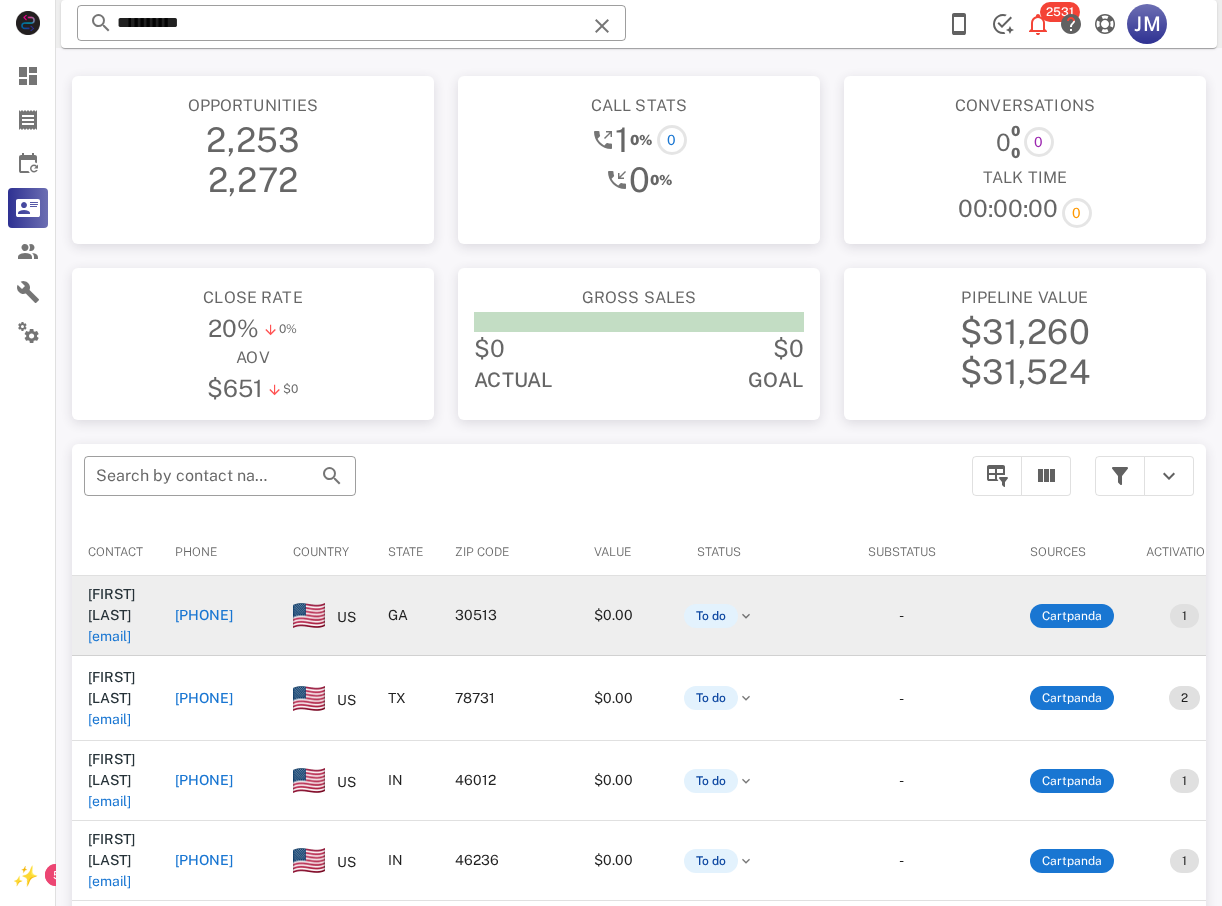 click on "+17064558382" at bounding box center (204, 615) 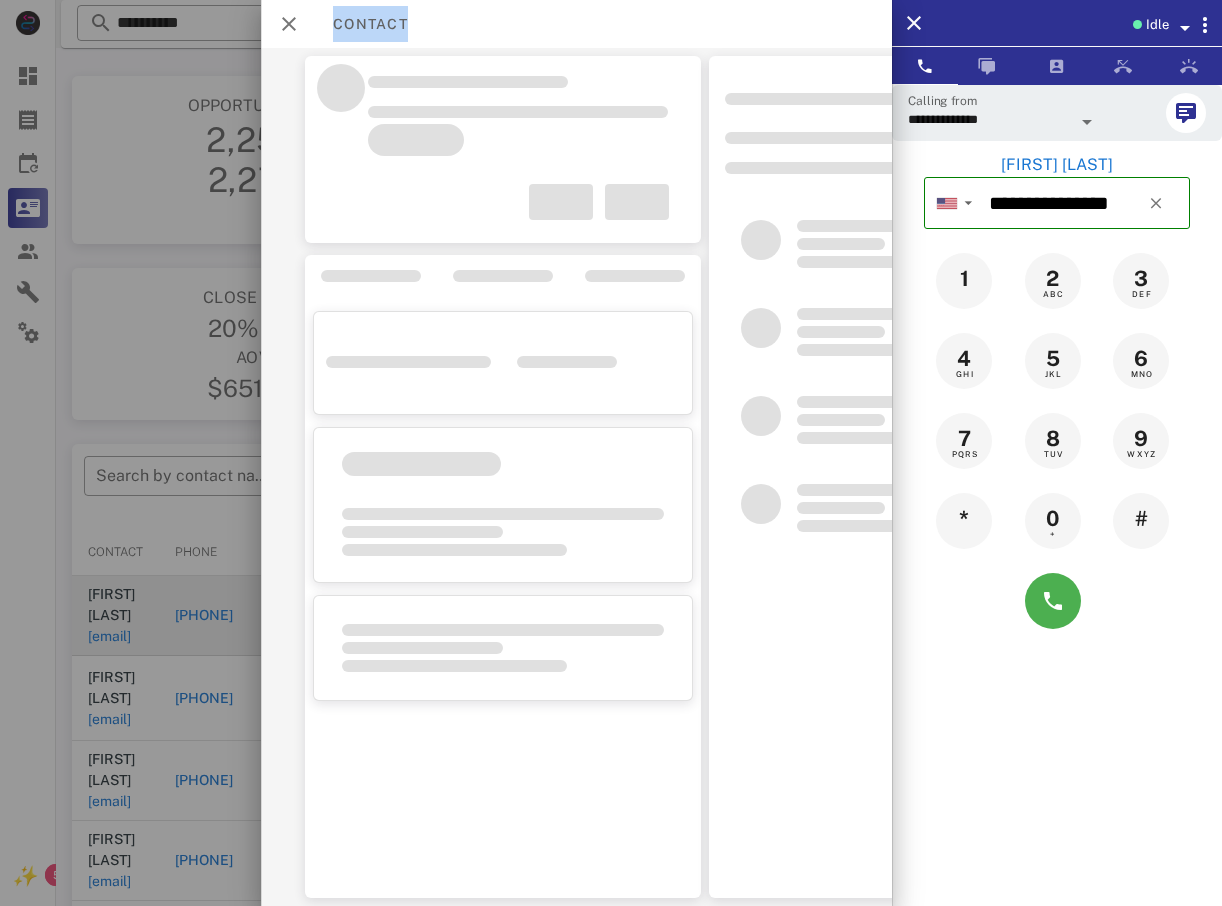 click at bounding box center (611, 453) 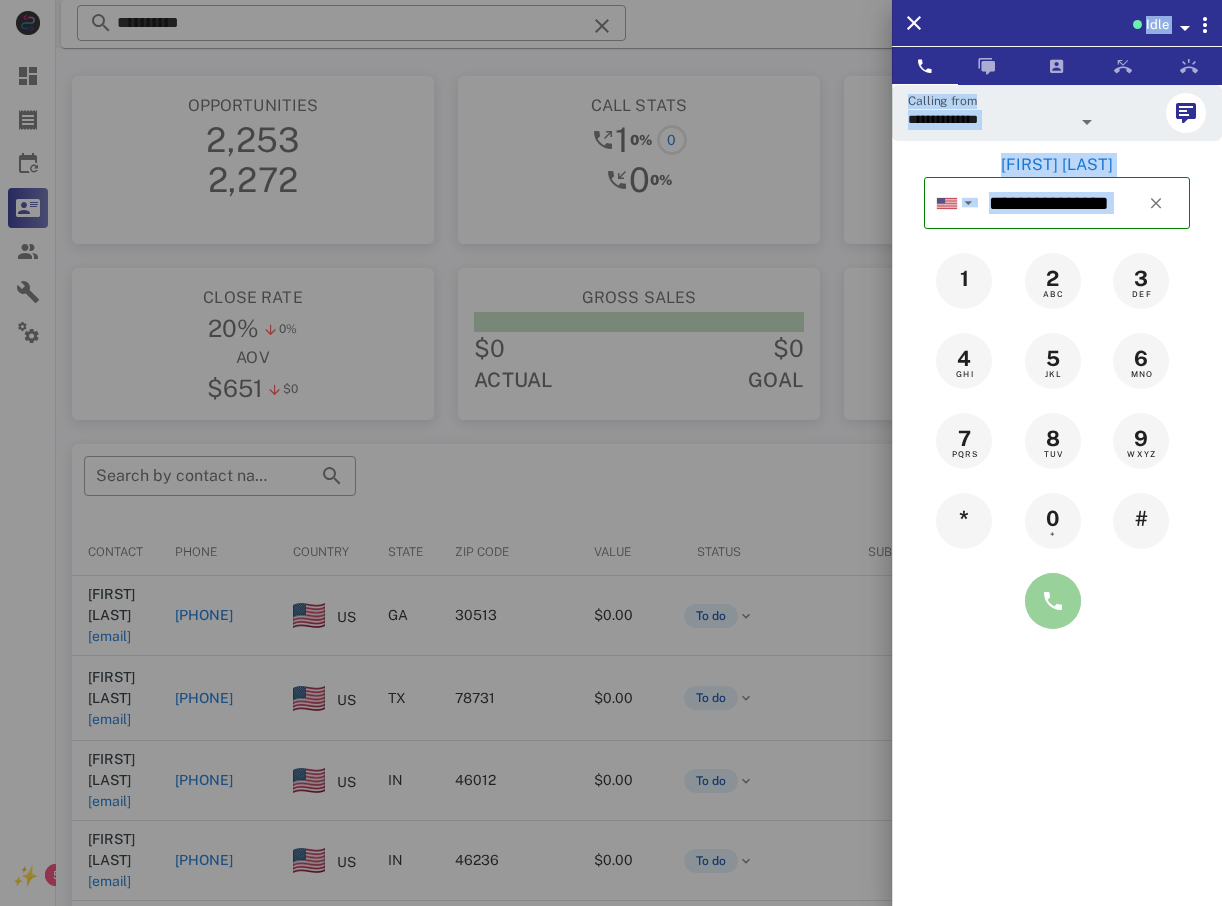 click at bounding box center [1053, 601] 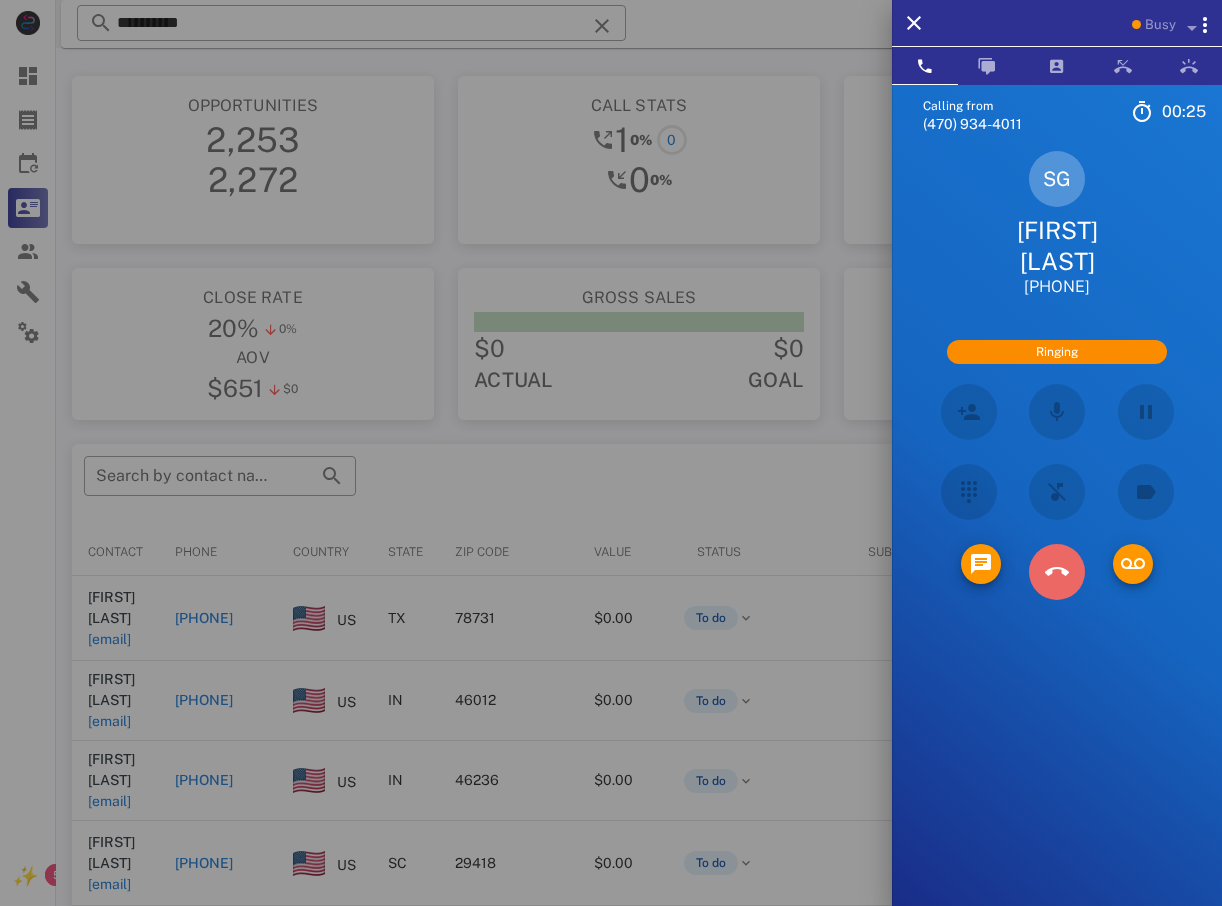 drag, startPoint x: 1068, startPoint y: 584, endPoint x: 1006, endPoint y: 603, distance: 64.84597 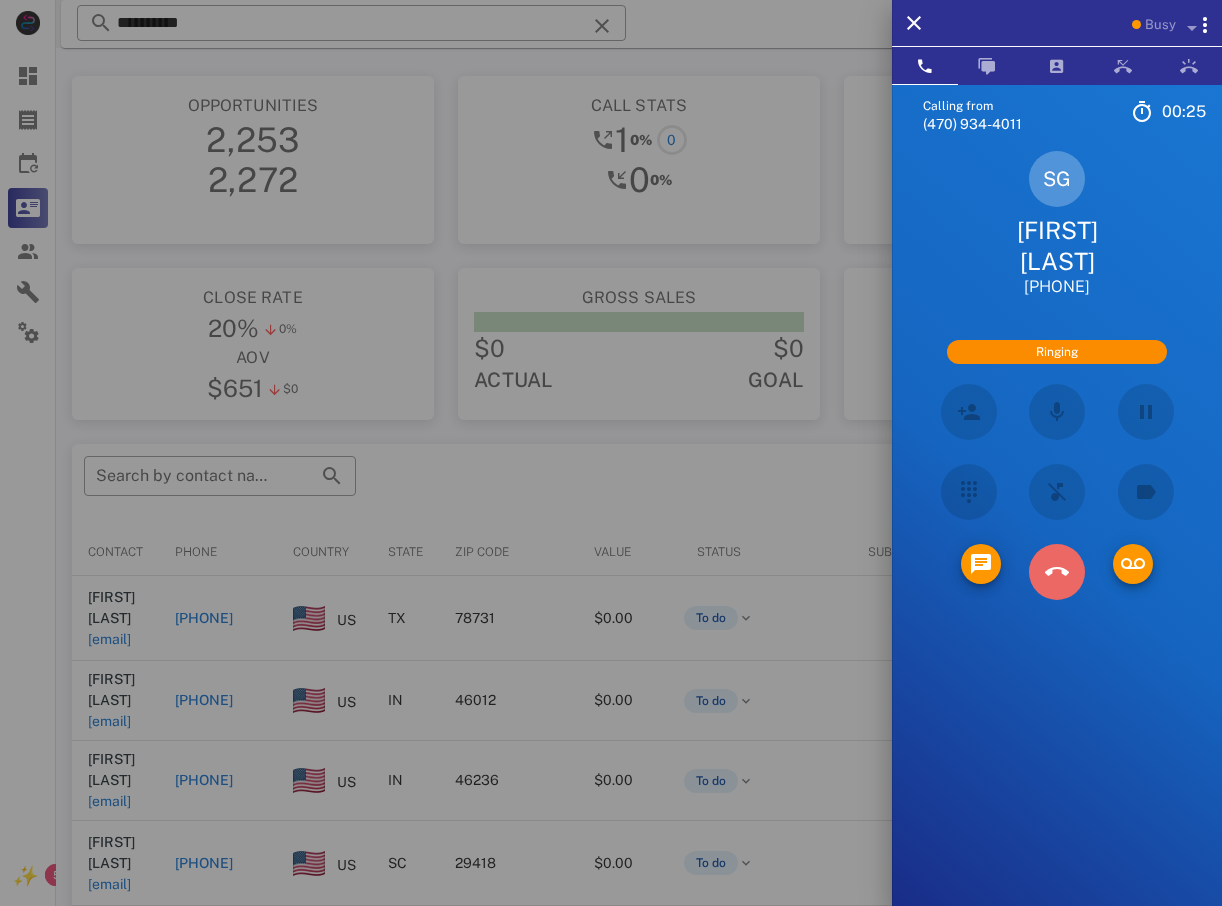 click at bounding box center (1057, 572) 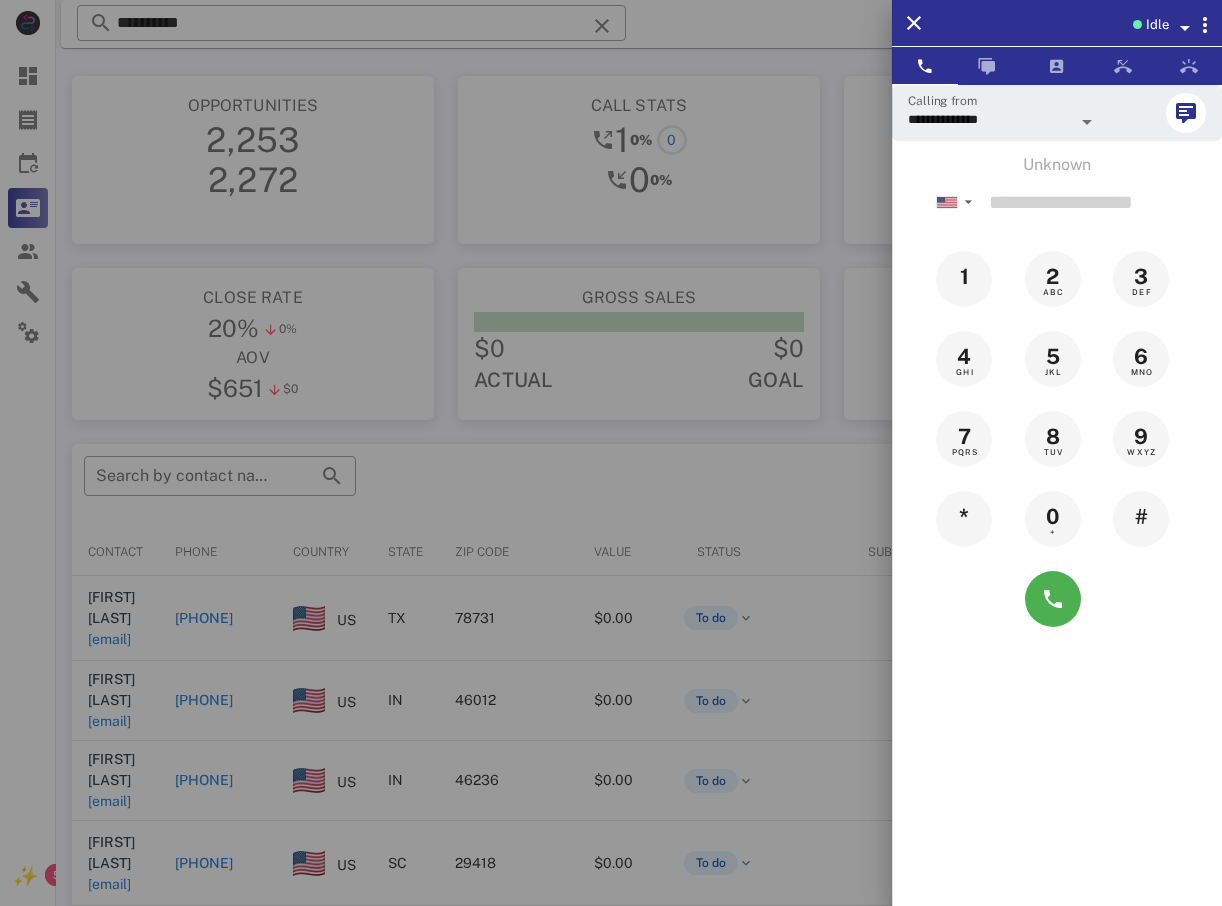 click at bounding box center (611, 453) 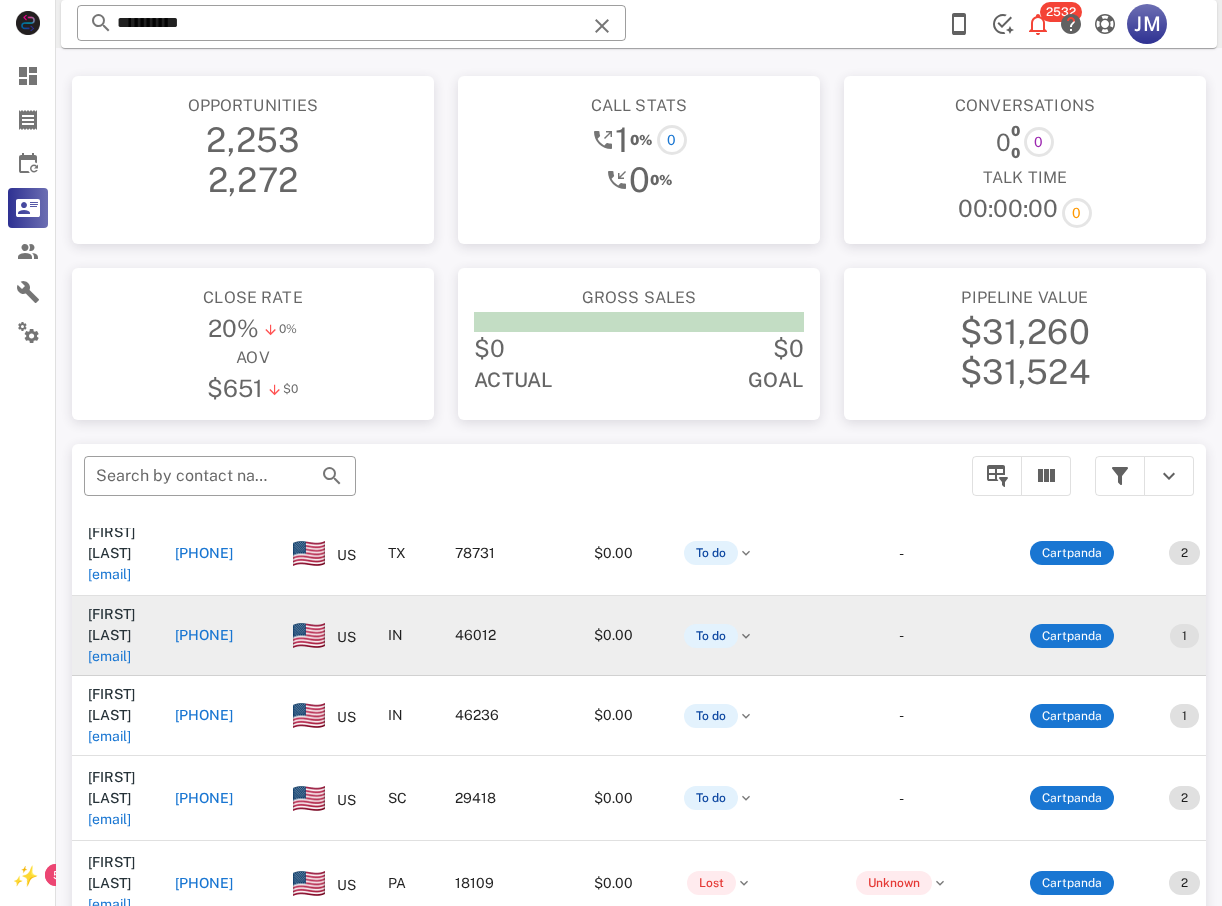 scroll, scrollTop: 100, scrollLeft: 0, axis: vertical 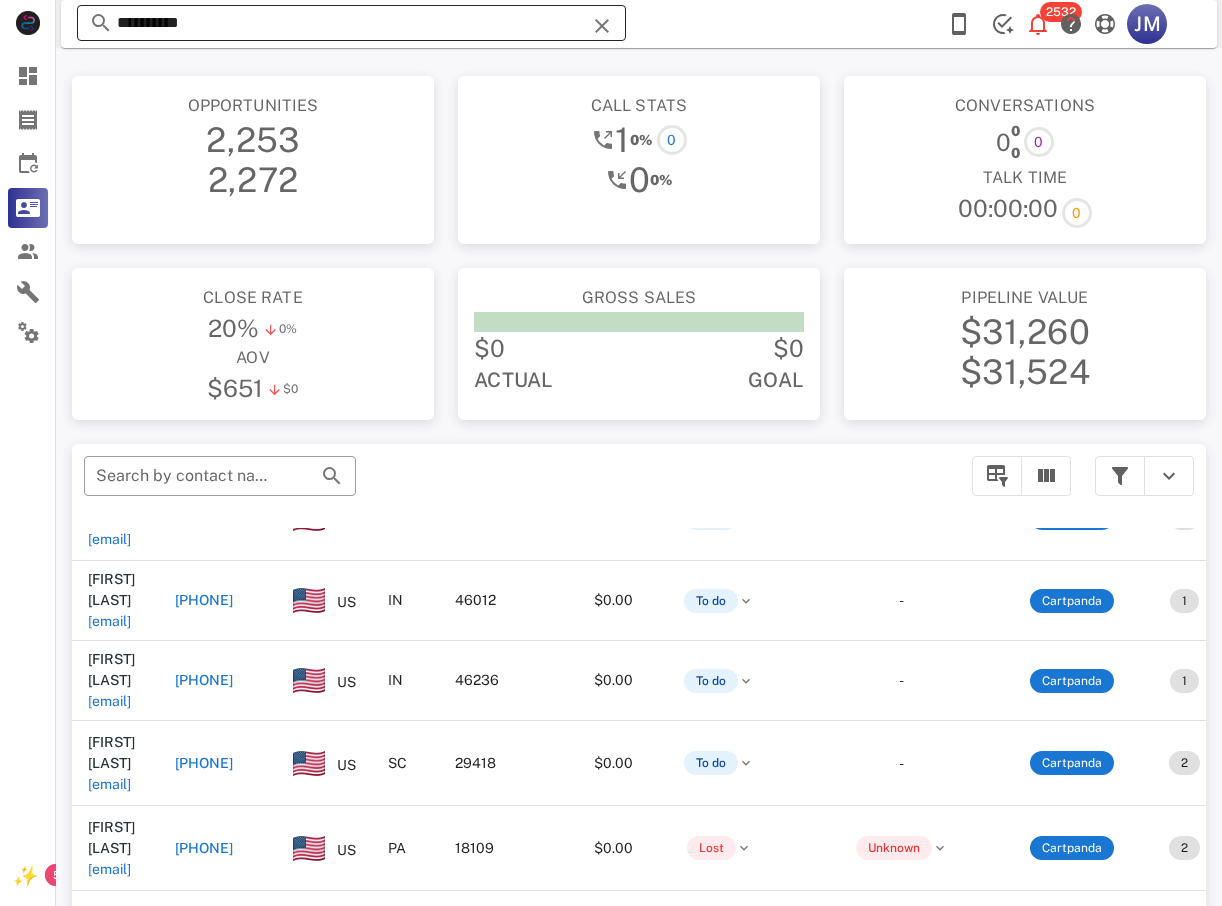 click on "**********" at bounding box center (351, 23) 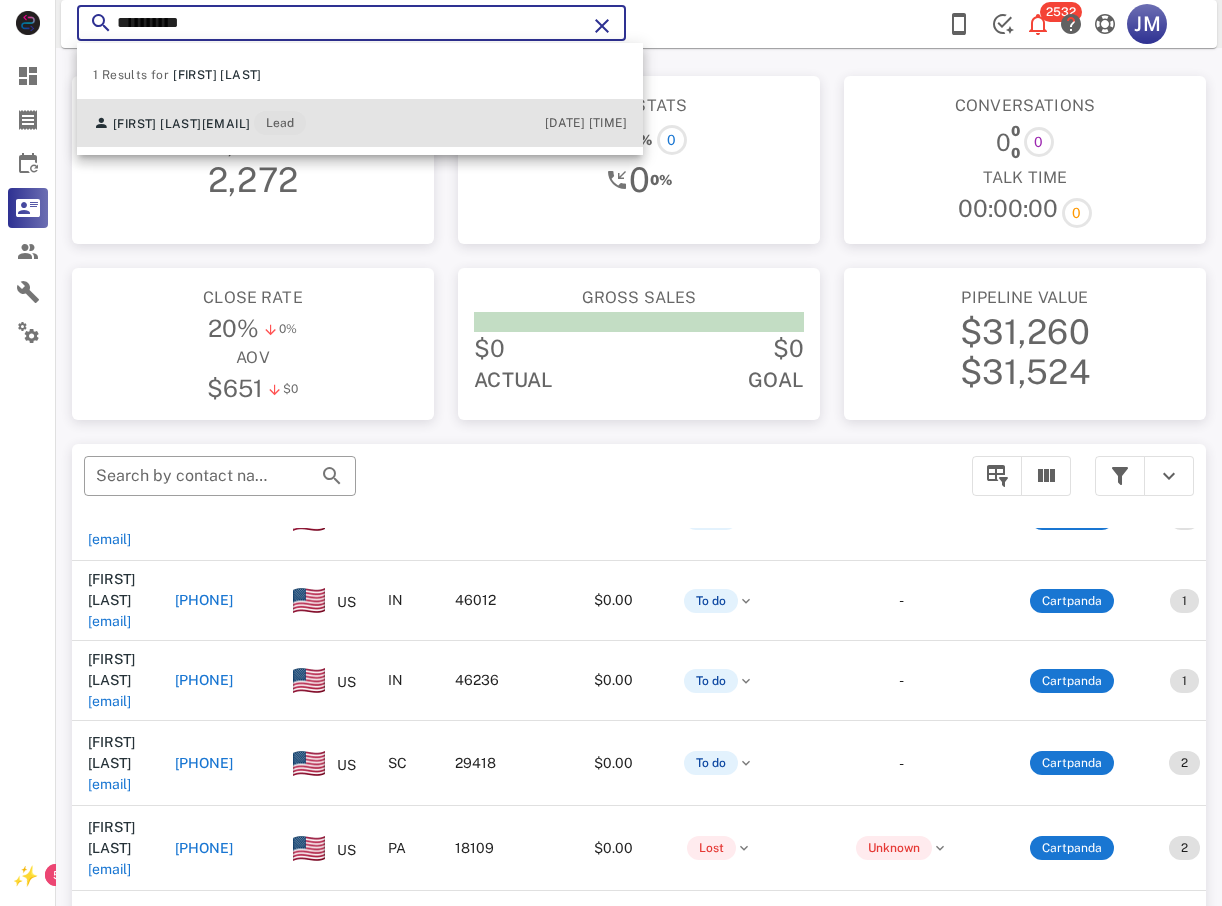 click on "[EMAIL]" at bounding box center [226, 124] 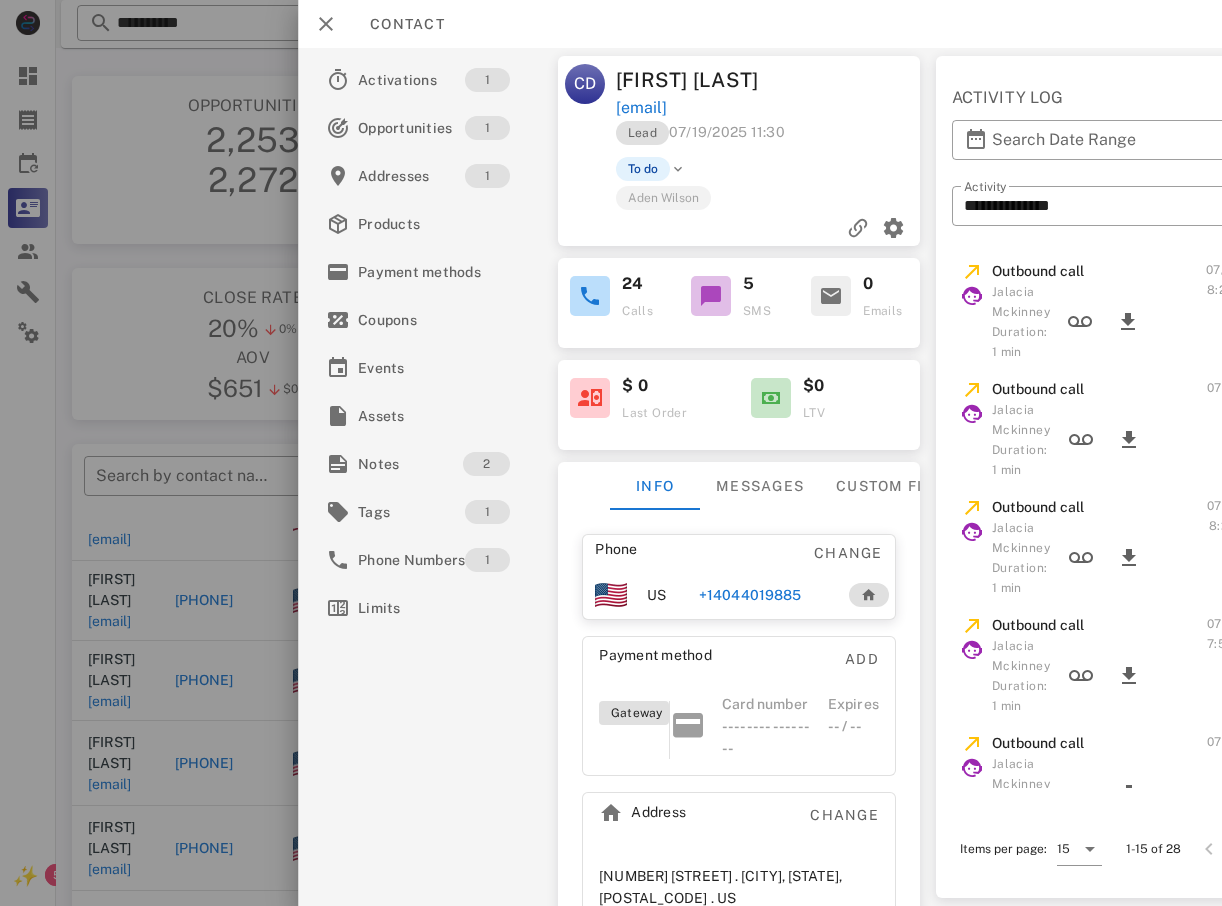 click on "+14044019885" at bounding box center (750, 595) 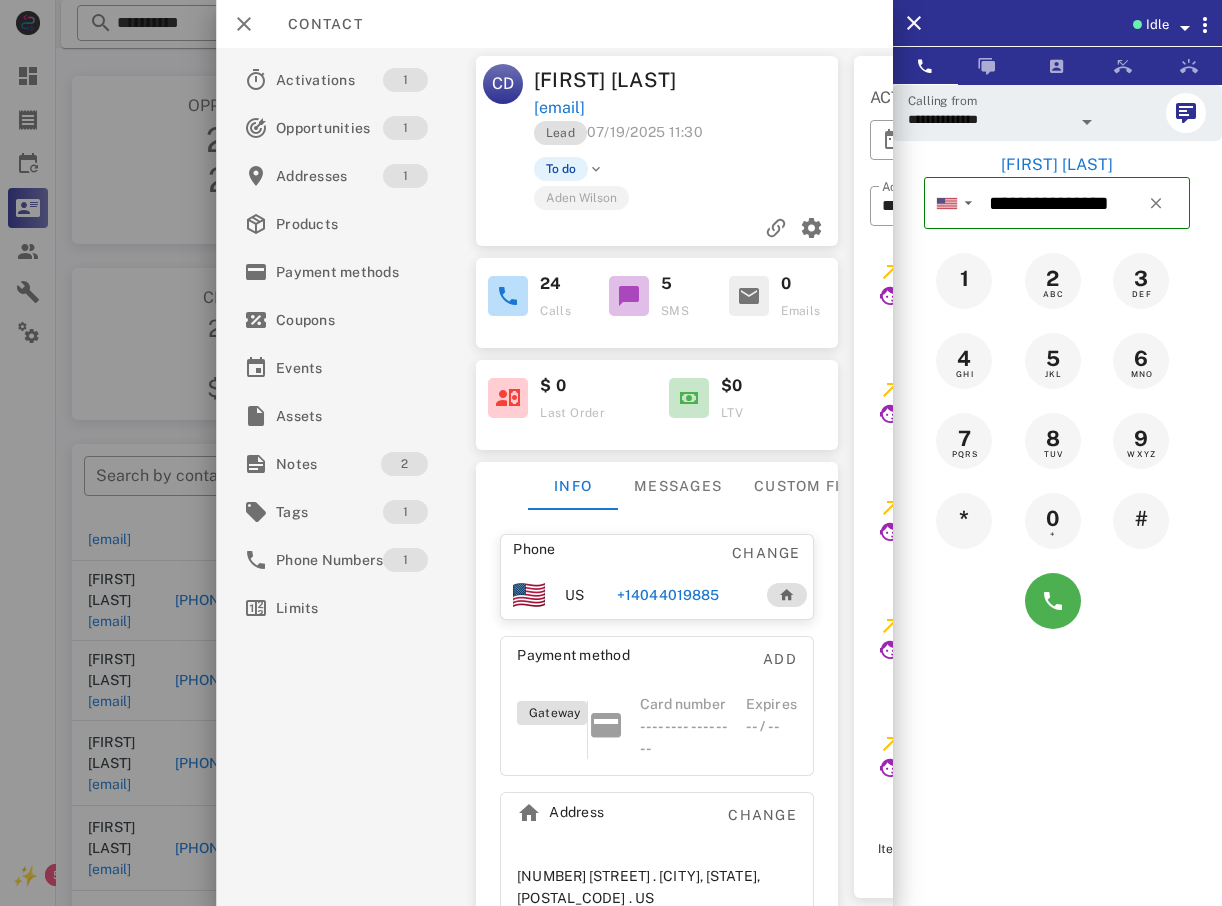 click at bounding box center (1057, 601) 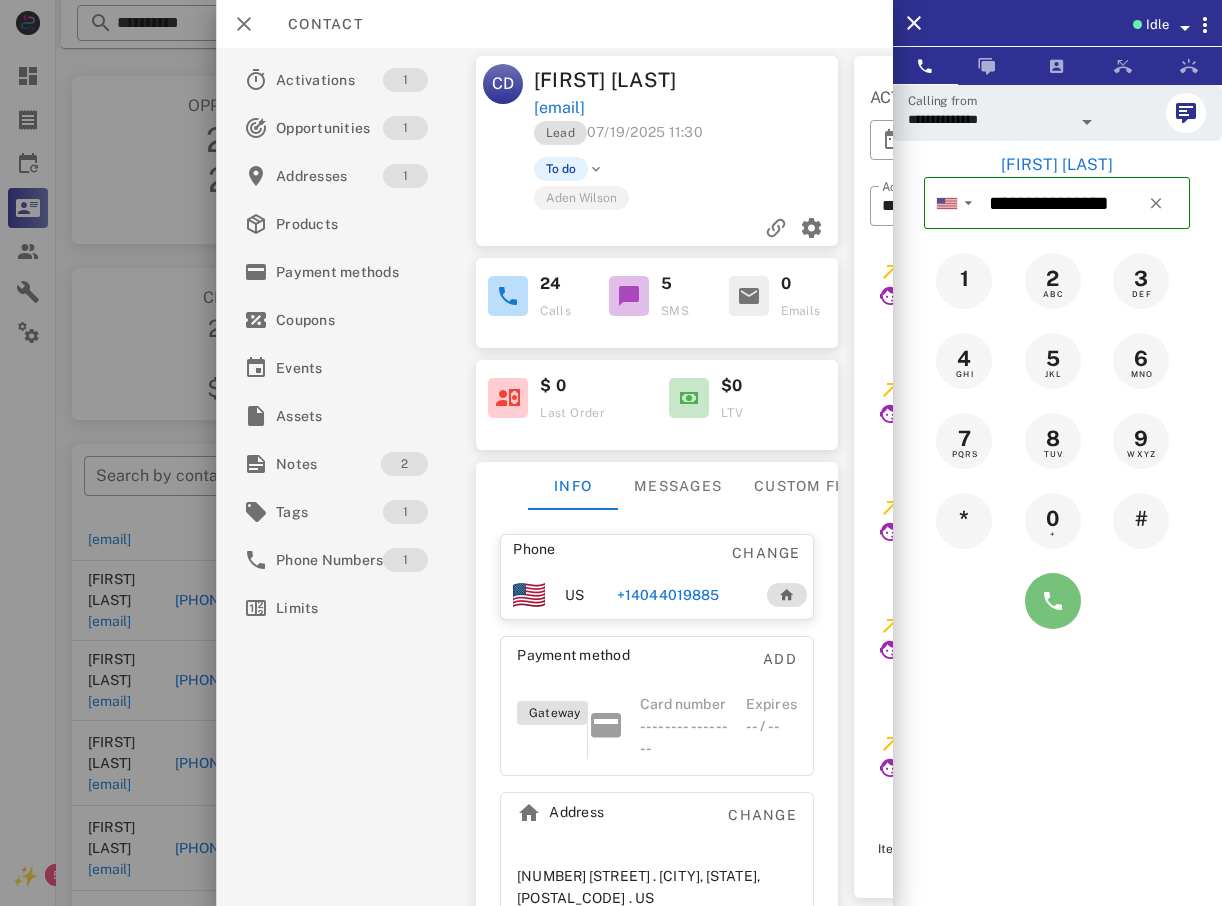 click at bounding box center (1053, 601) 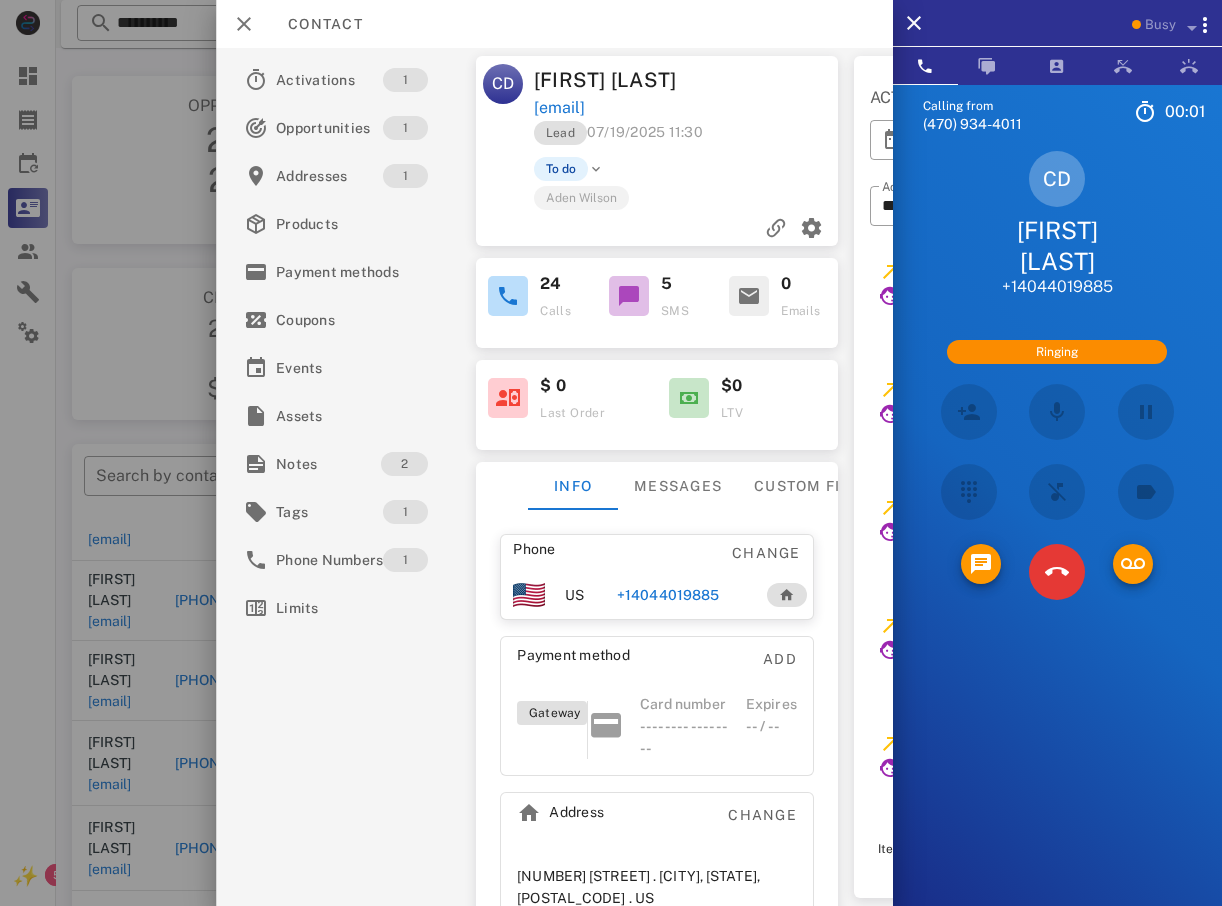 scroll, scrollTop: 100, scrollLeft: 0, axis: vertical 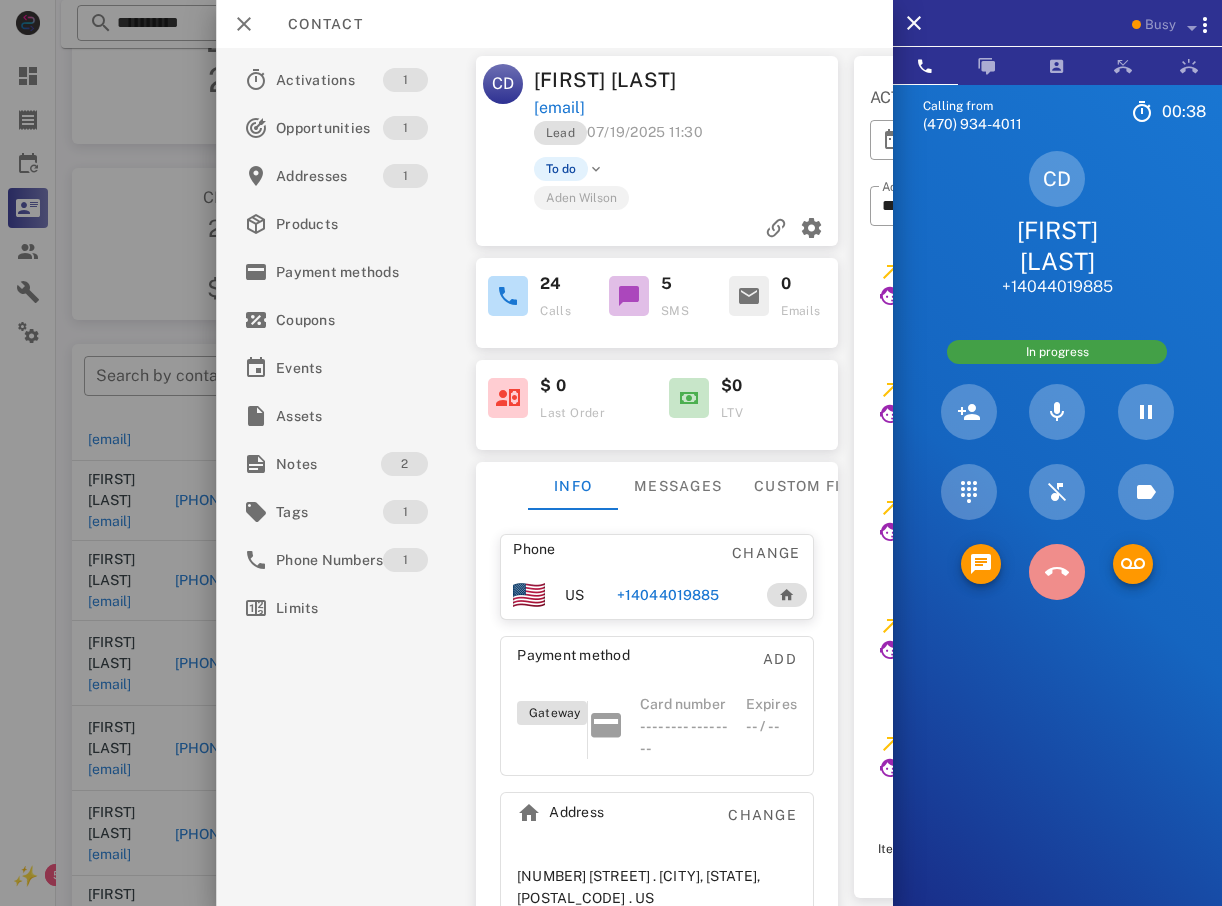 click at bounding box center (1057, 572) 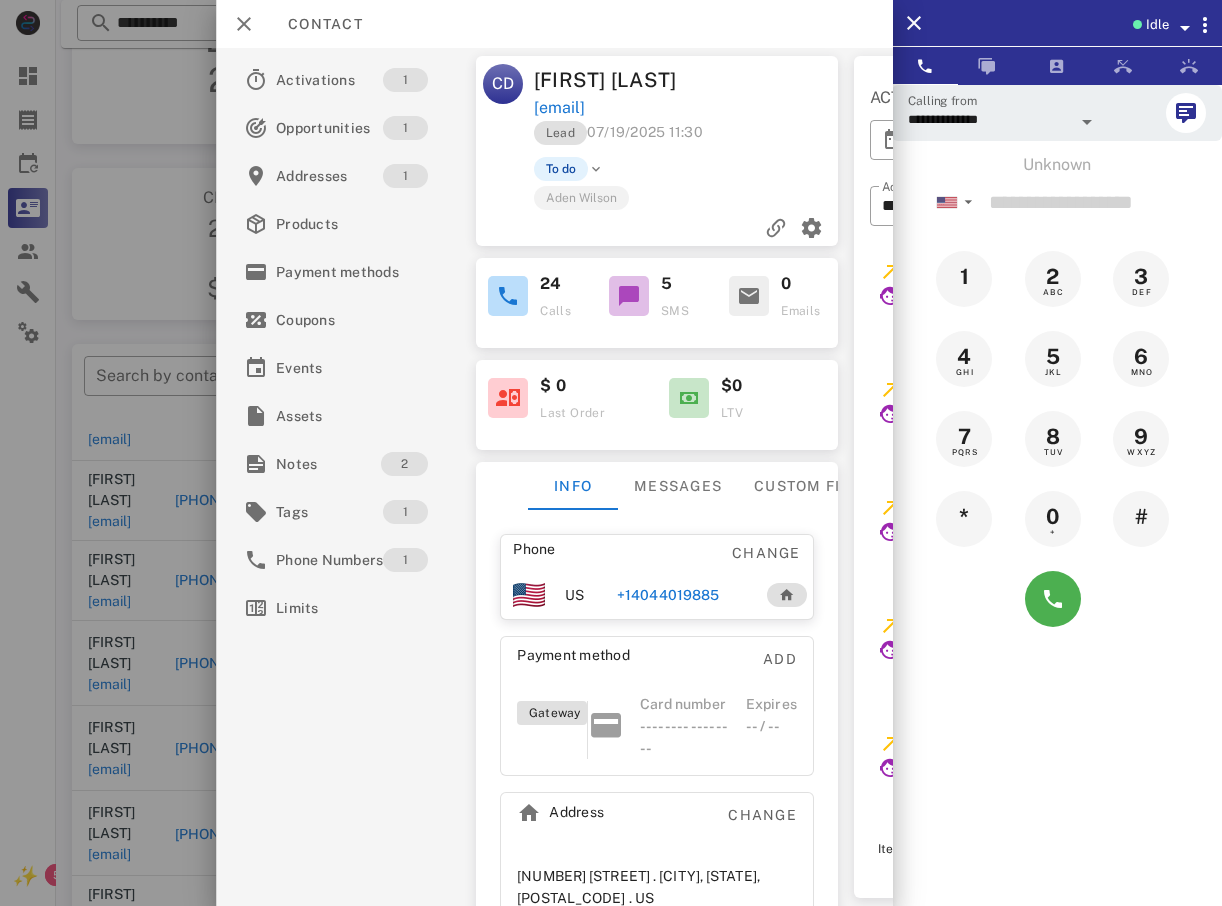 click at bounding box center [611, 453] 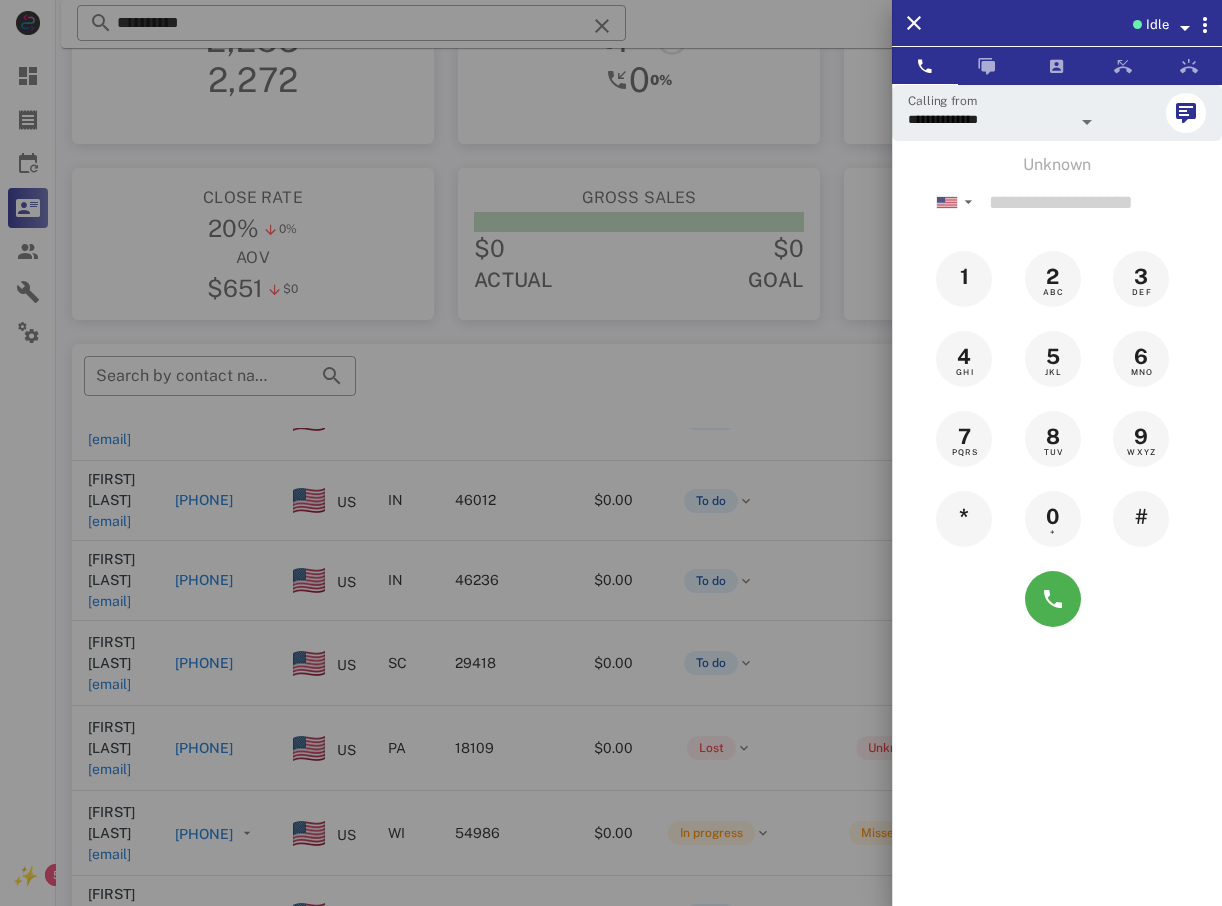 click at bounding box center (611, 453) 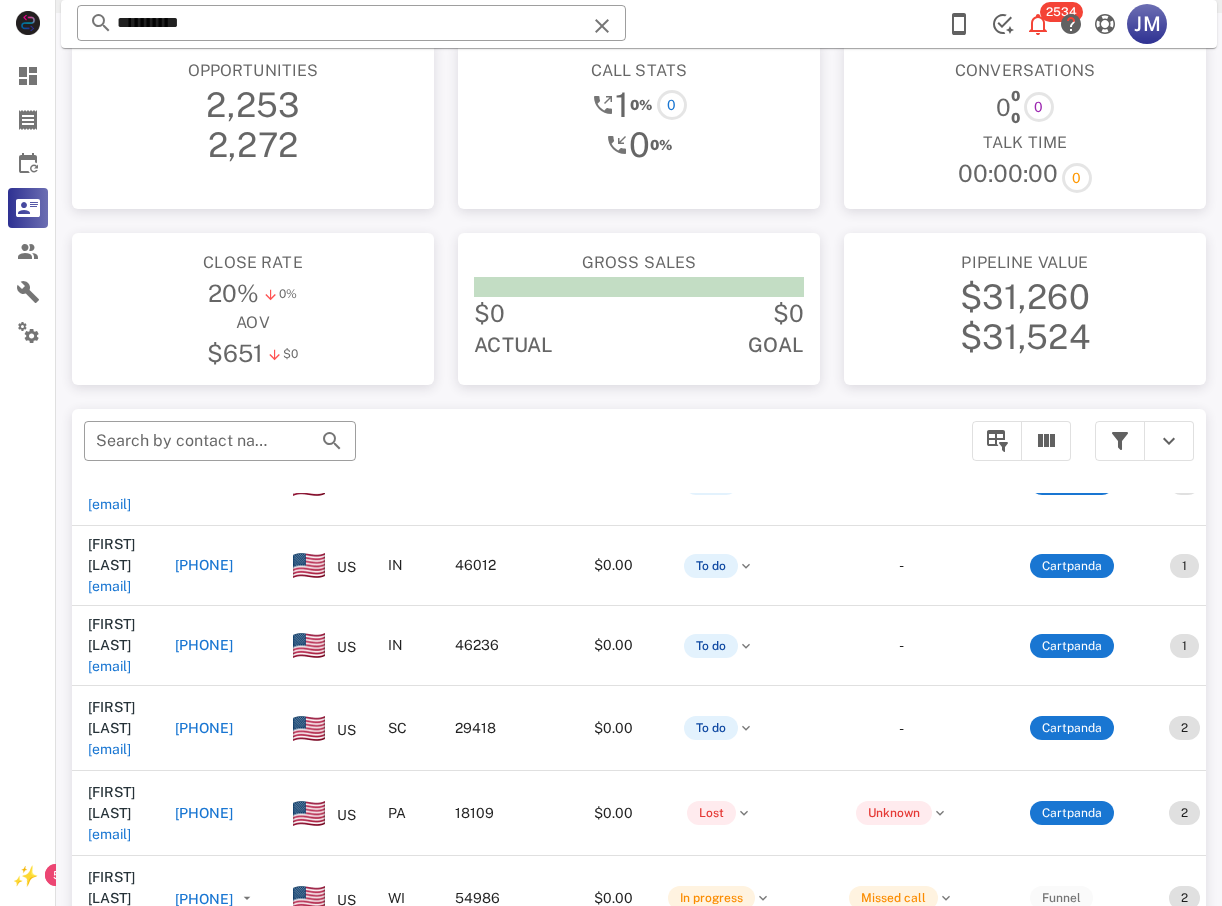 scroll, scrollTop: 0, scrollLeft: 0, axis: both 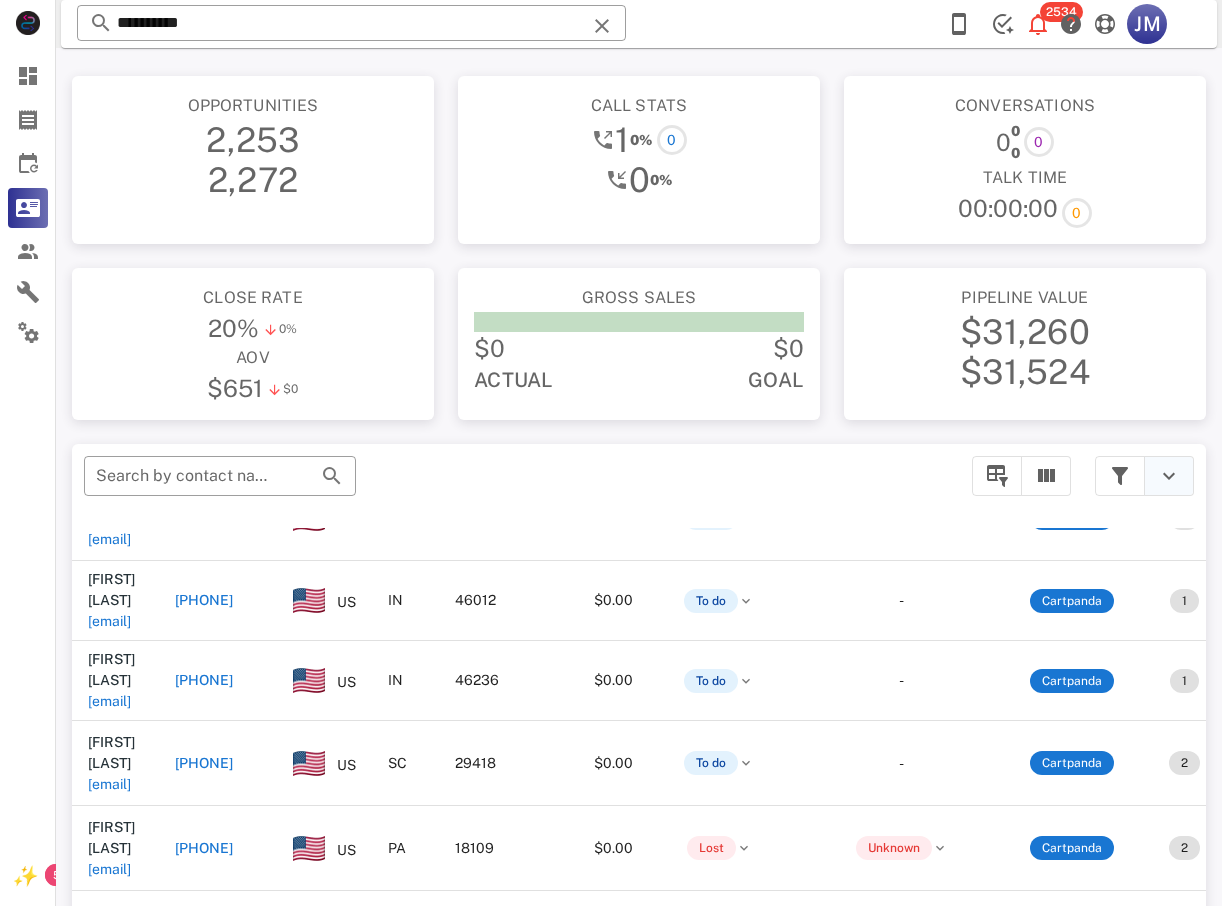 click at bounding box center [1169, 476] 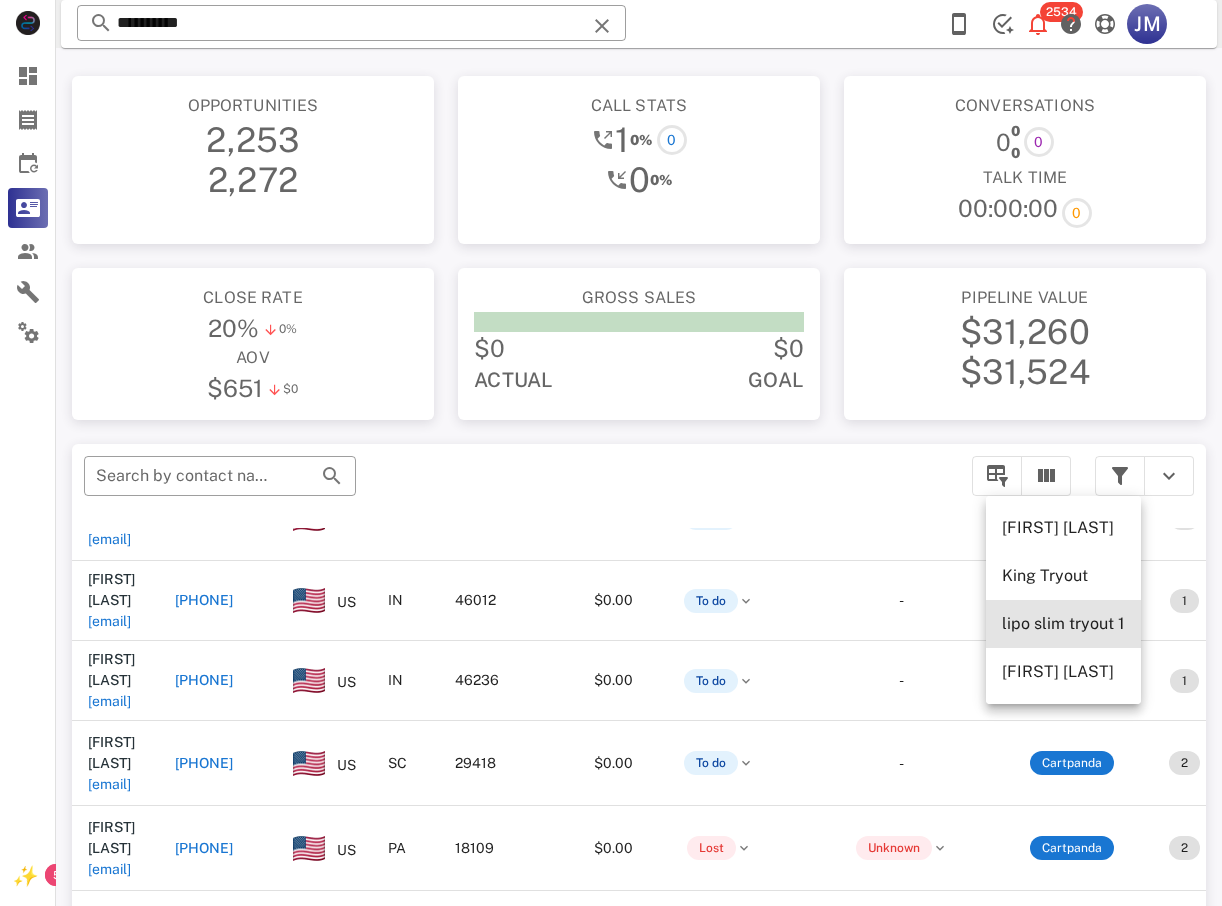 click on "lipo slim tryout 1" at bounding box center (1063, 623) 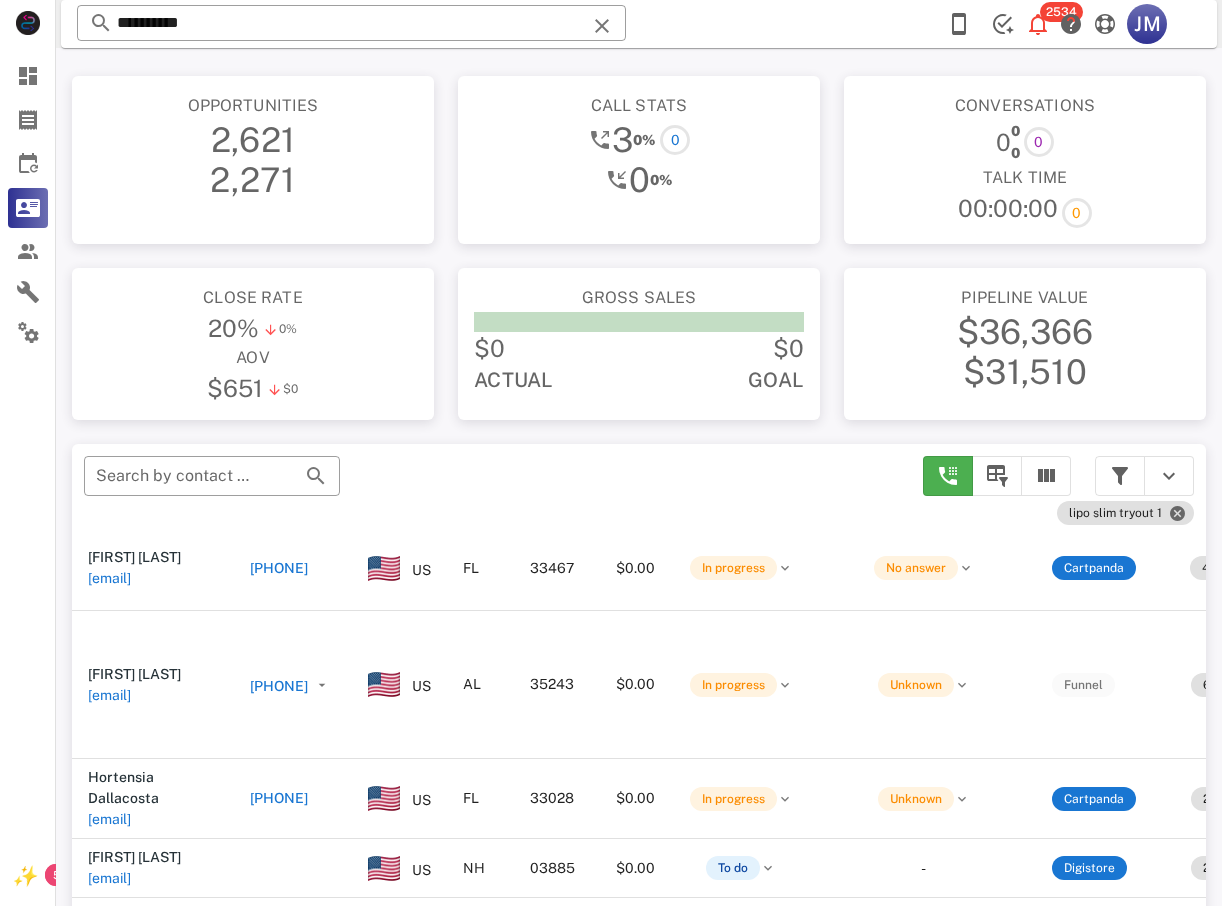 scroll, scrollTop: 617, scrollLeft: 0, axis: vertical 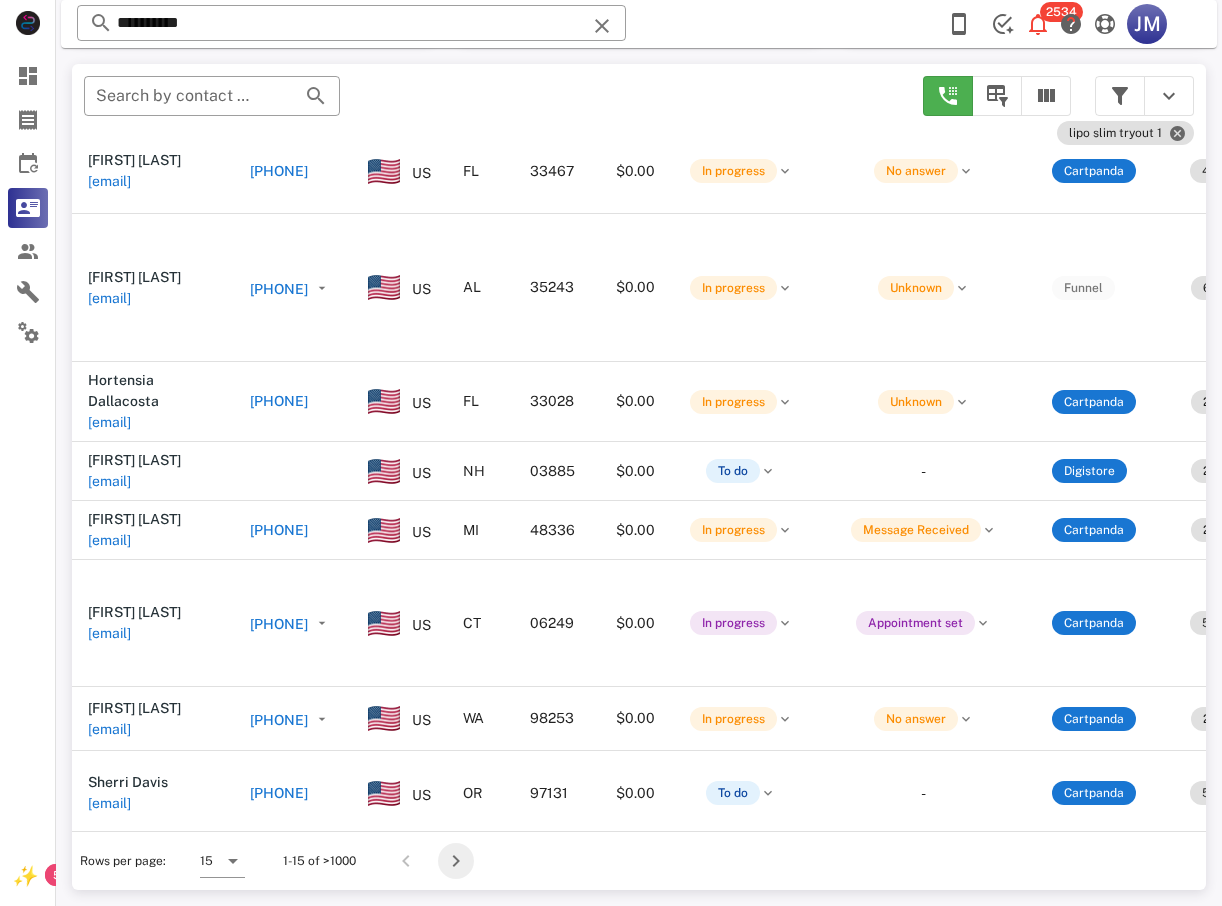 click at bounding box center (456, 861) 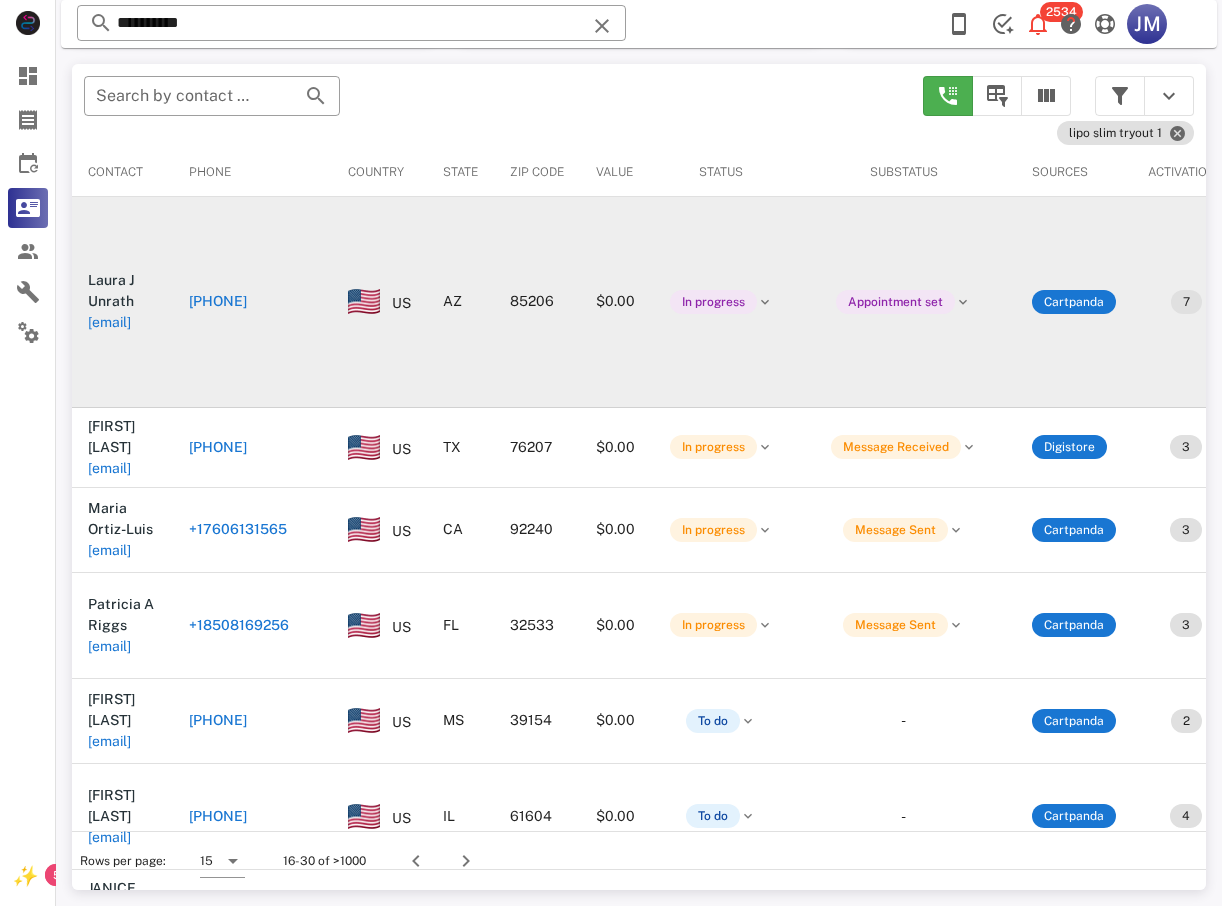 scroll, scrollTop: 380, scrollLeft: 0, axis: vertical 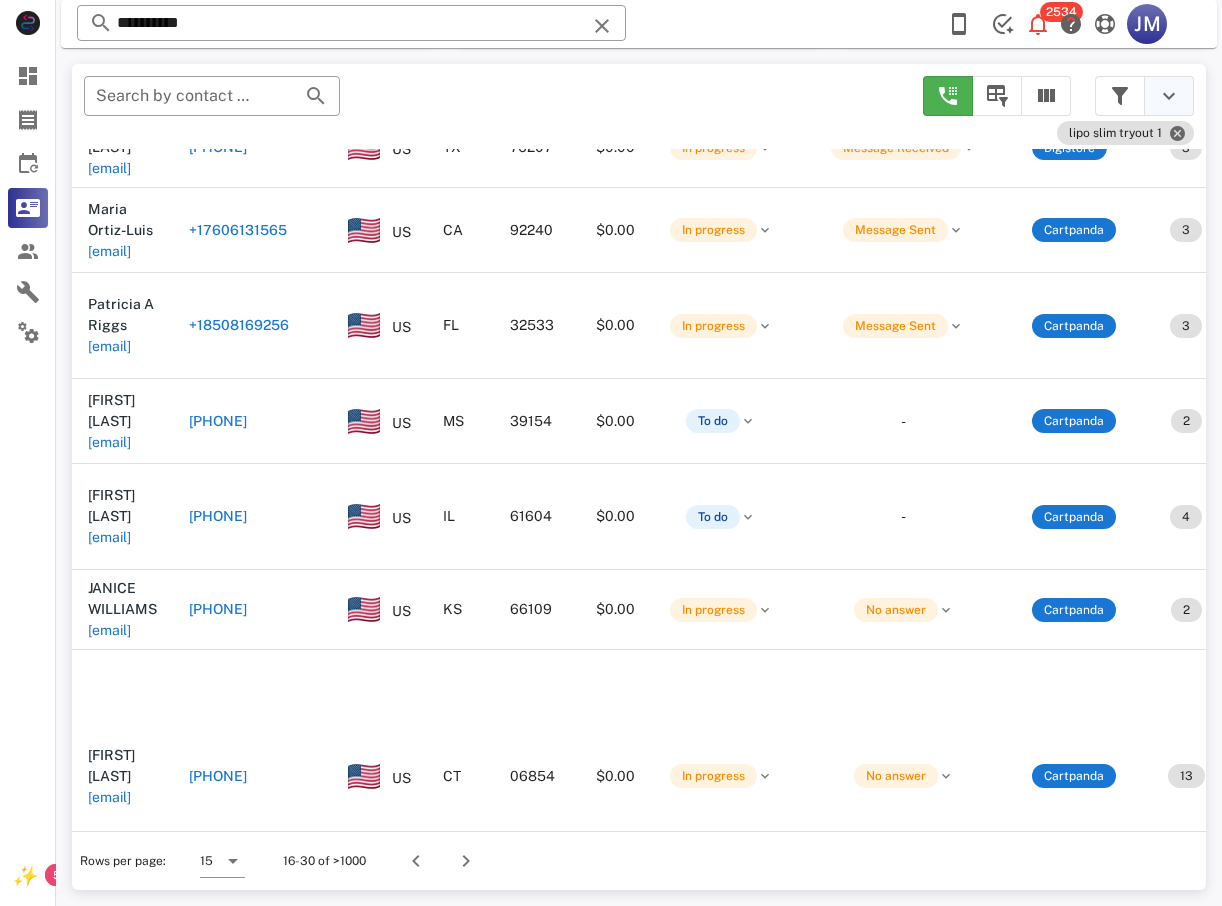 click at bounding box center (1169, 96) 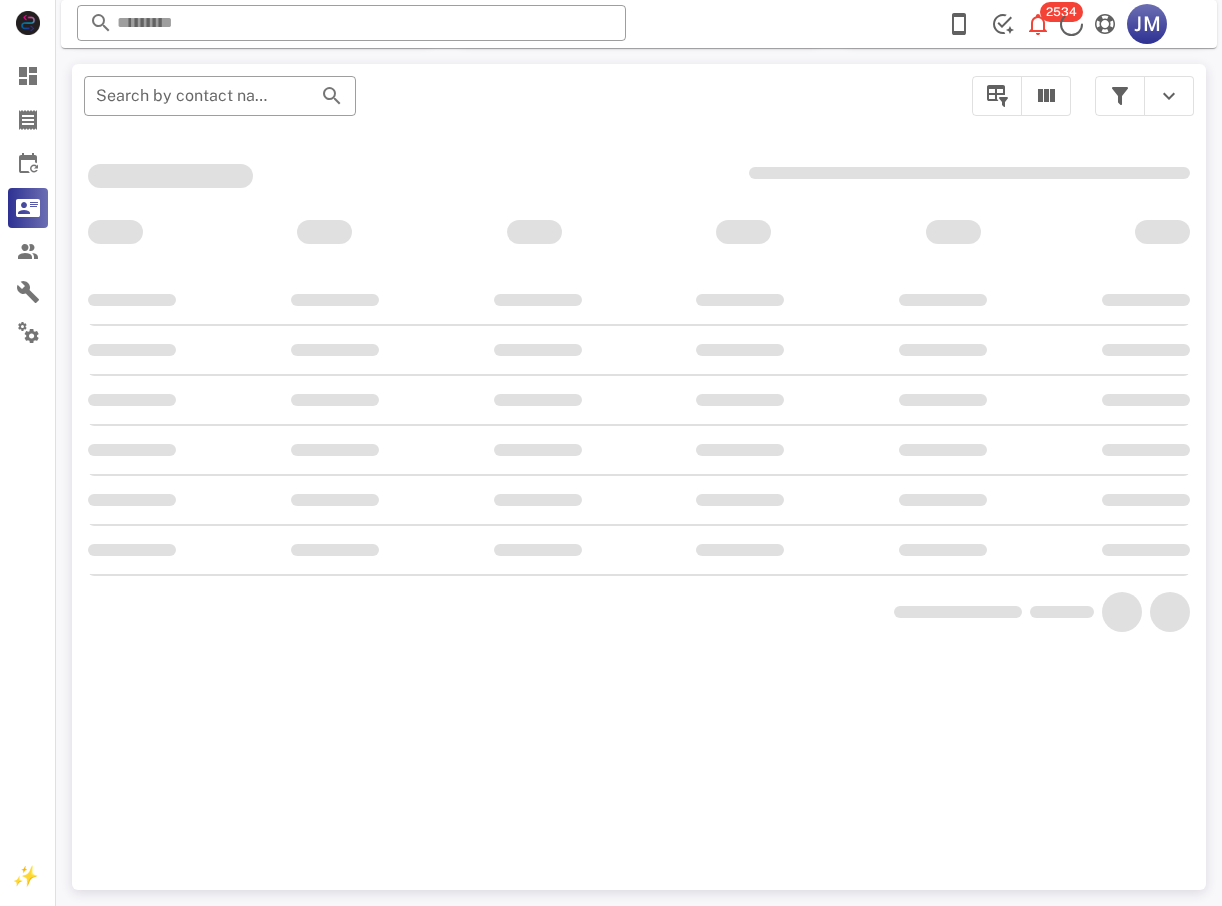 scroll, scrollTop: 356, scrollLeft: 0, axis: vertical 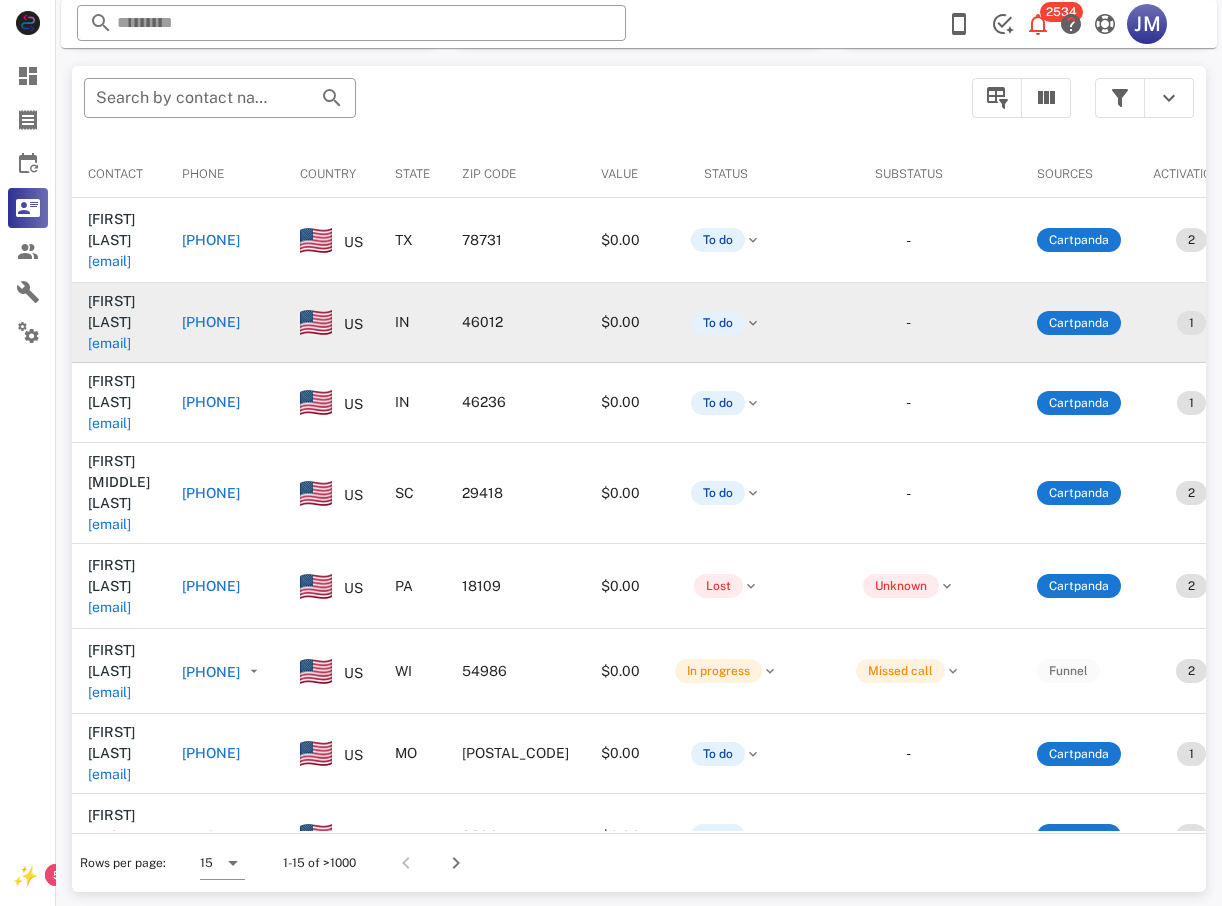 click on "[PHONE]" at bounding box center [211, 322] 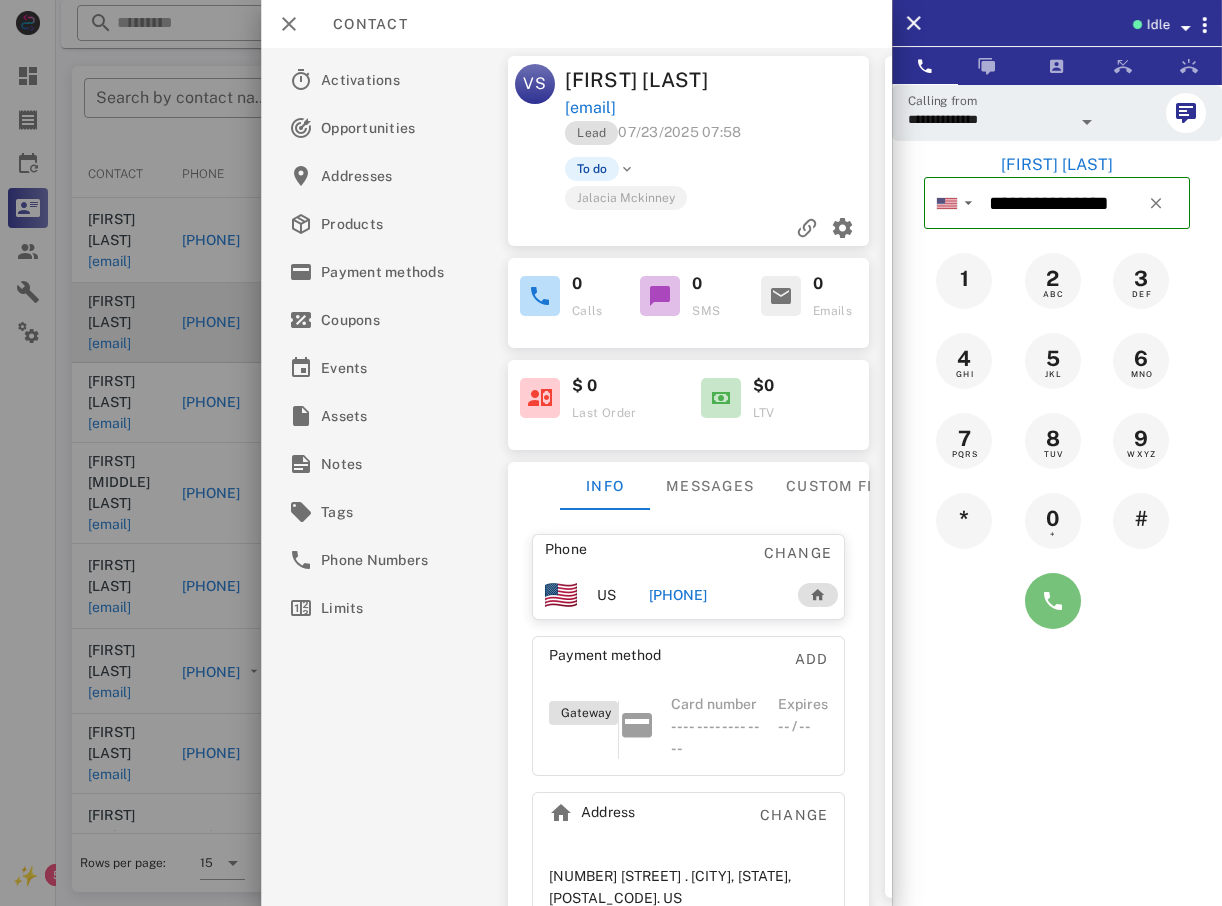 click at bounding box center (1053, 601) 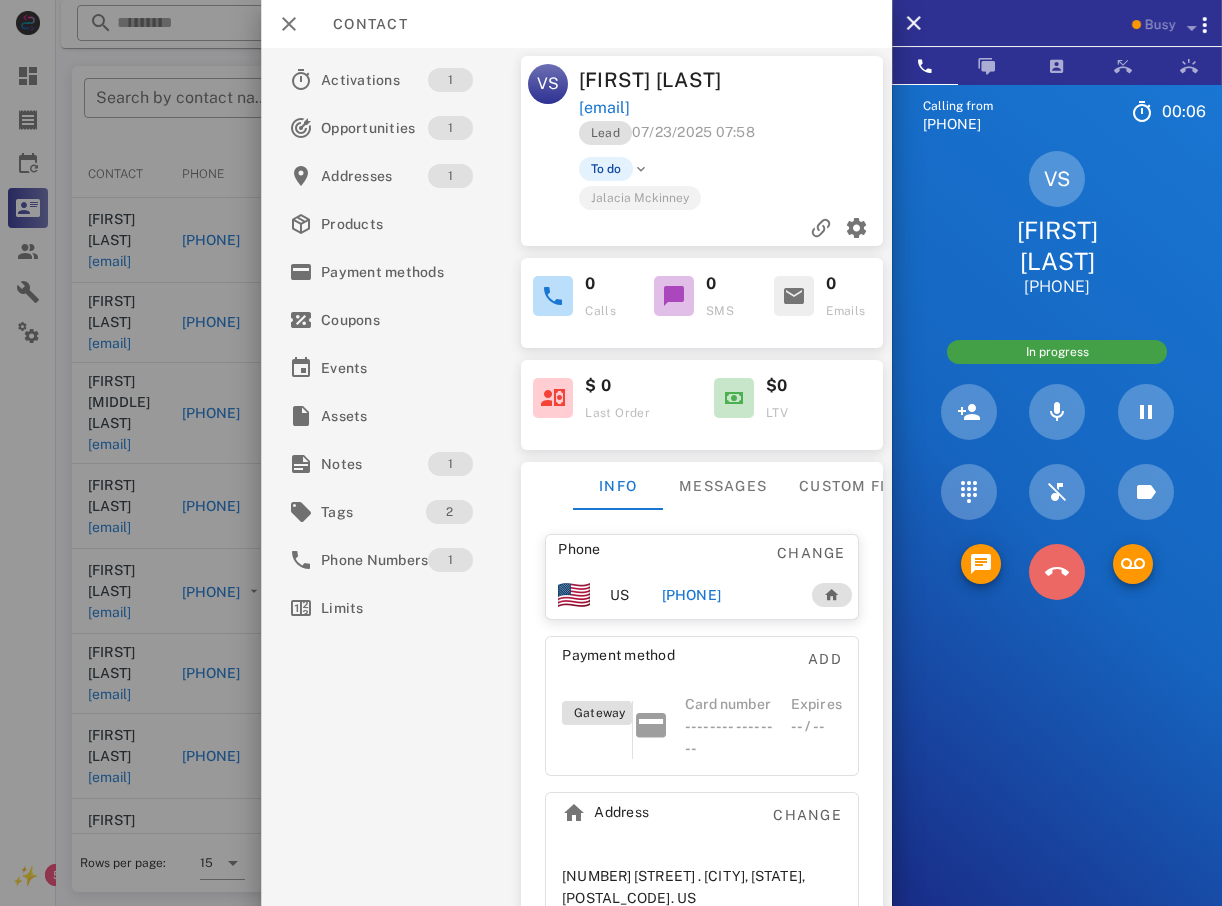click at bounding box center [1057, 572] 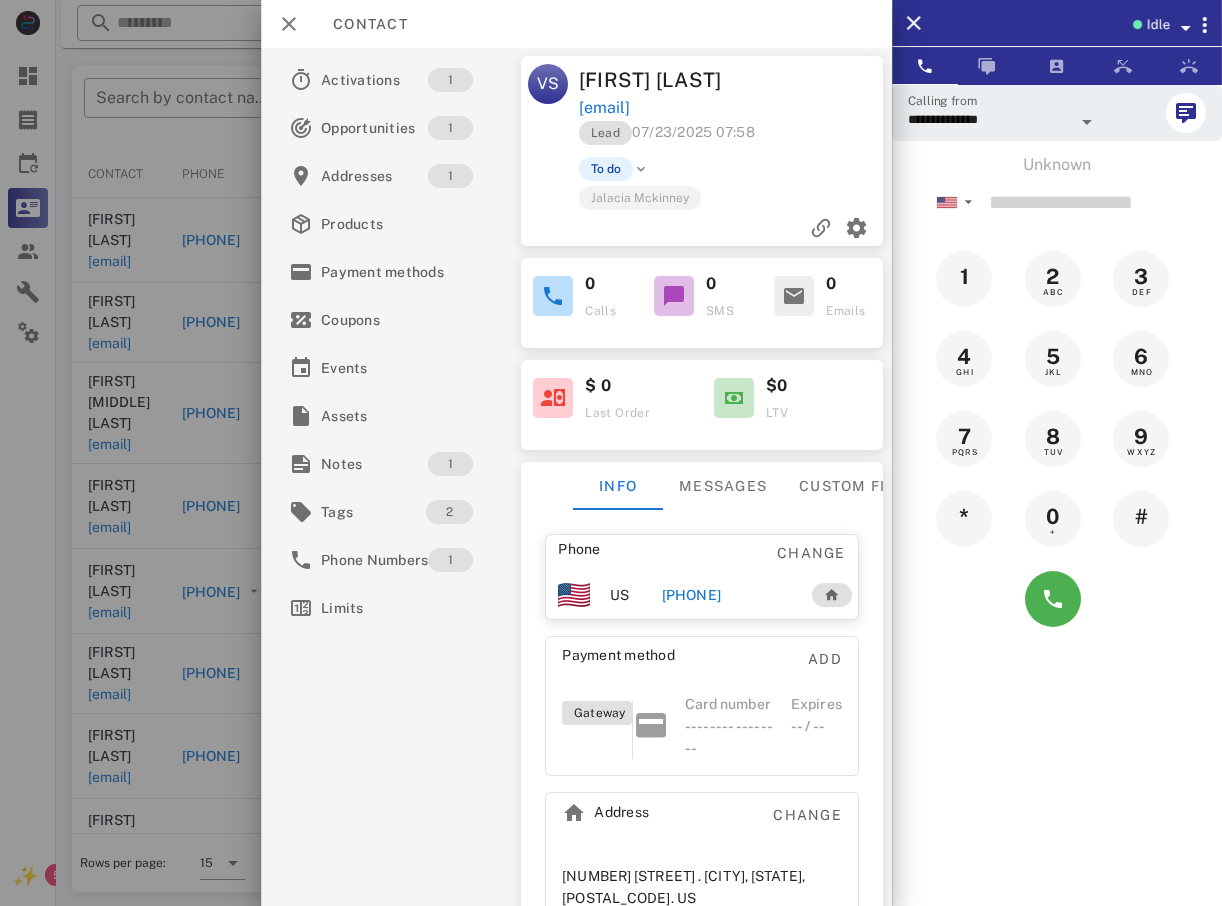 drag, startPoint x: 207, startPoint y: 396, endPoint x: 239, endPoint y: 360, distance: 48.166378 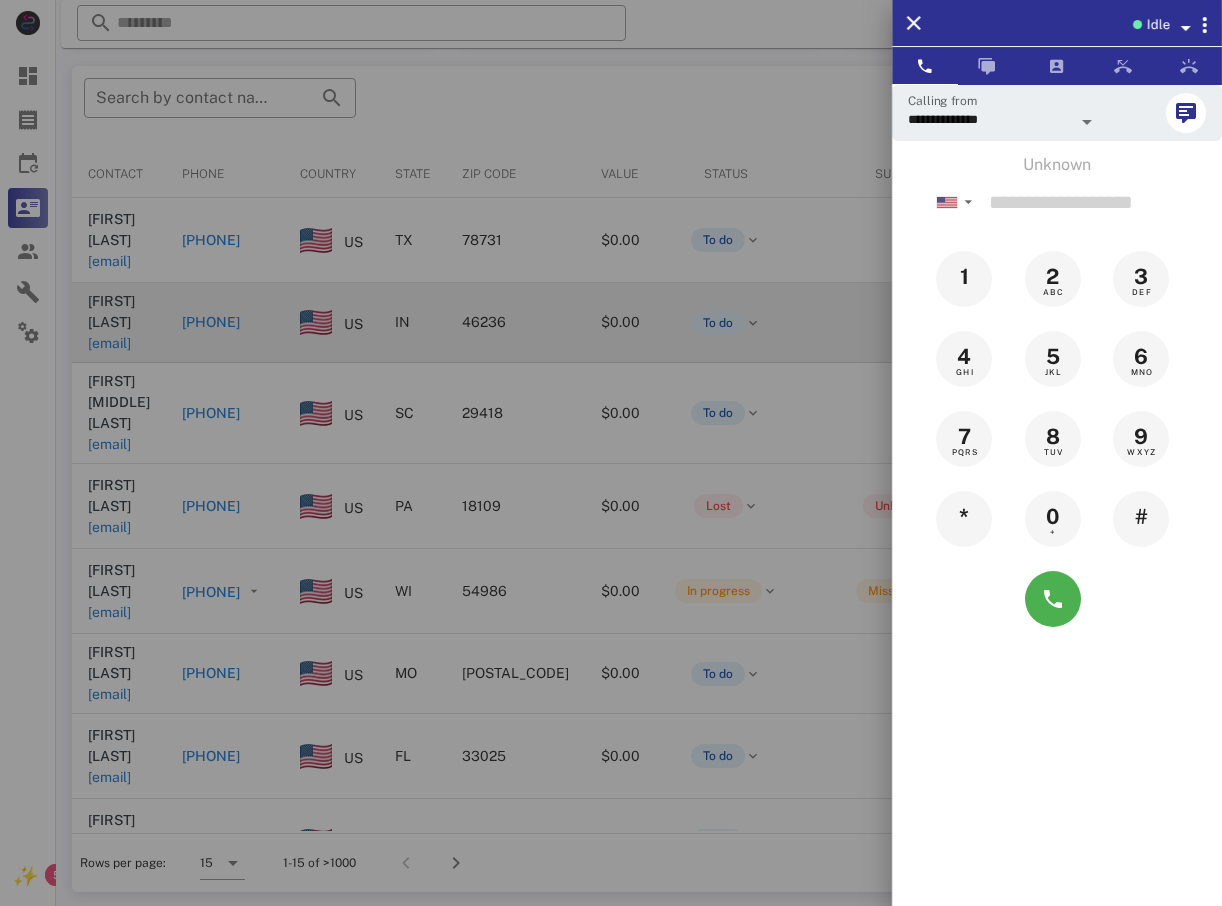 drag, startPoint x: 246, startPoint y: 347, endPoint x: 296, endPoint y: 324, distance: 55.03635 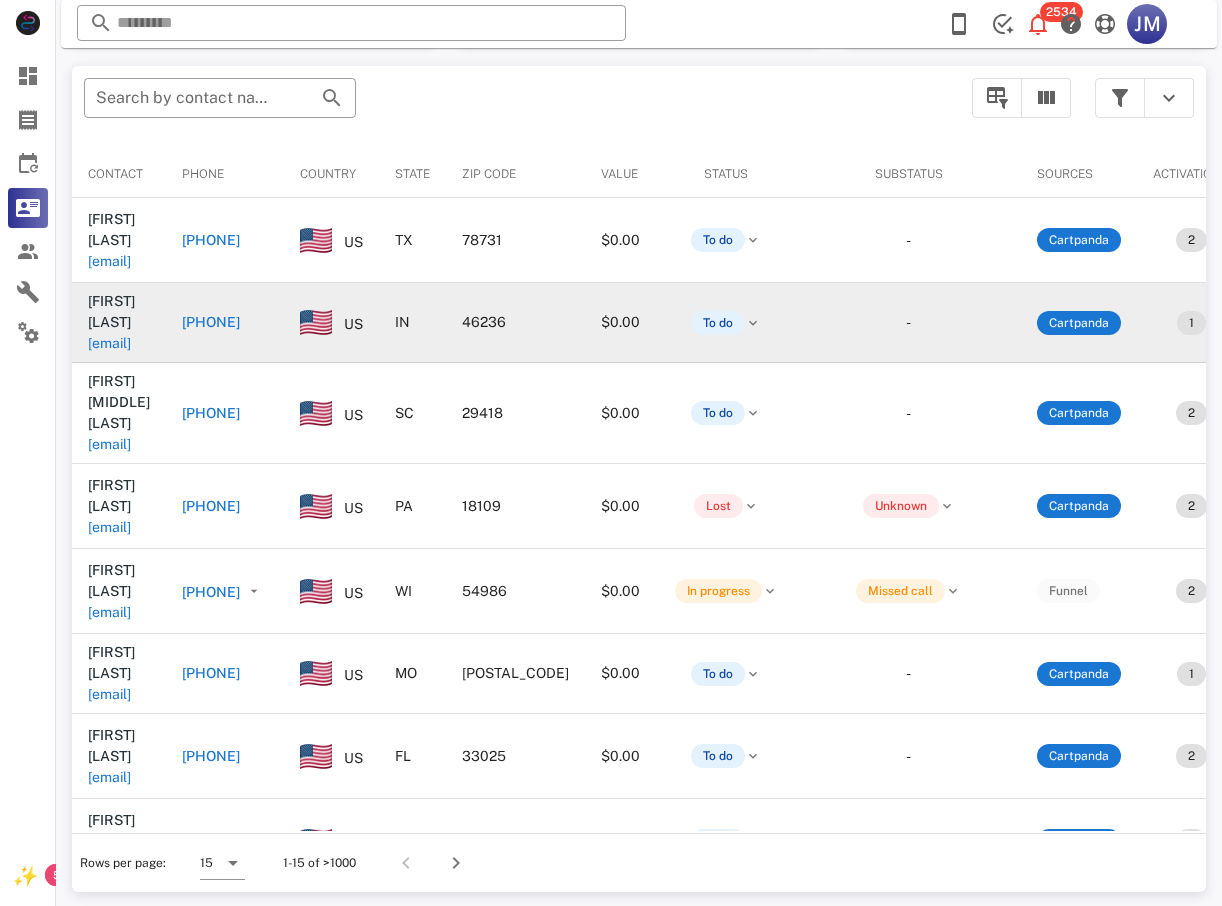click on "[PHONE]" at bounding box center [211, 322] 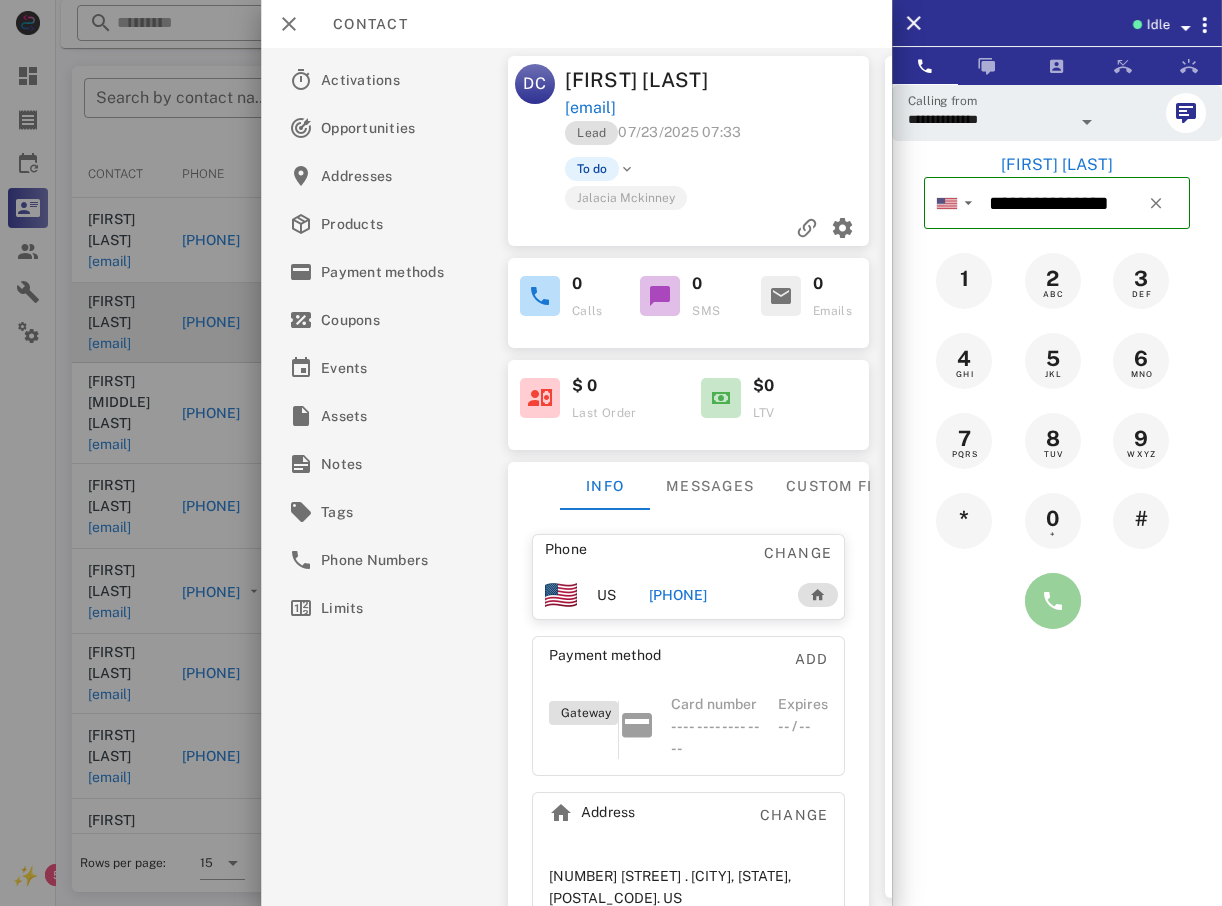 click at bounding box center [1053, 601] 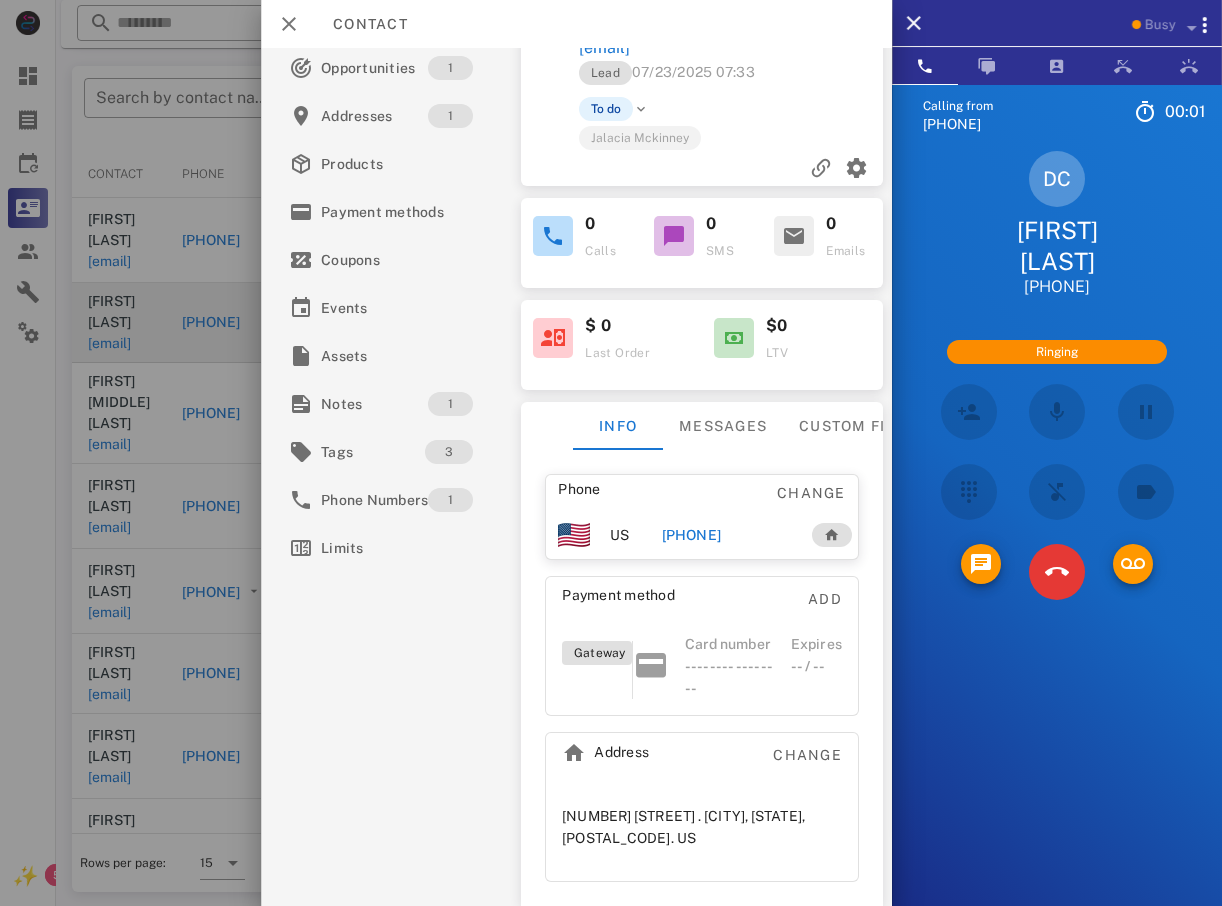 scroll, scrollTop: 102, scrollLeft: 0, axis: vertical 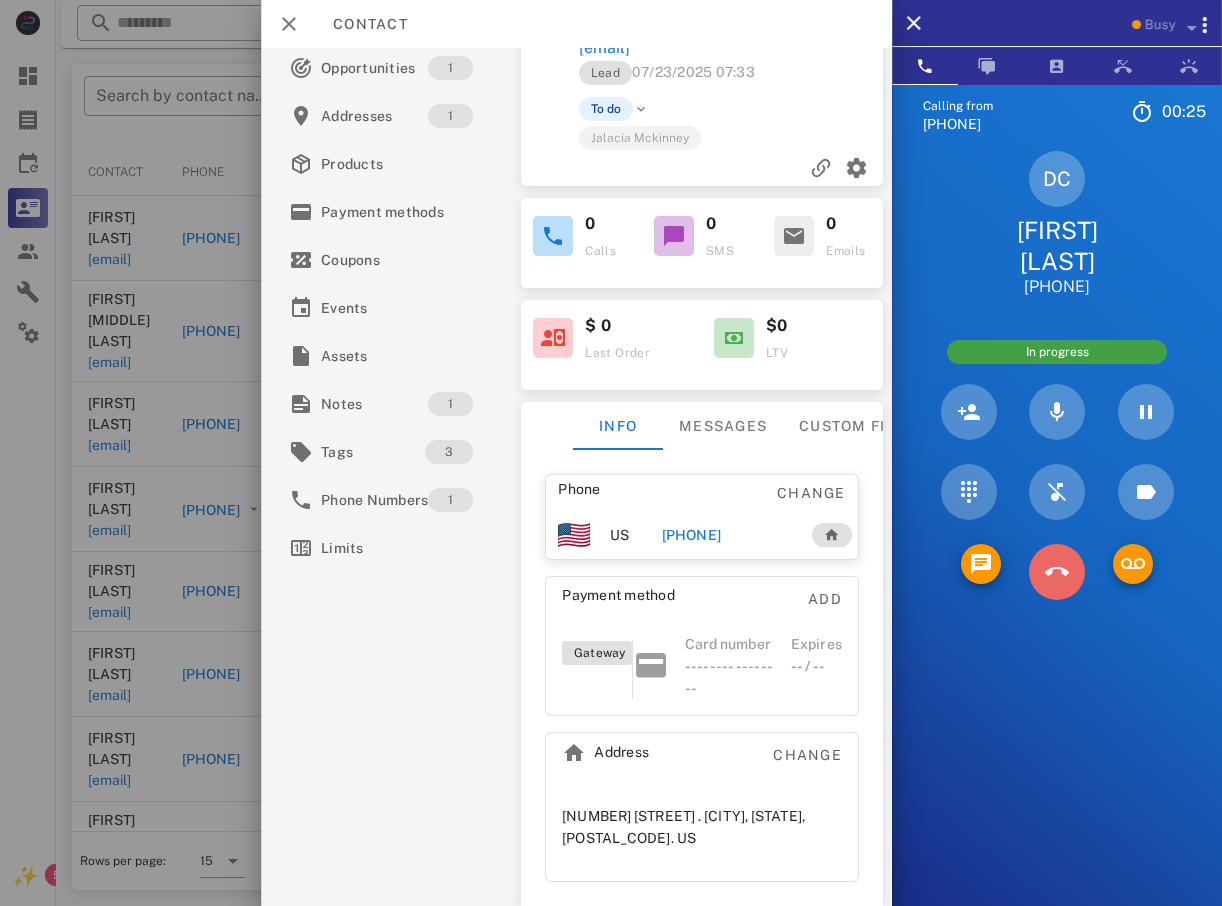 click at bounding box center [1057, 572] 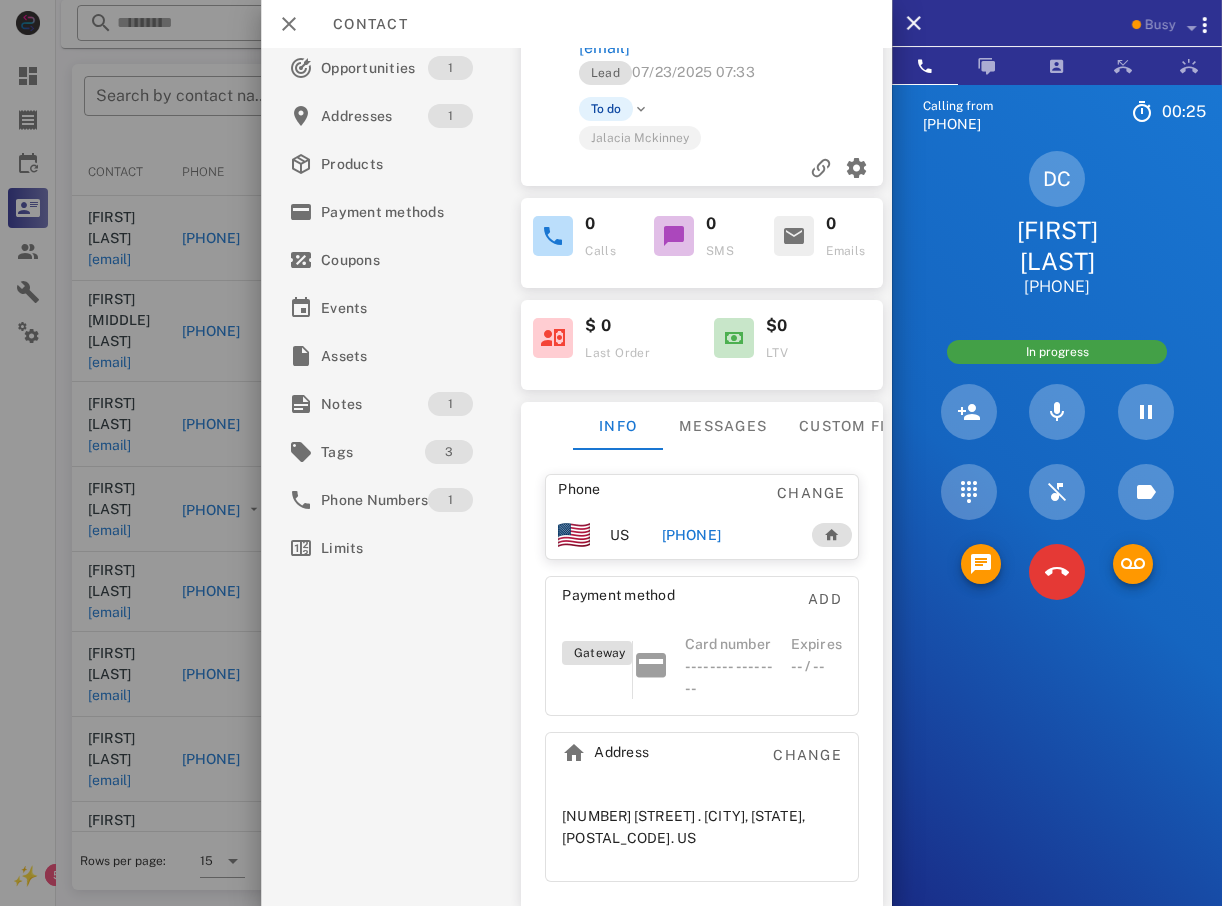 click on "5 JKL" at bounding box center [0, 0] 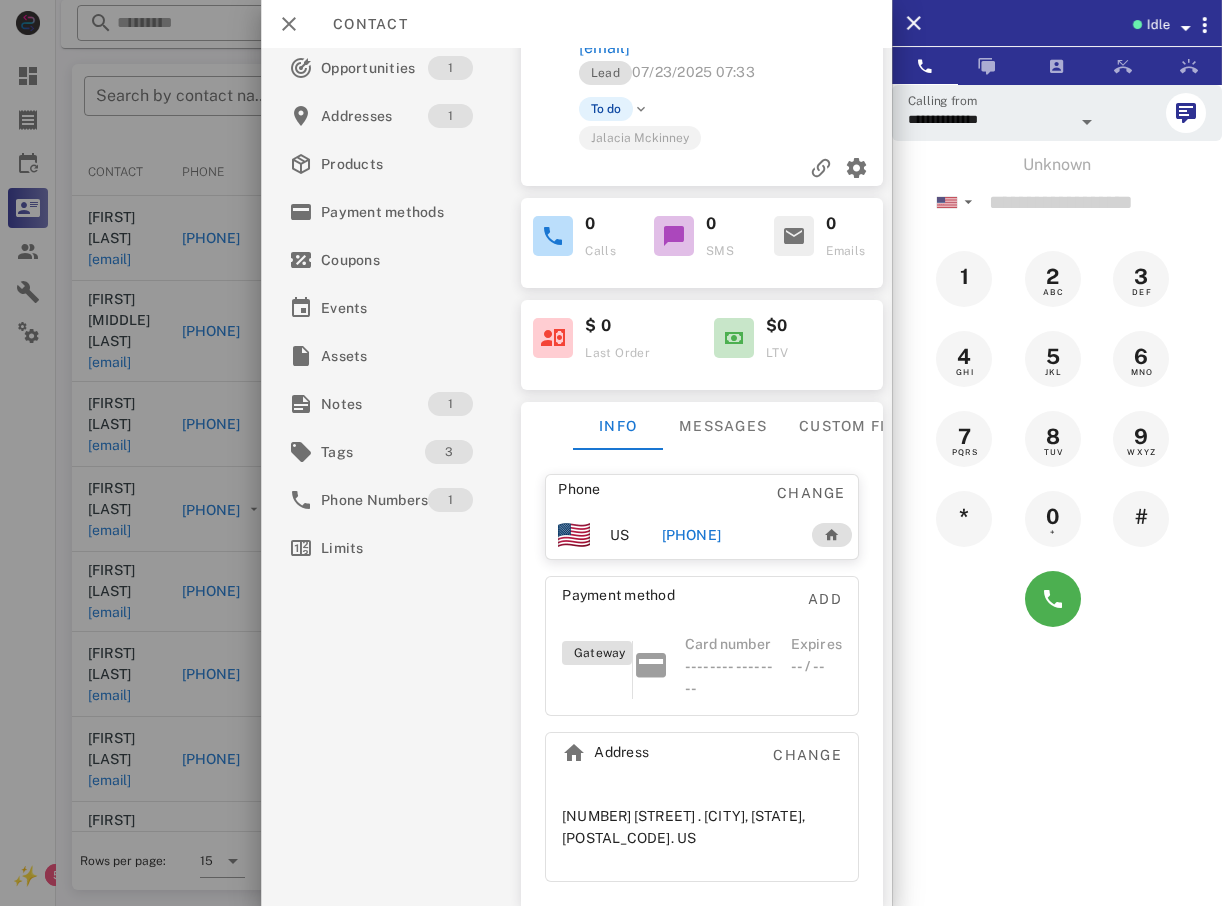 click at bounding box center [611, 453] 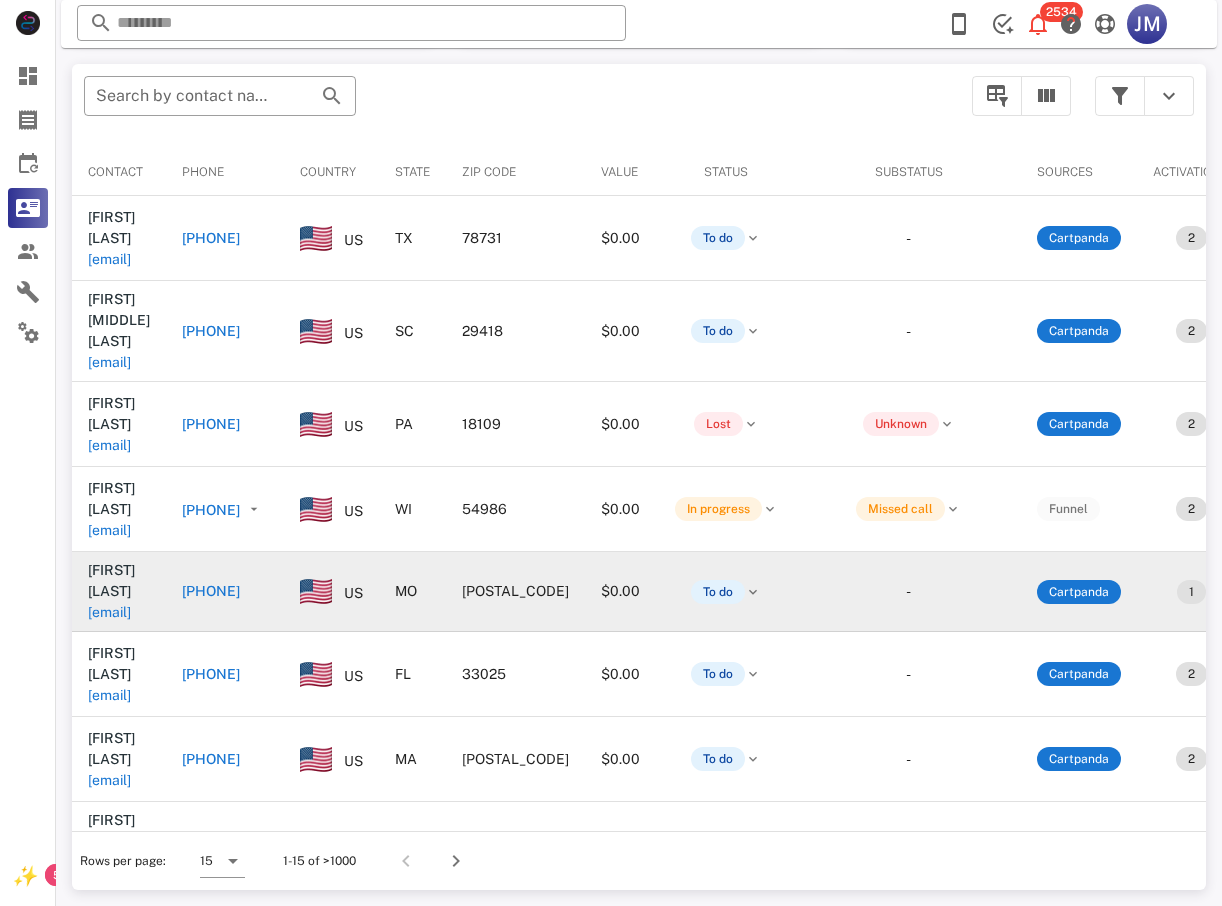 click on "[PHONE]" at bounding box center (211, 591) 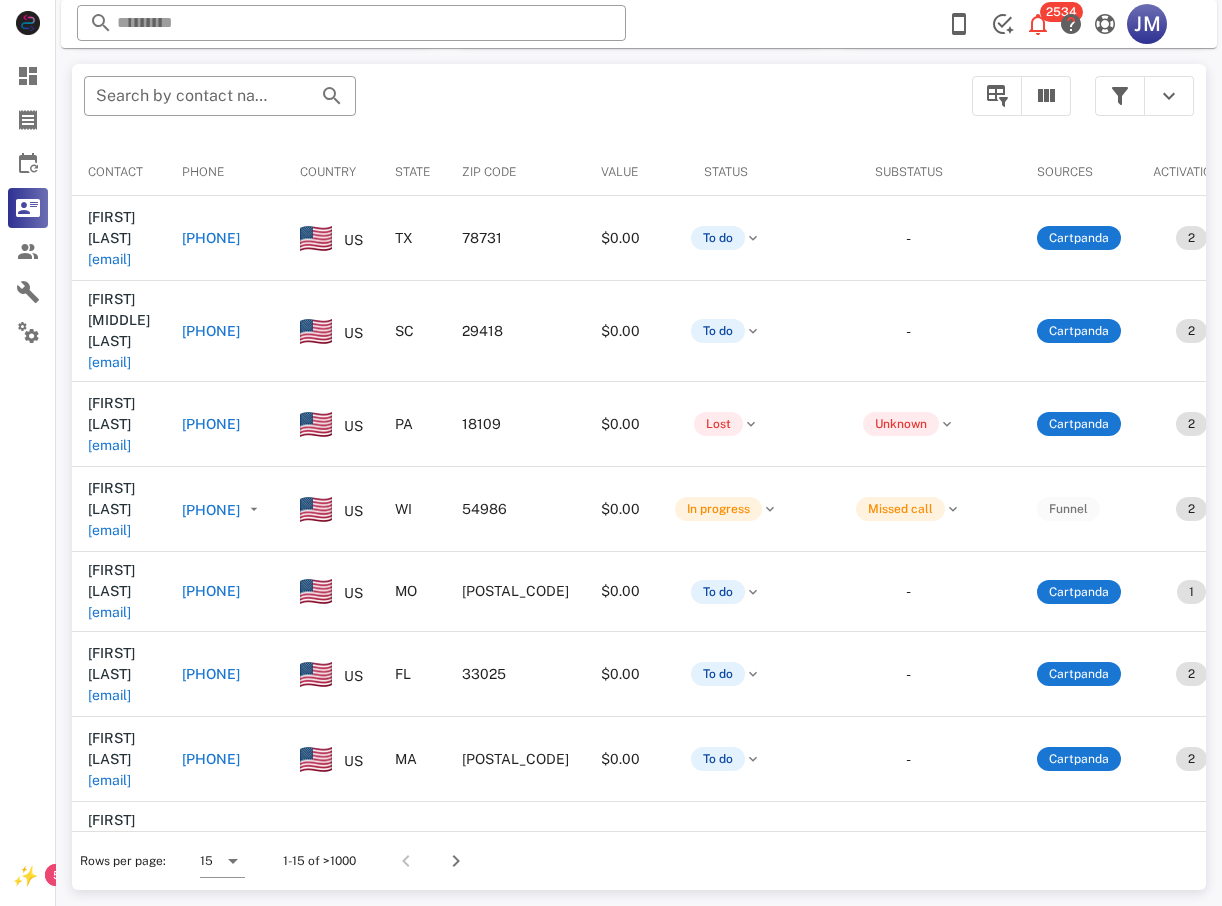type on "**********" 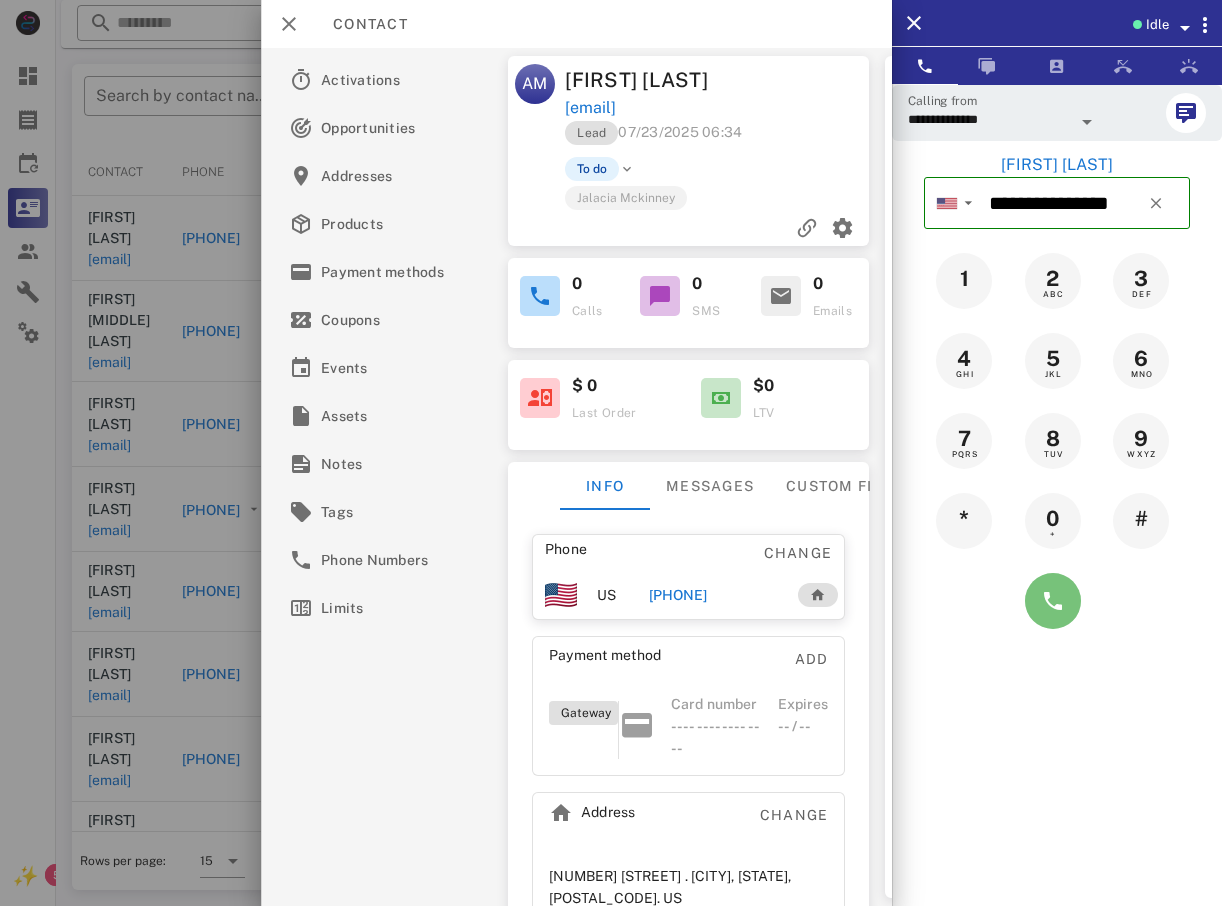 click at bounding box center [1053, 601] 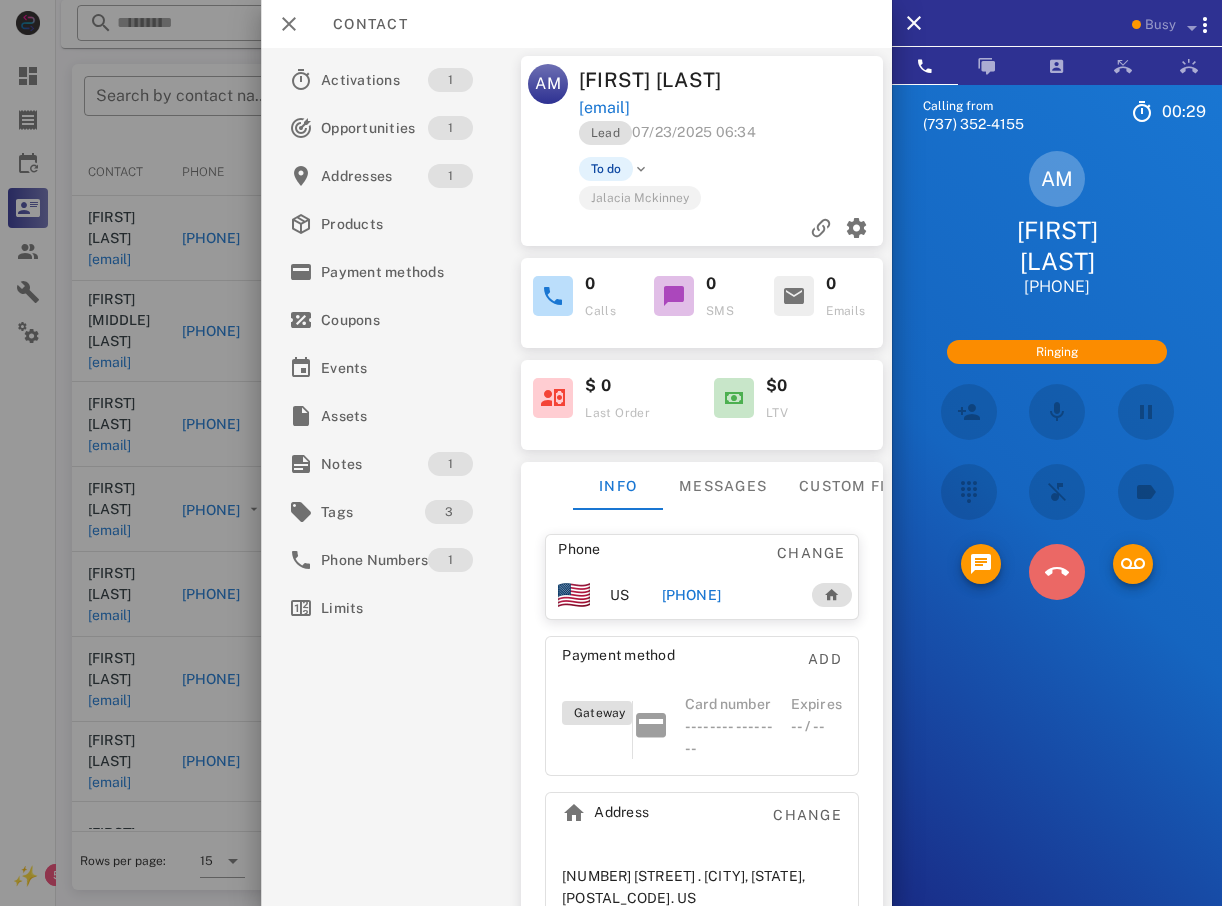 click at bounding box center [1057, 572] 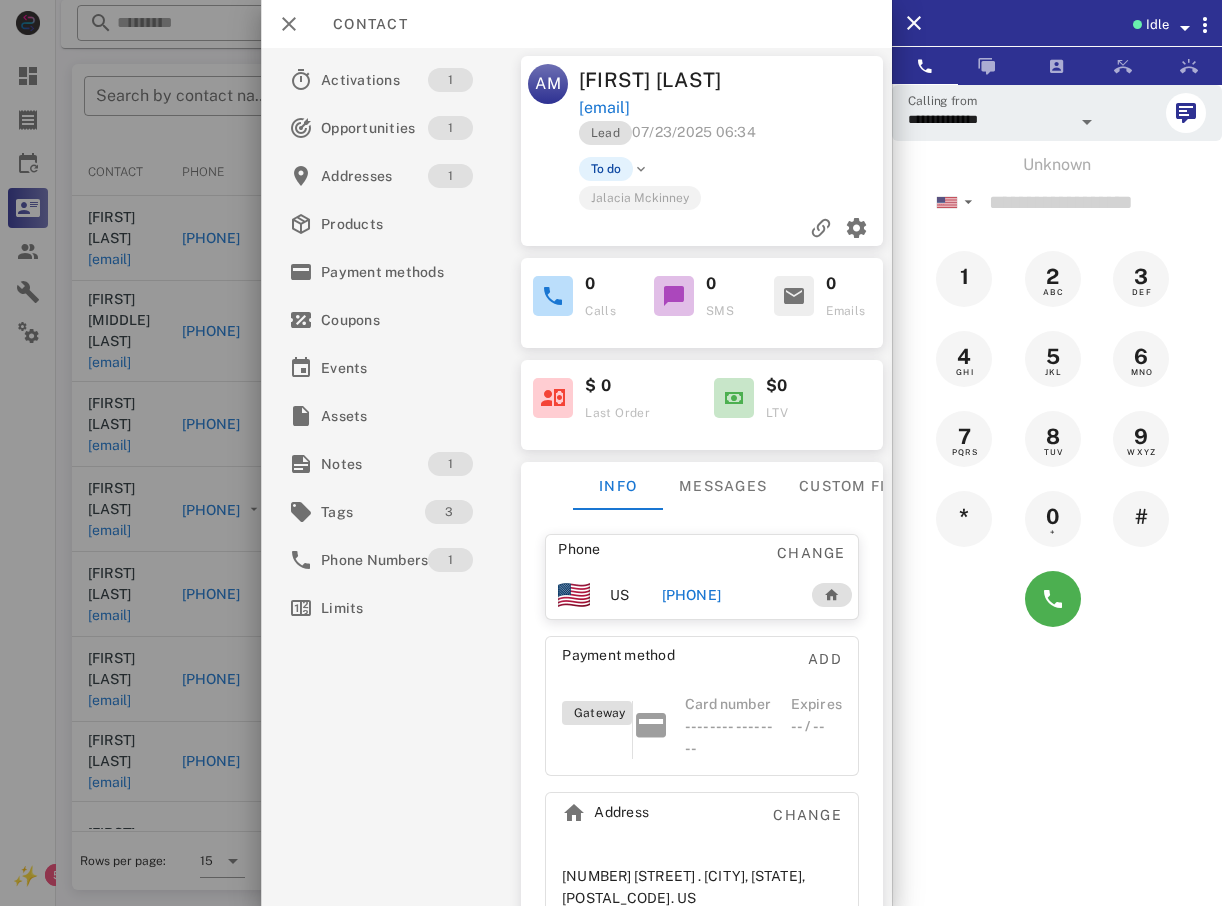 click at bounding box center [611, 453] 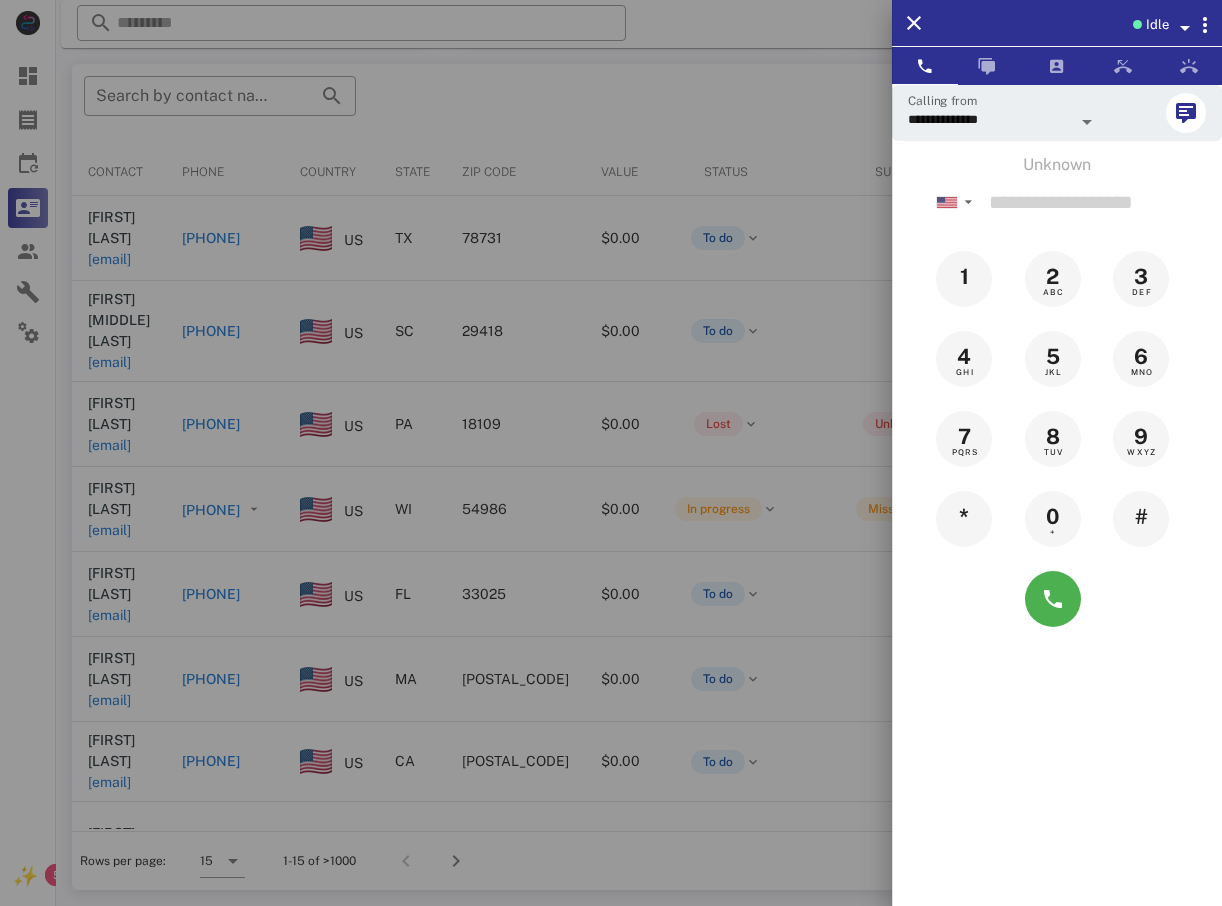 click at bounding box center (611, 453) 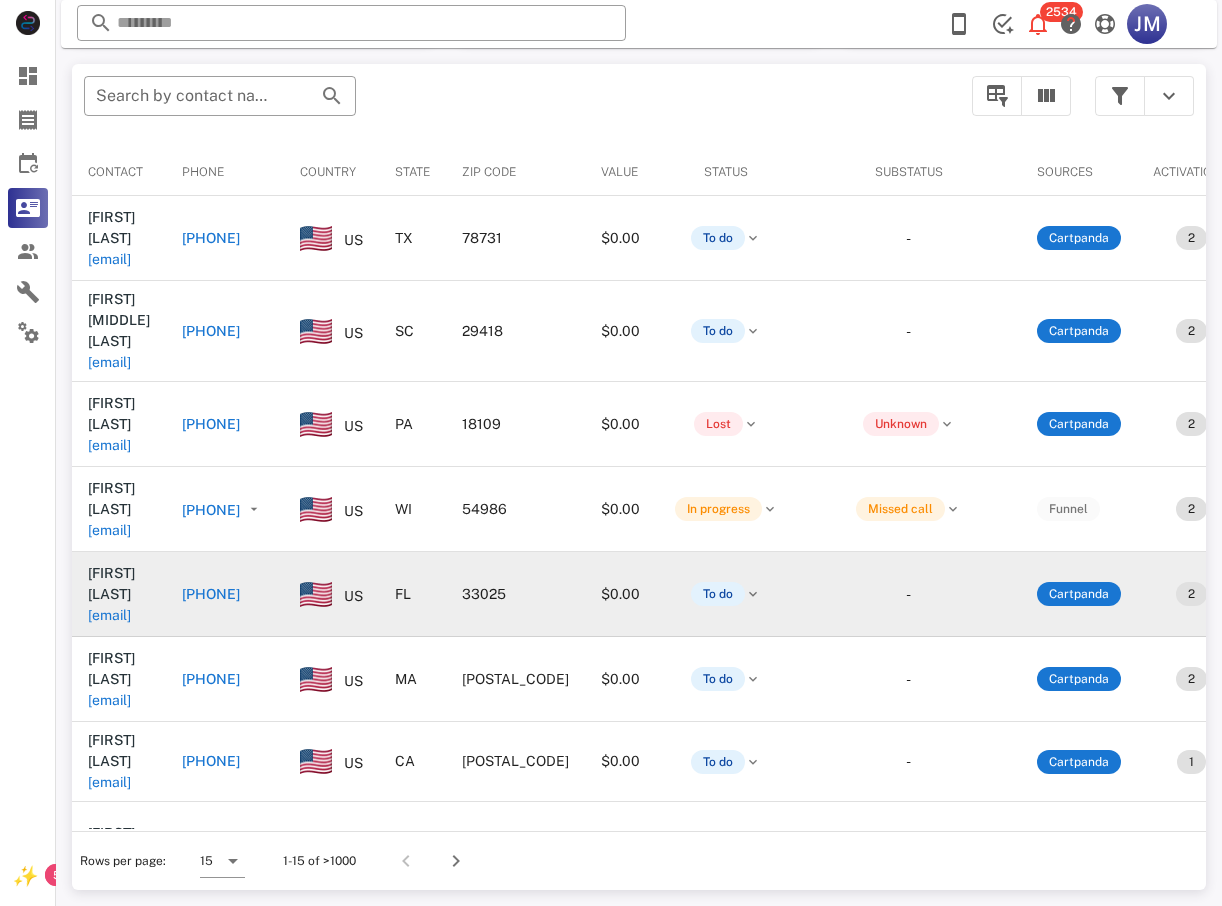 click on "[PHONE]" at bounding box center (211, 594) 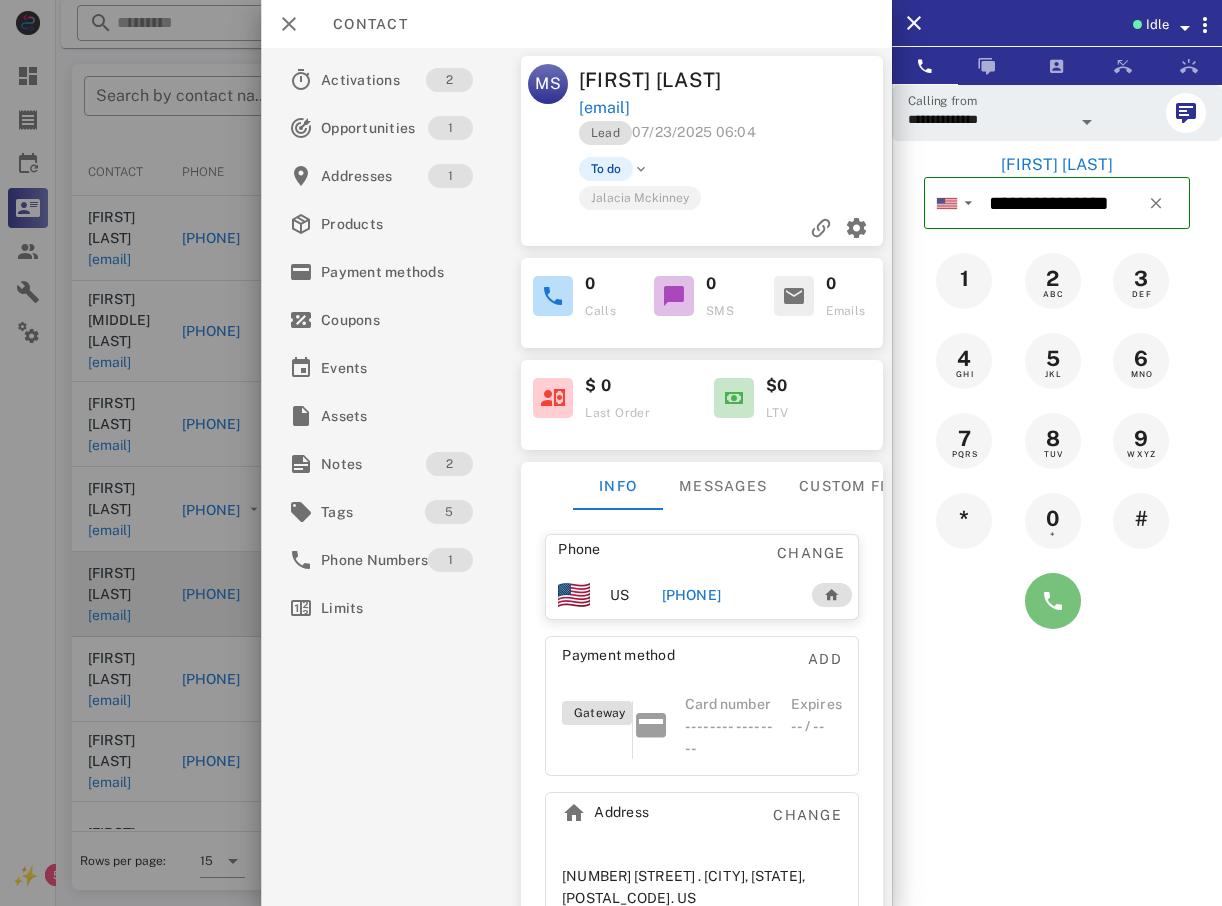 click at bounding box center [1053, 601] 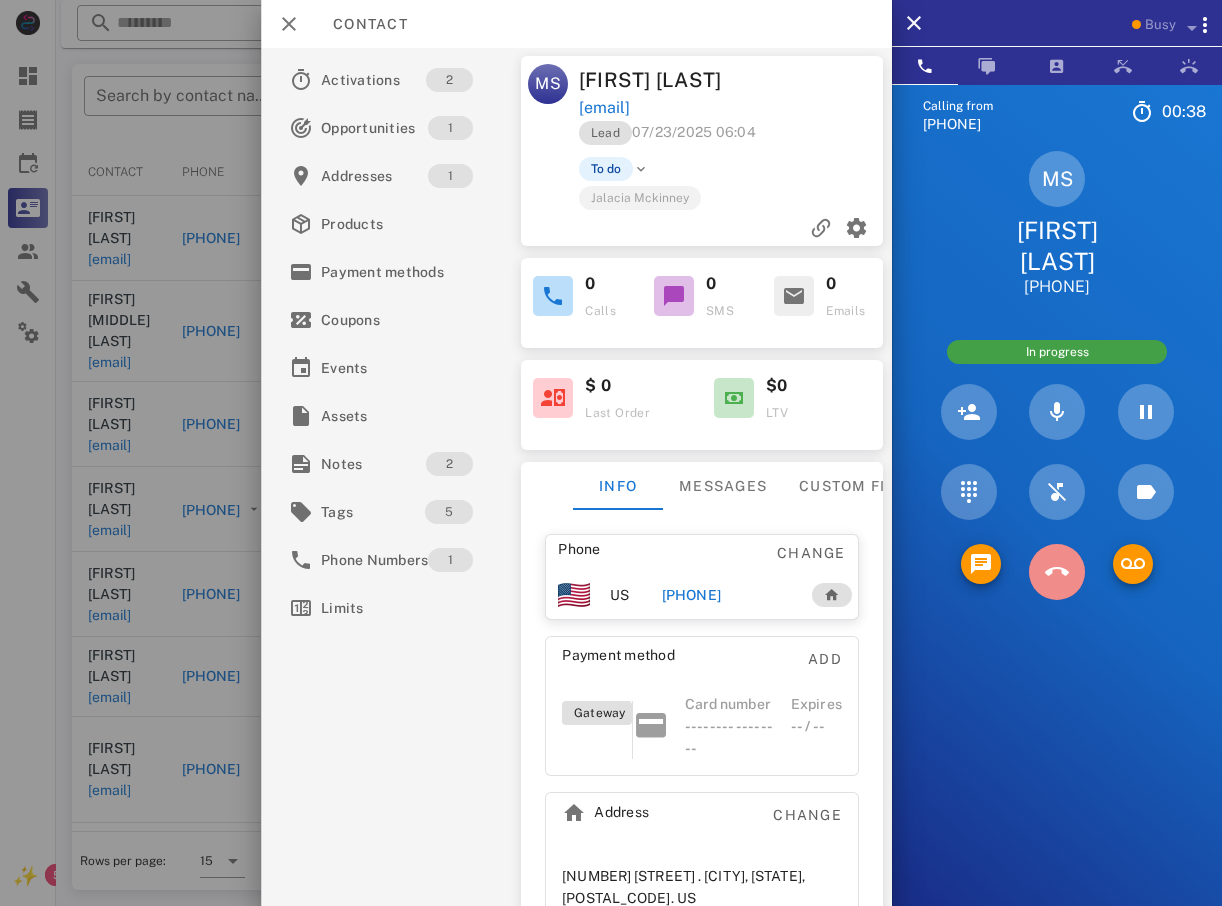 click at bounding box center [1057, 572] 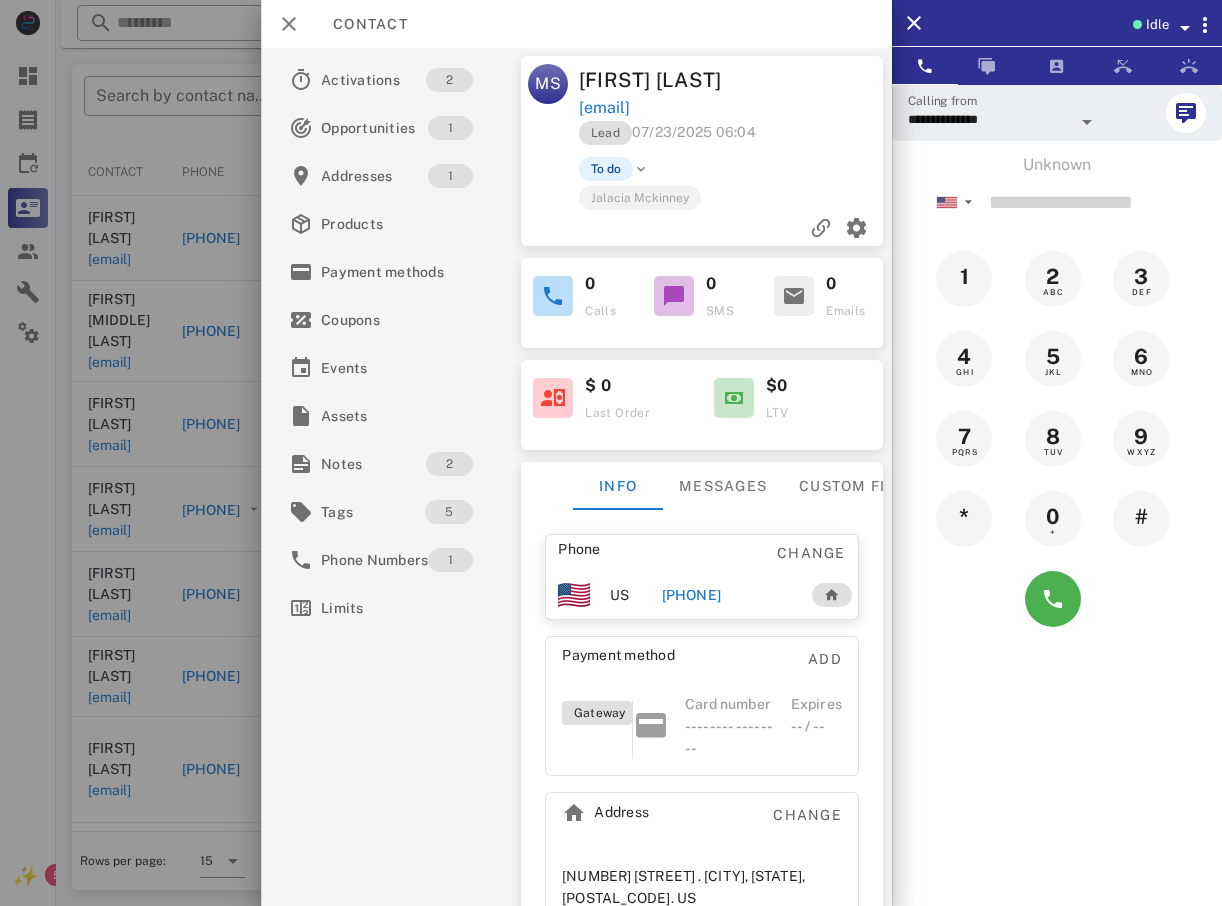 click at bounding box center [611, 453] 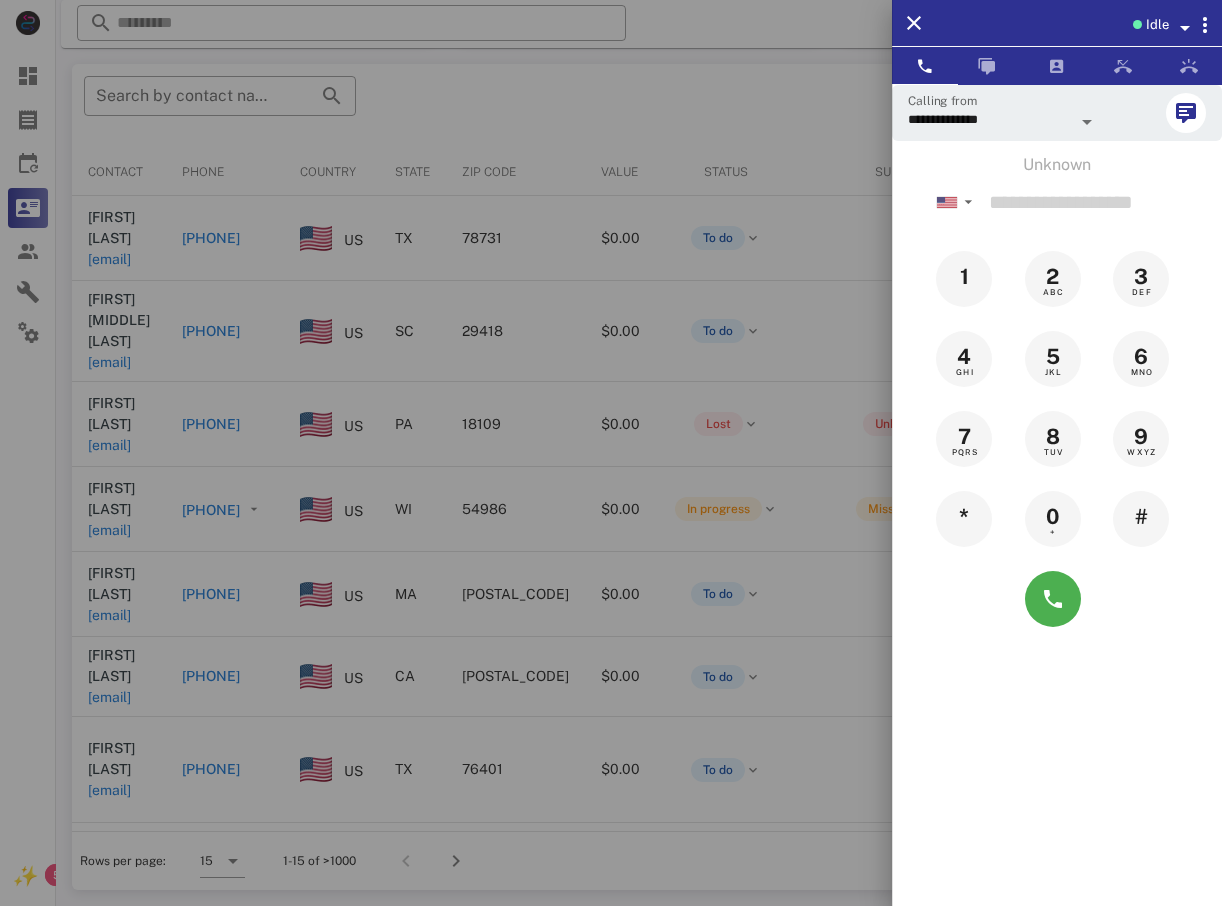 click at bounding box center (611, 453) 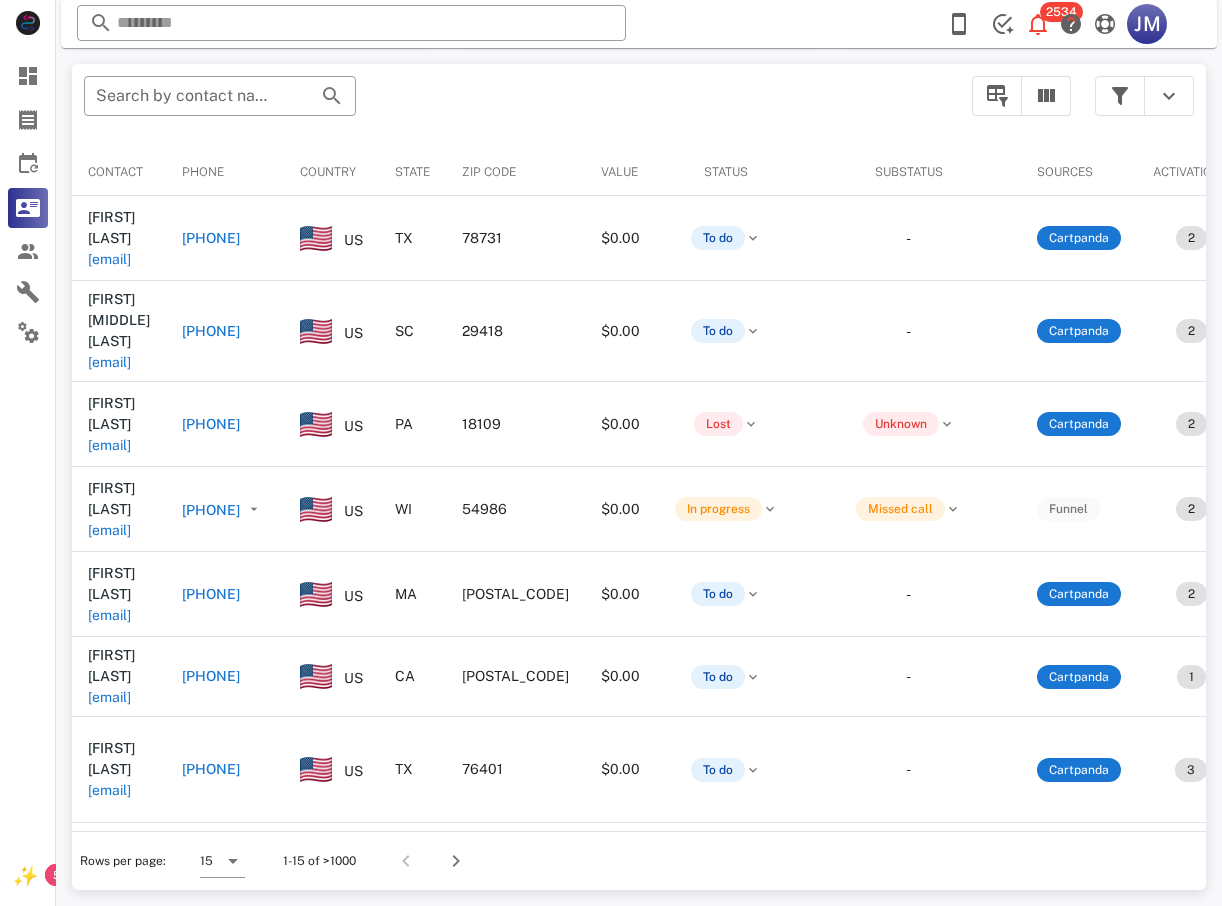 click on "[PHONE]" at bounding box center (211, 594) 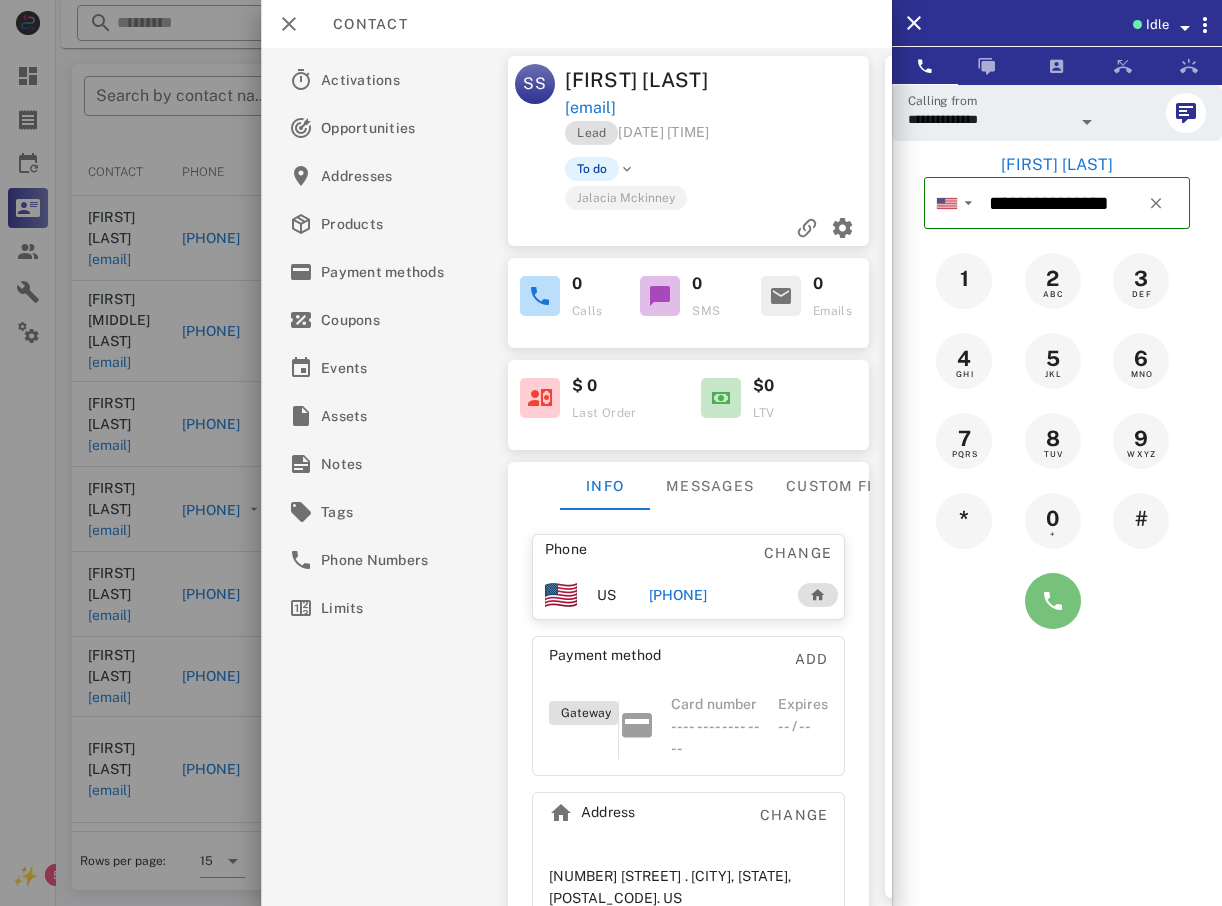 click at bounding box center (1053, 601) 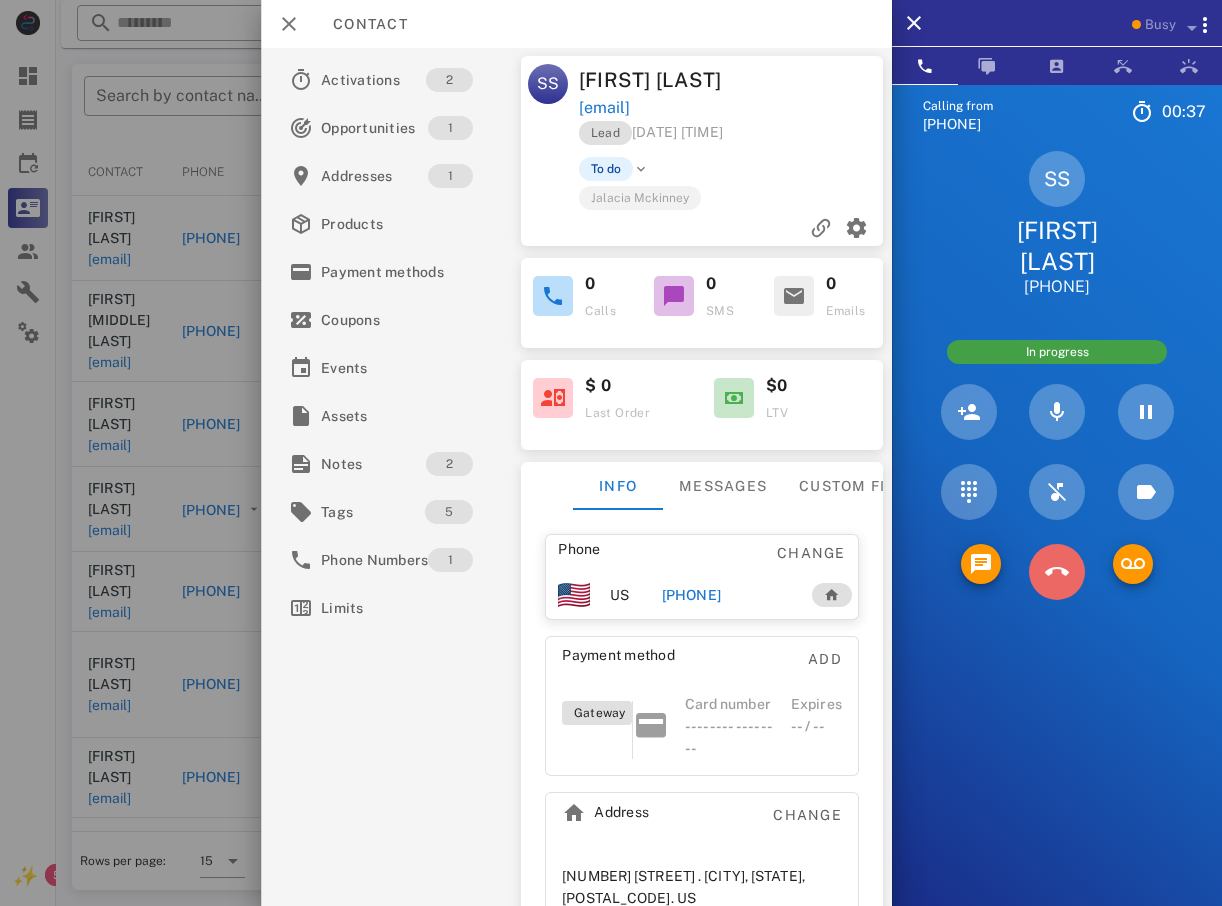 click at bounding box center (1057, 572) 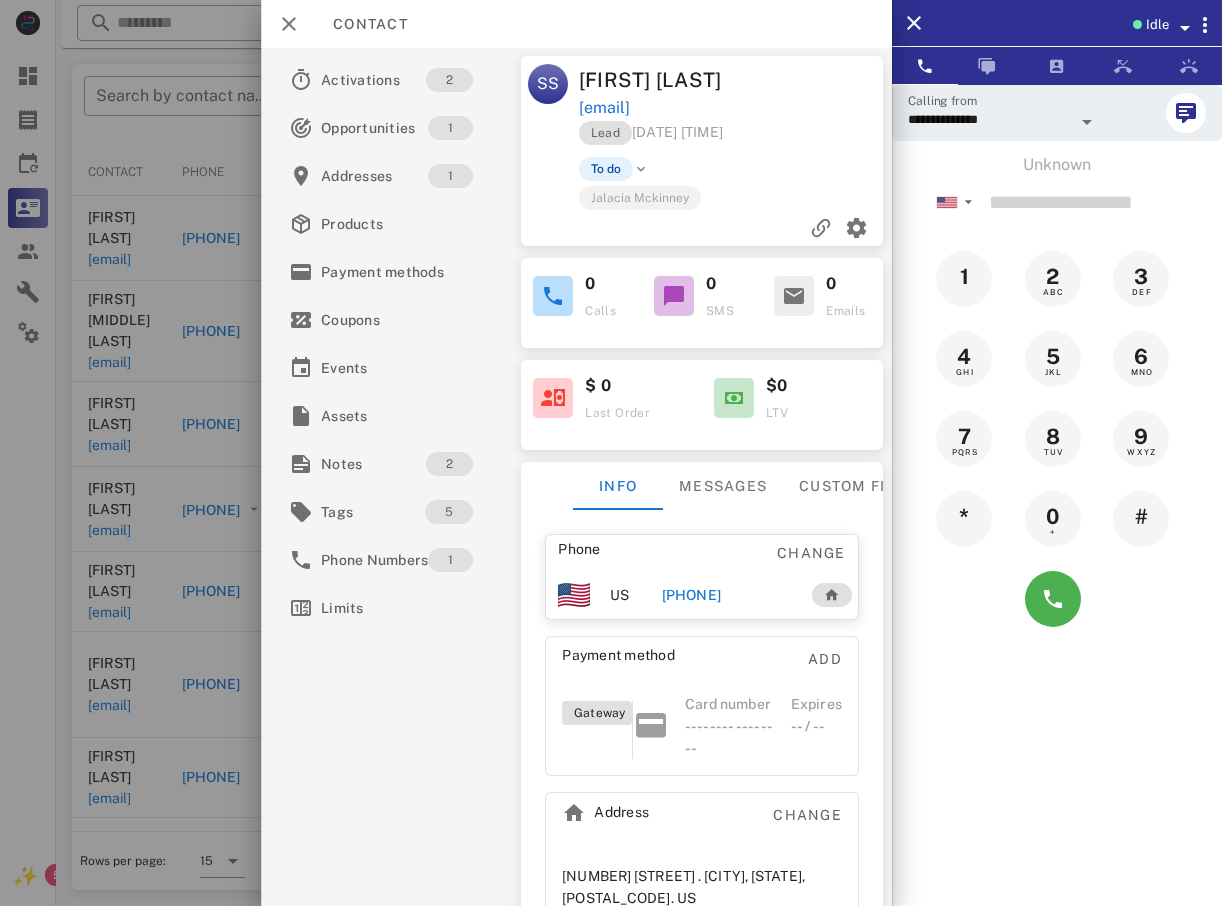 click at bounding box center (611, 453) 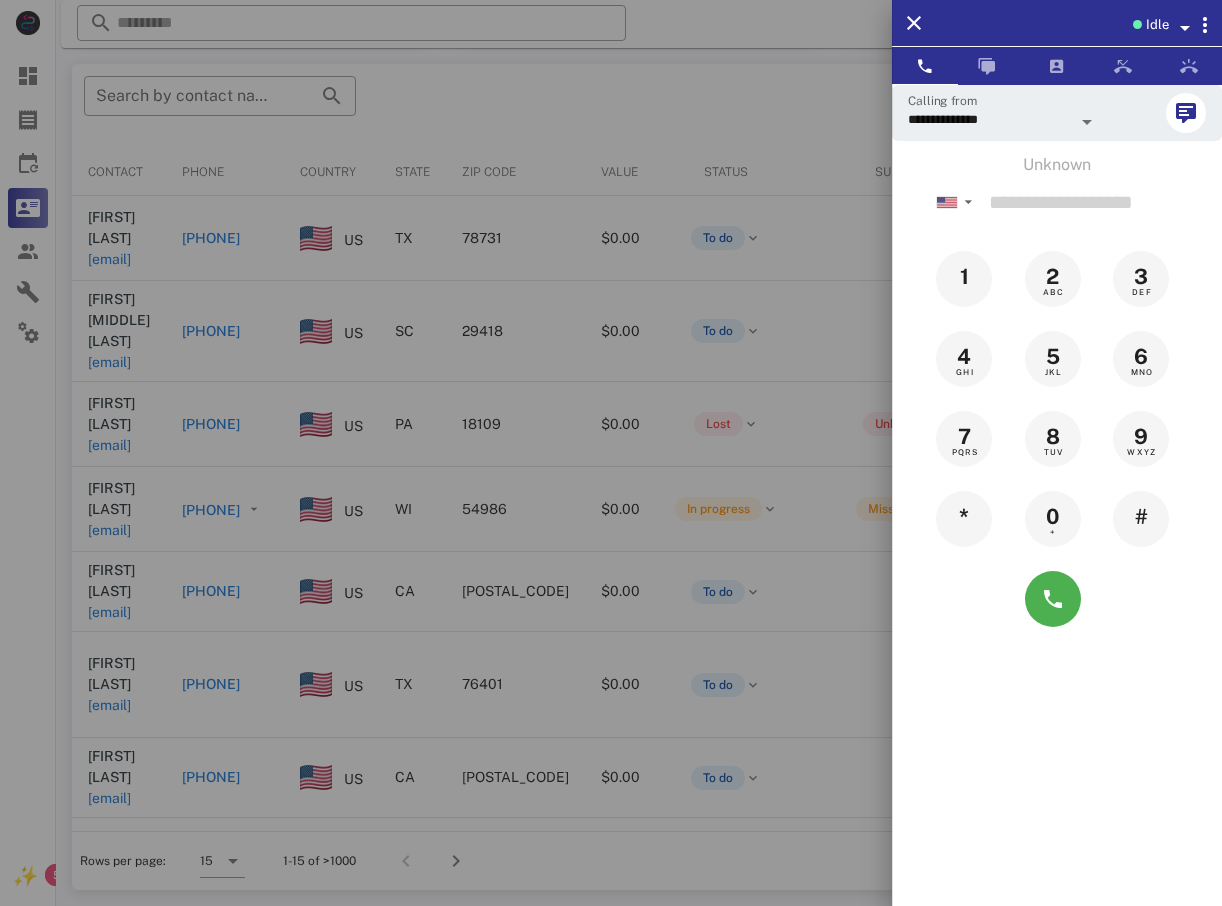 click at bounding box center [611, 453] 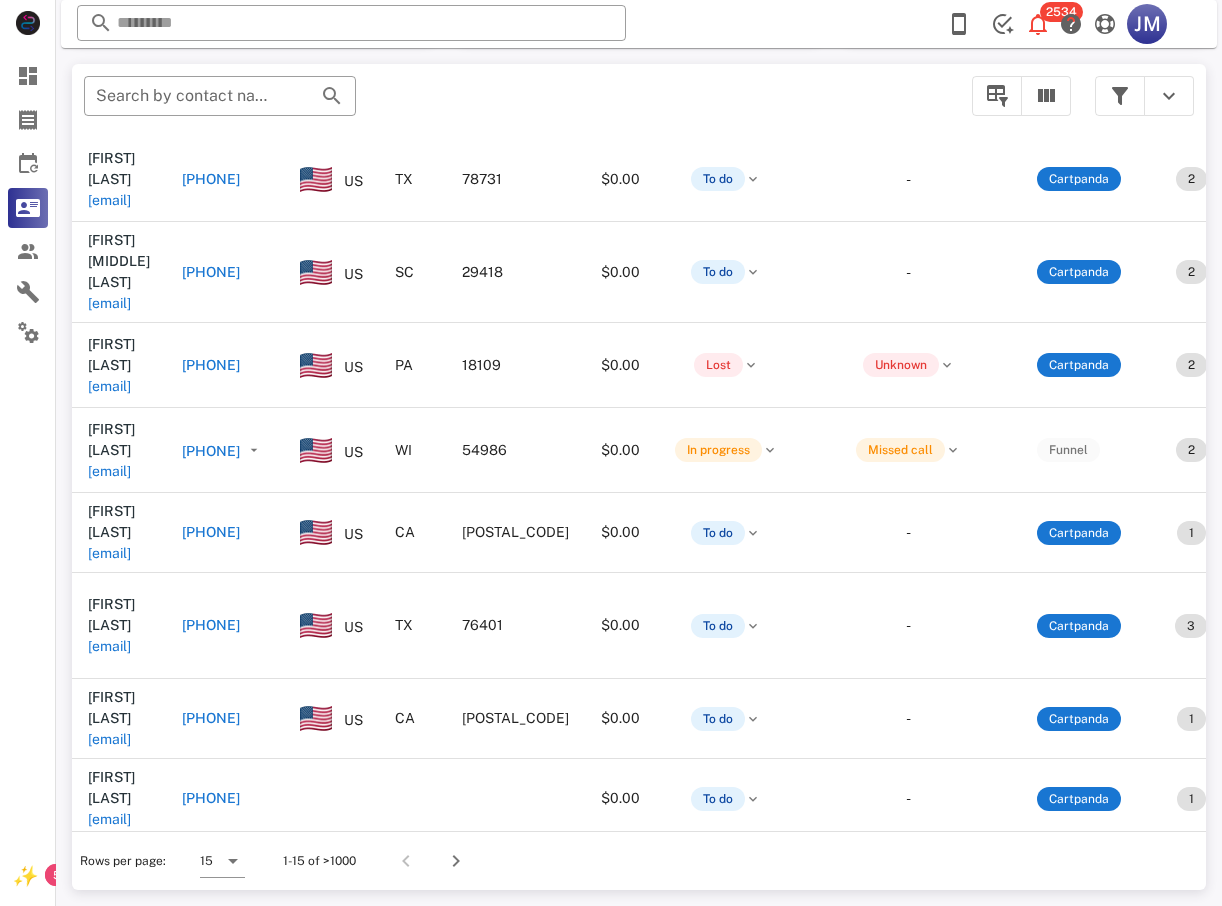 scroll, scrollTop: 158, scrollLeft: 0, axis: vertical 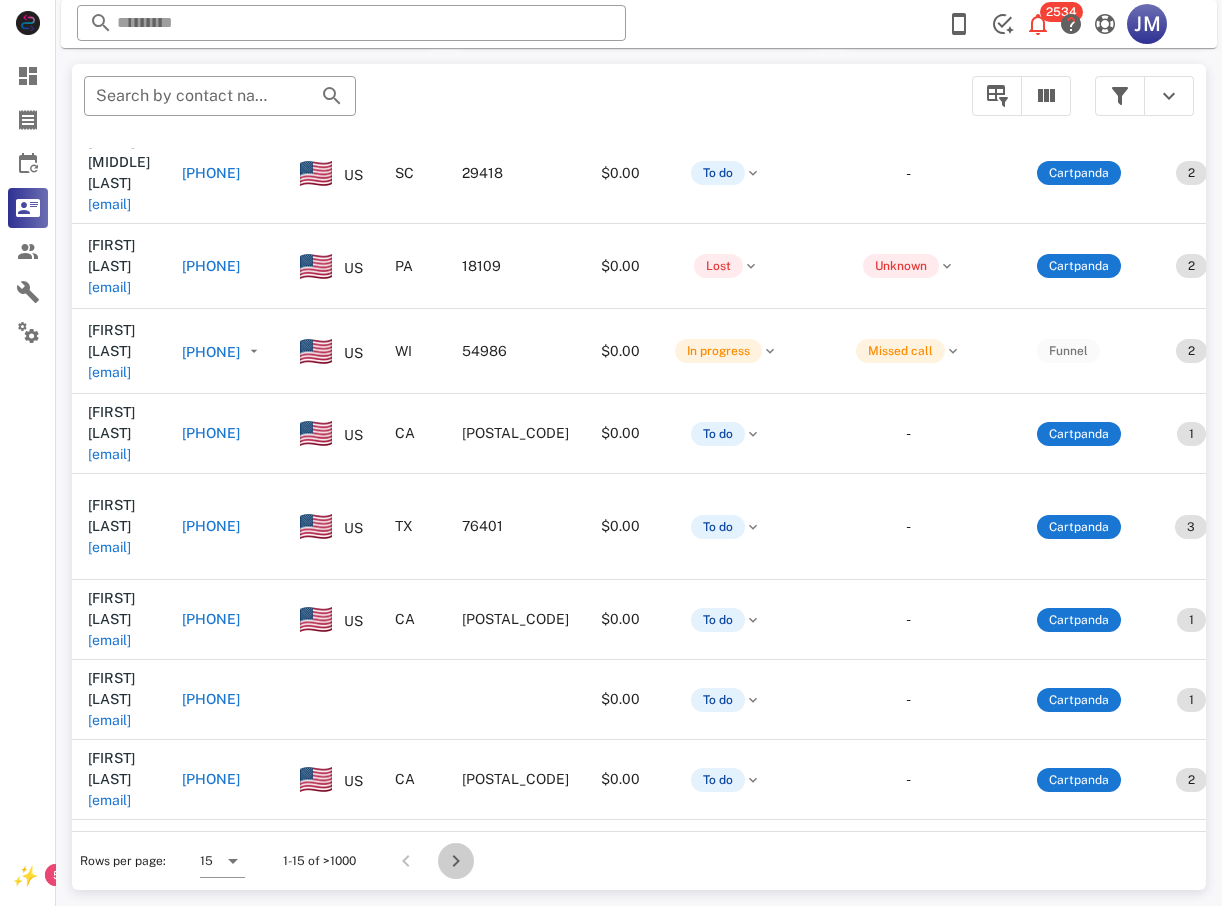 click at bounding box center (456, 861) 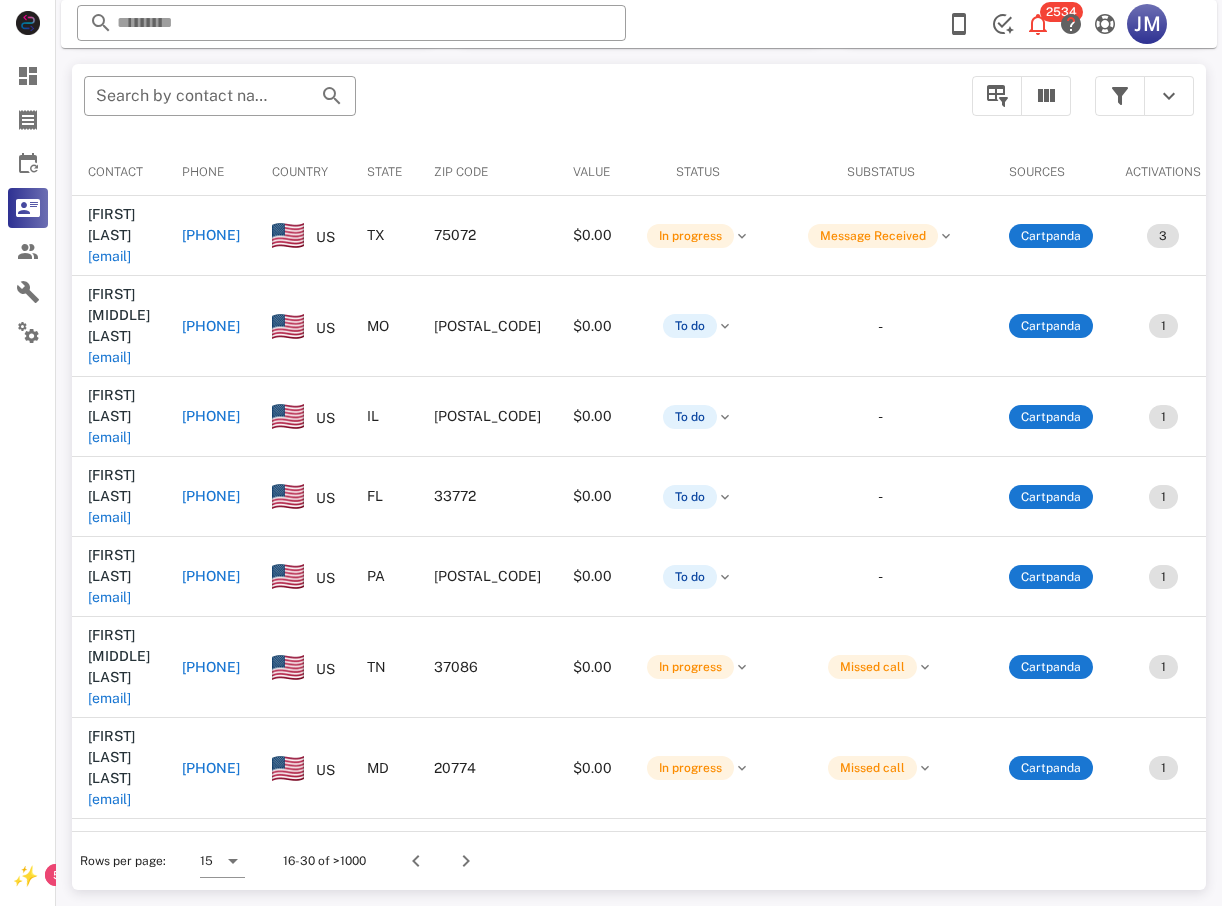 scroll, scrollTop: 380, scrollLeft: 0, axis: vertical 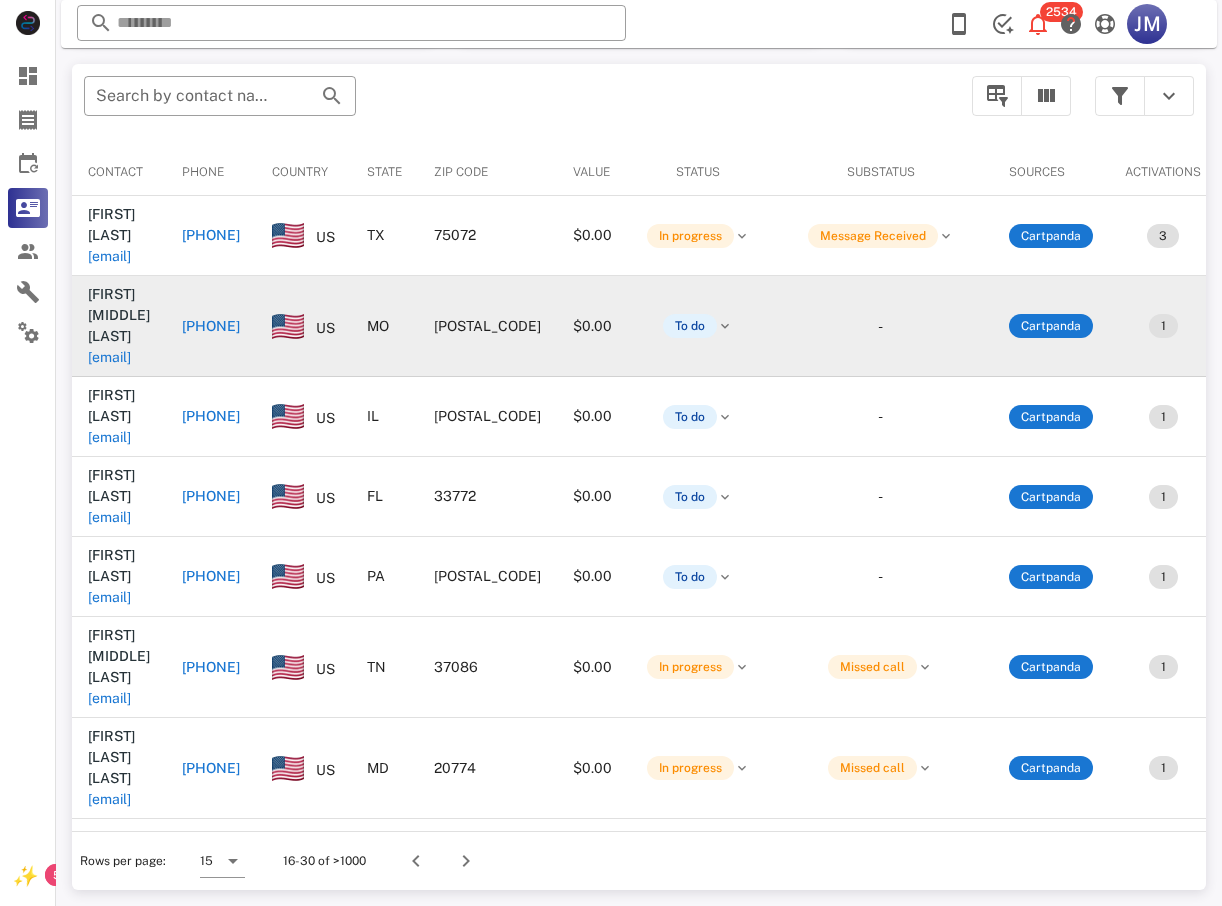 click on "[PHONE]" at bounding box center [211, 326] 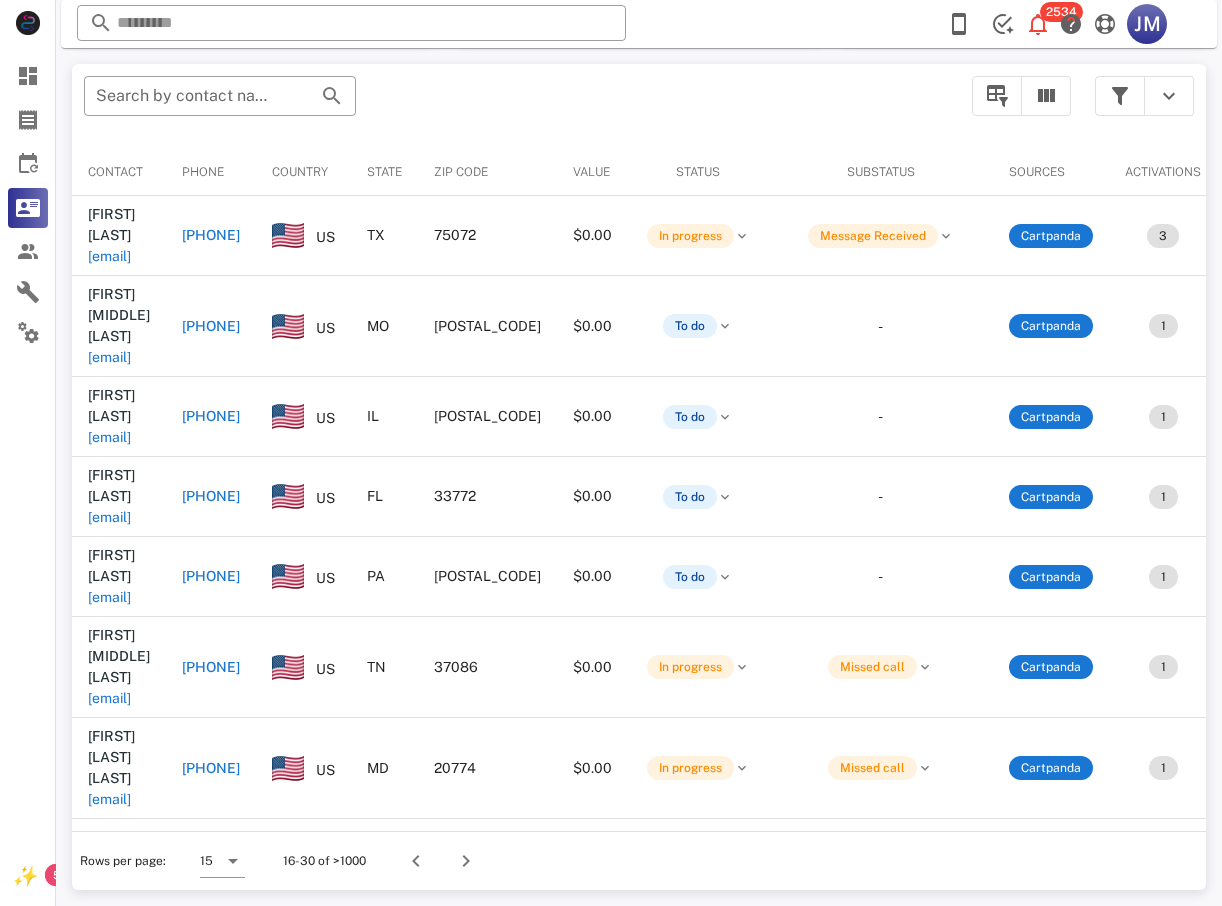 type on "**********" 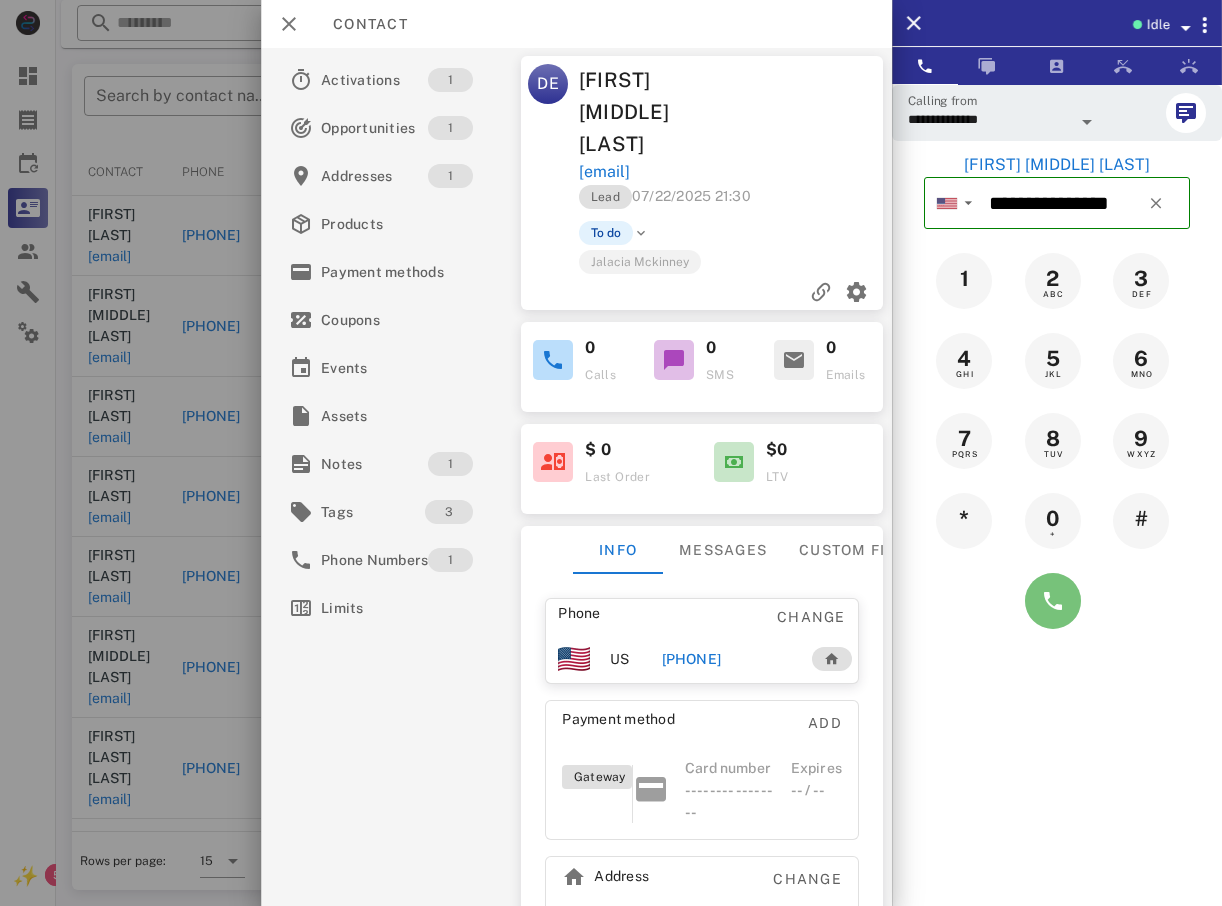 click at bounding box center (1053, 601) 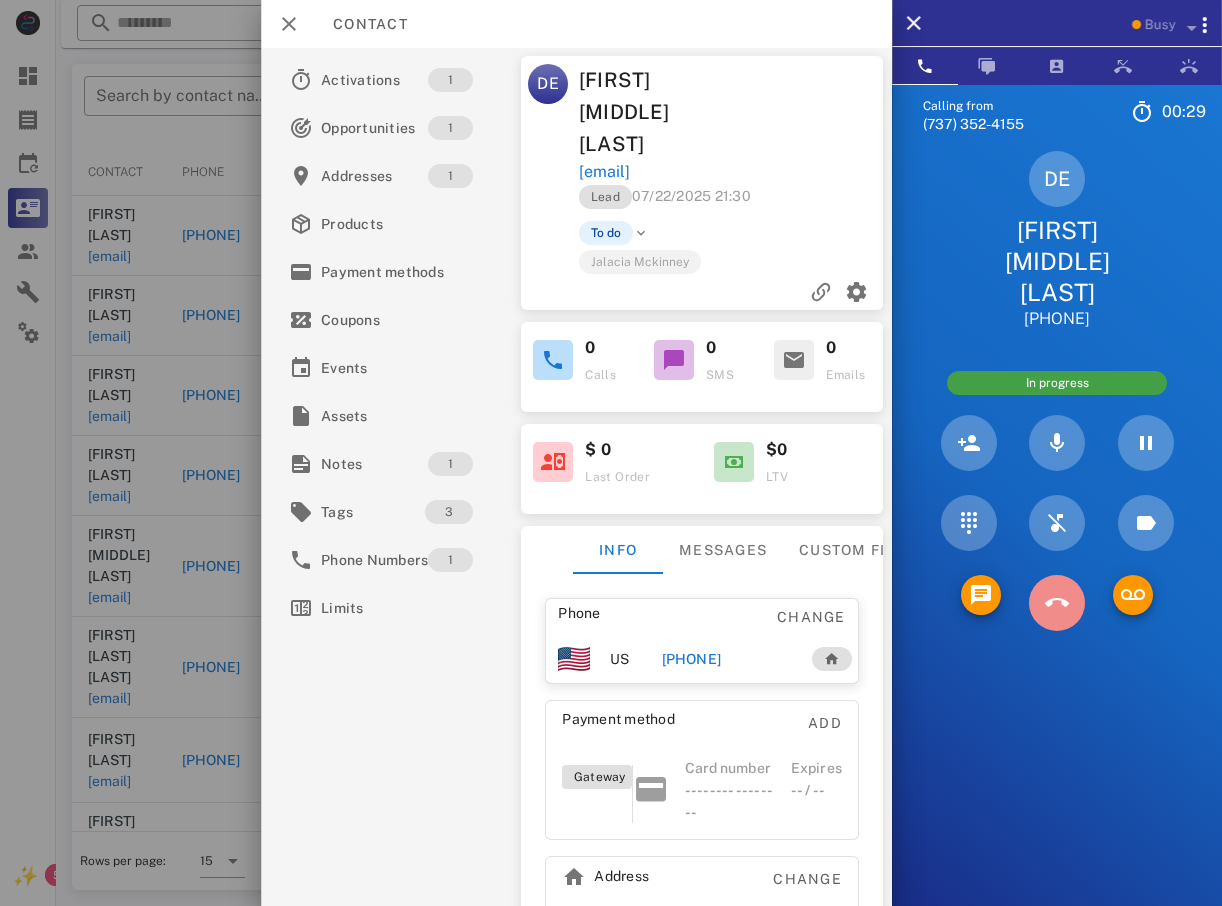 click at bounding box center (1057, 603) 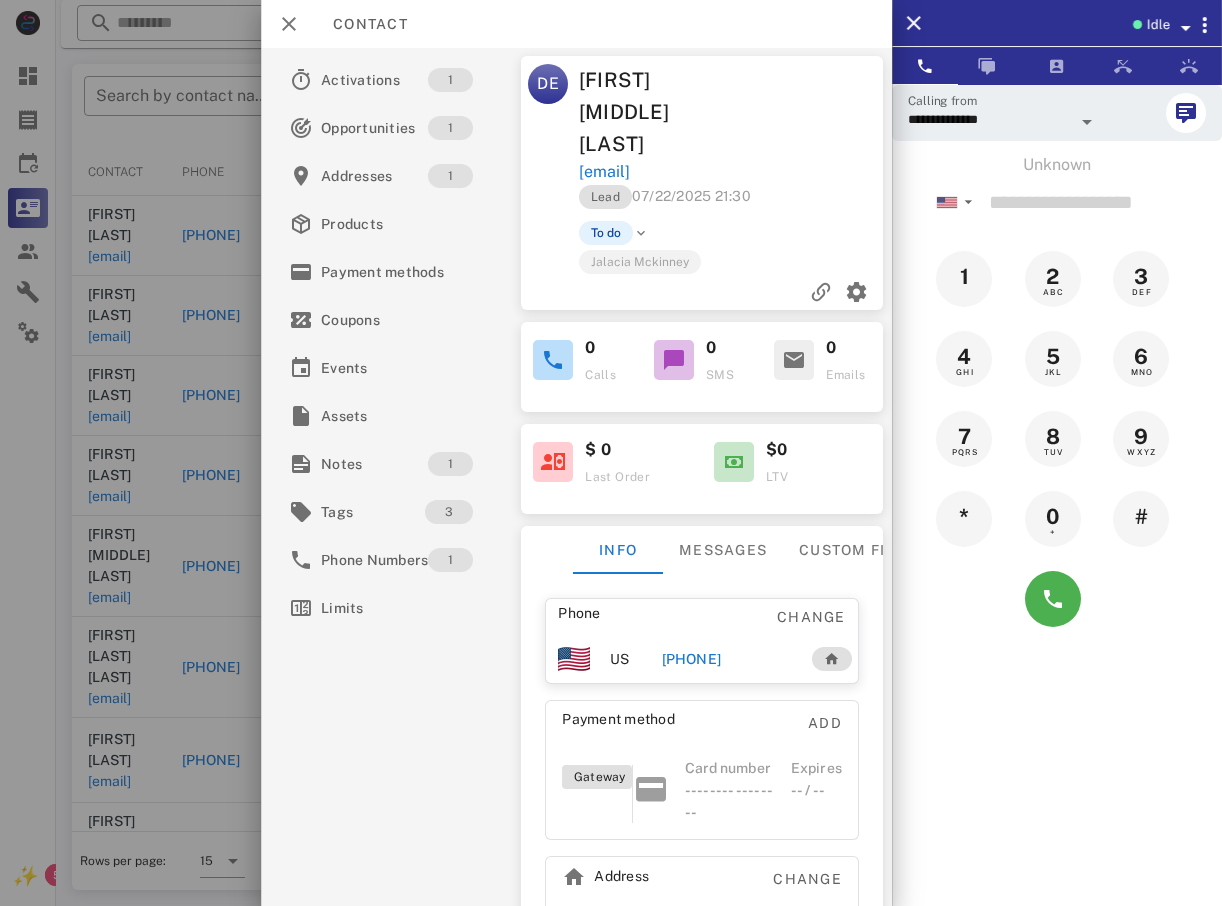 click at bounding box center [611, 453] 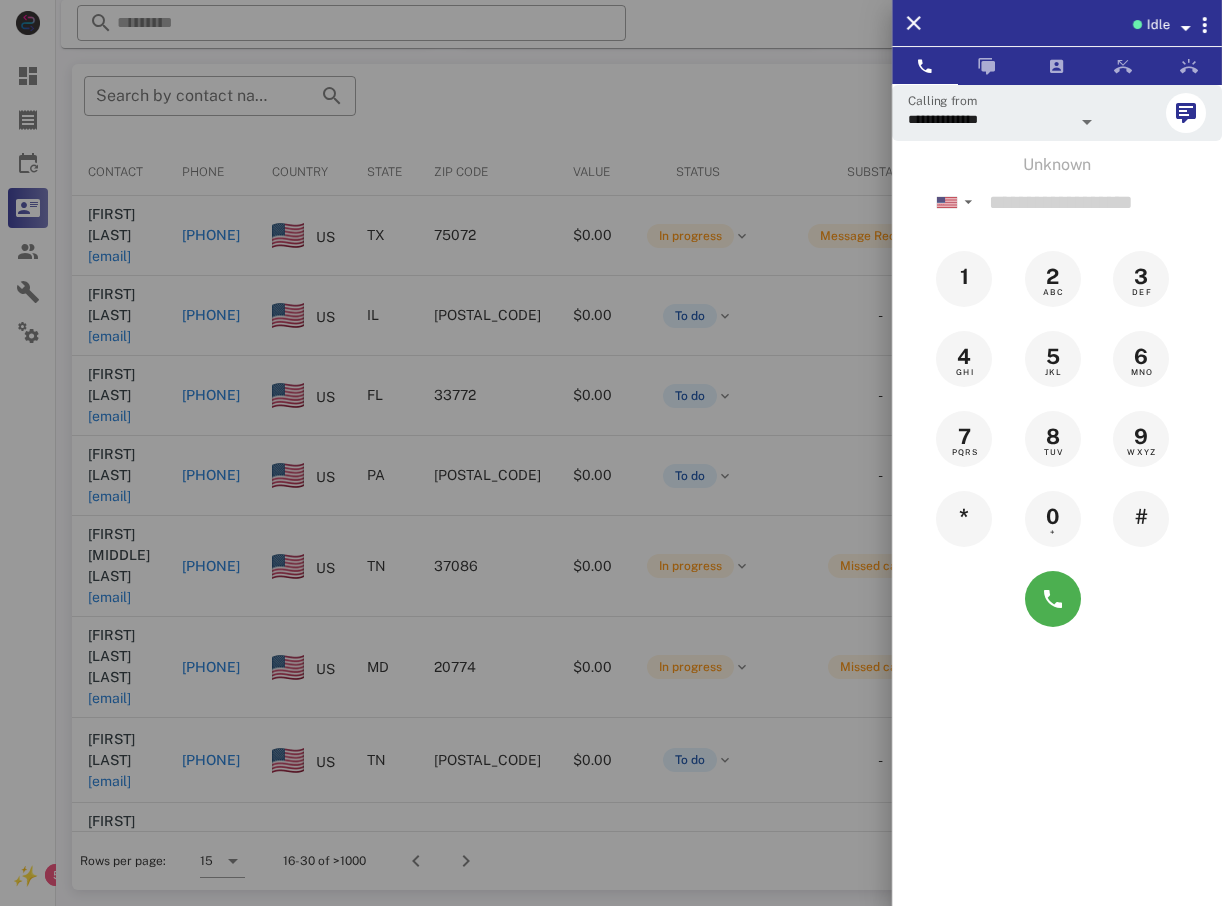 click at bounding box center (611, 453) 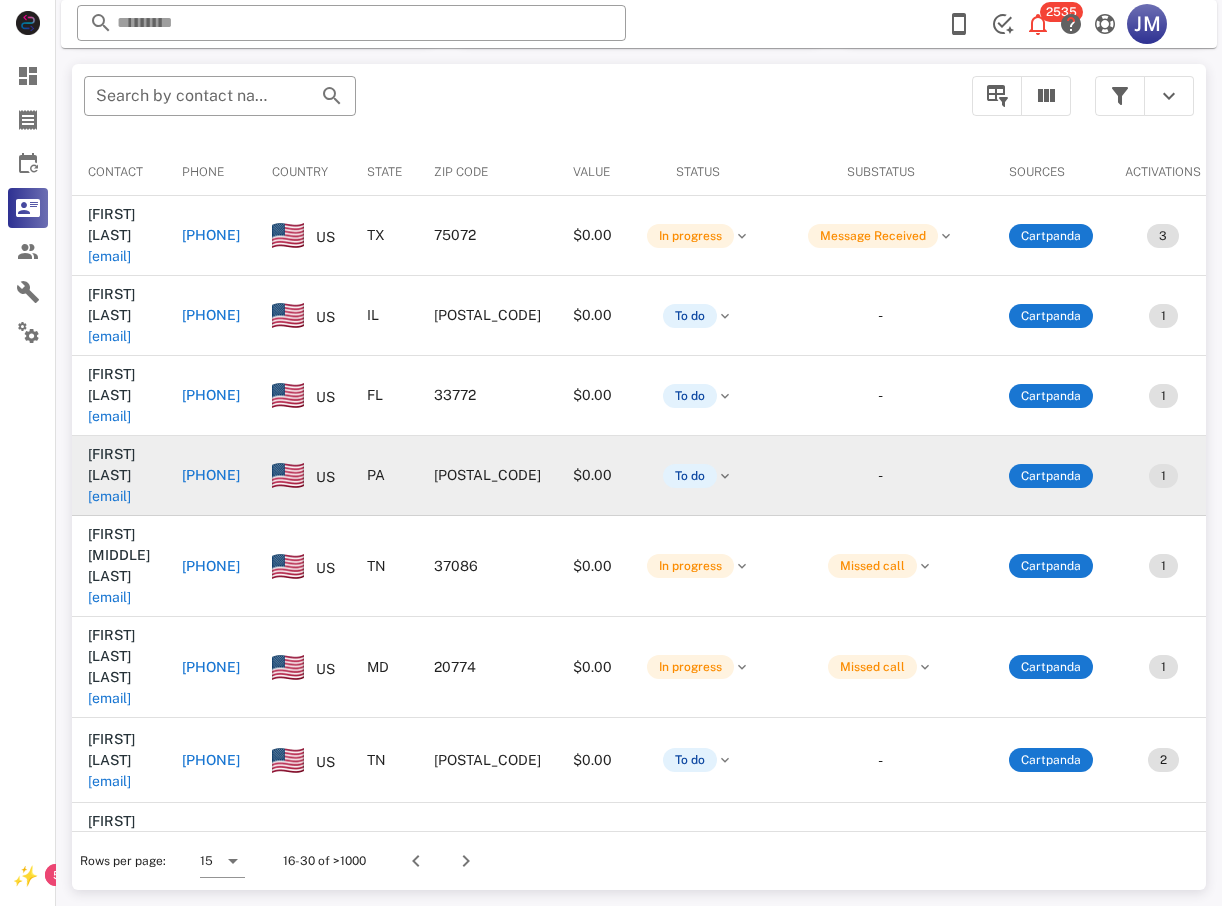 click on "[PHONE]" at bounding box center (211, 475) 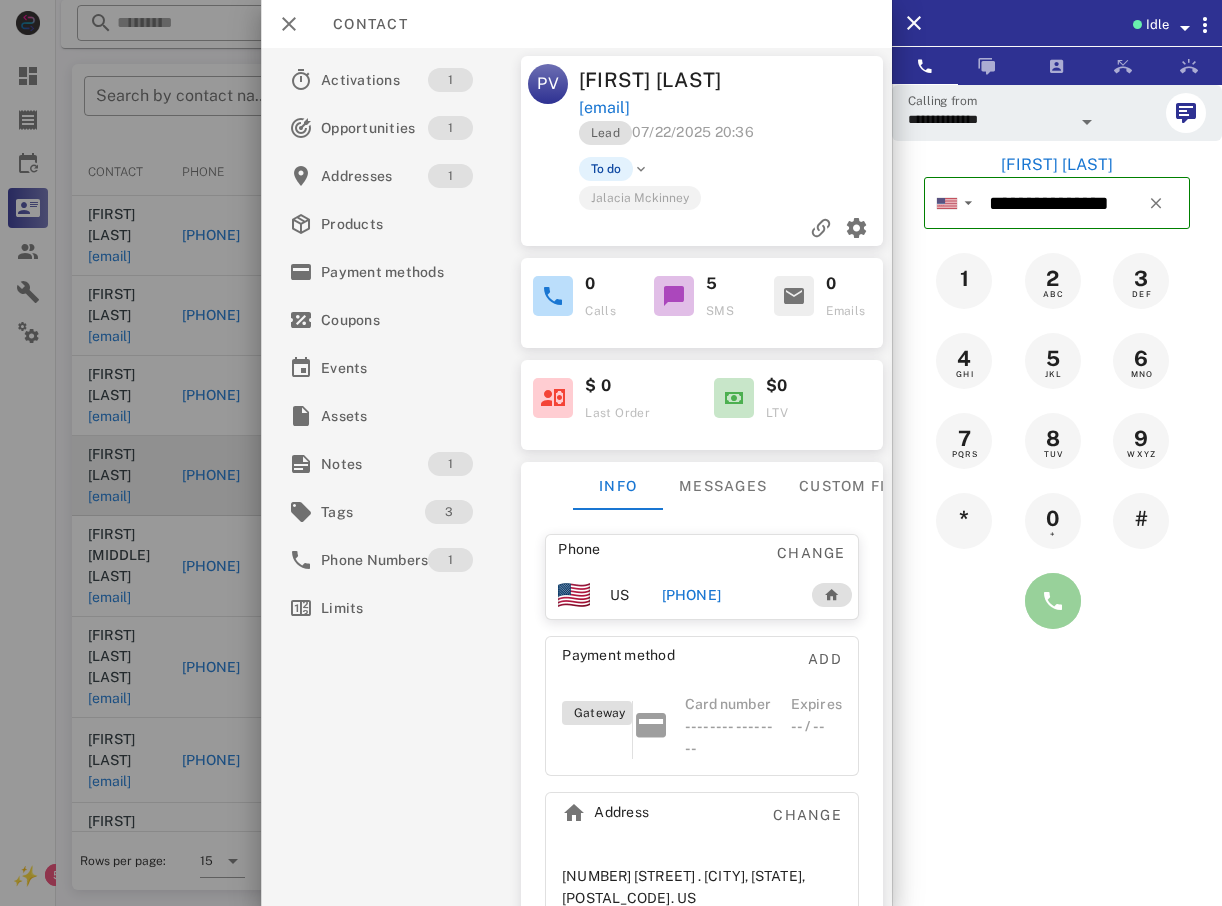 click at bounding box center (1053, 601) 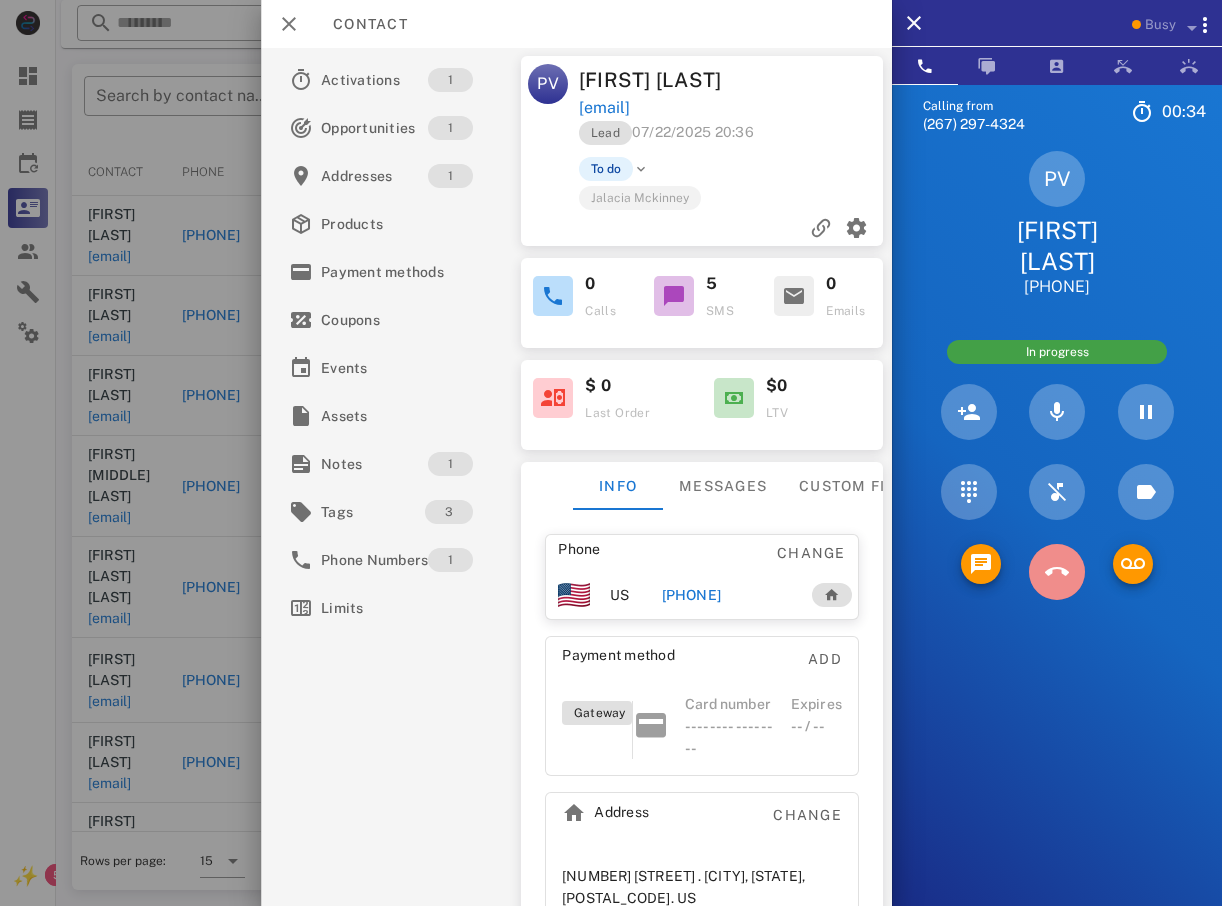 drag, startPoint x: 1073, startPoint y: 574, endPoint x: 1057, endPoint y: 576, distance: 16.124516 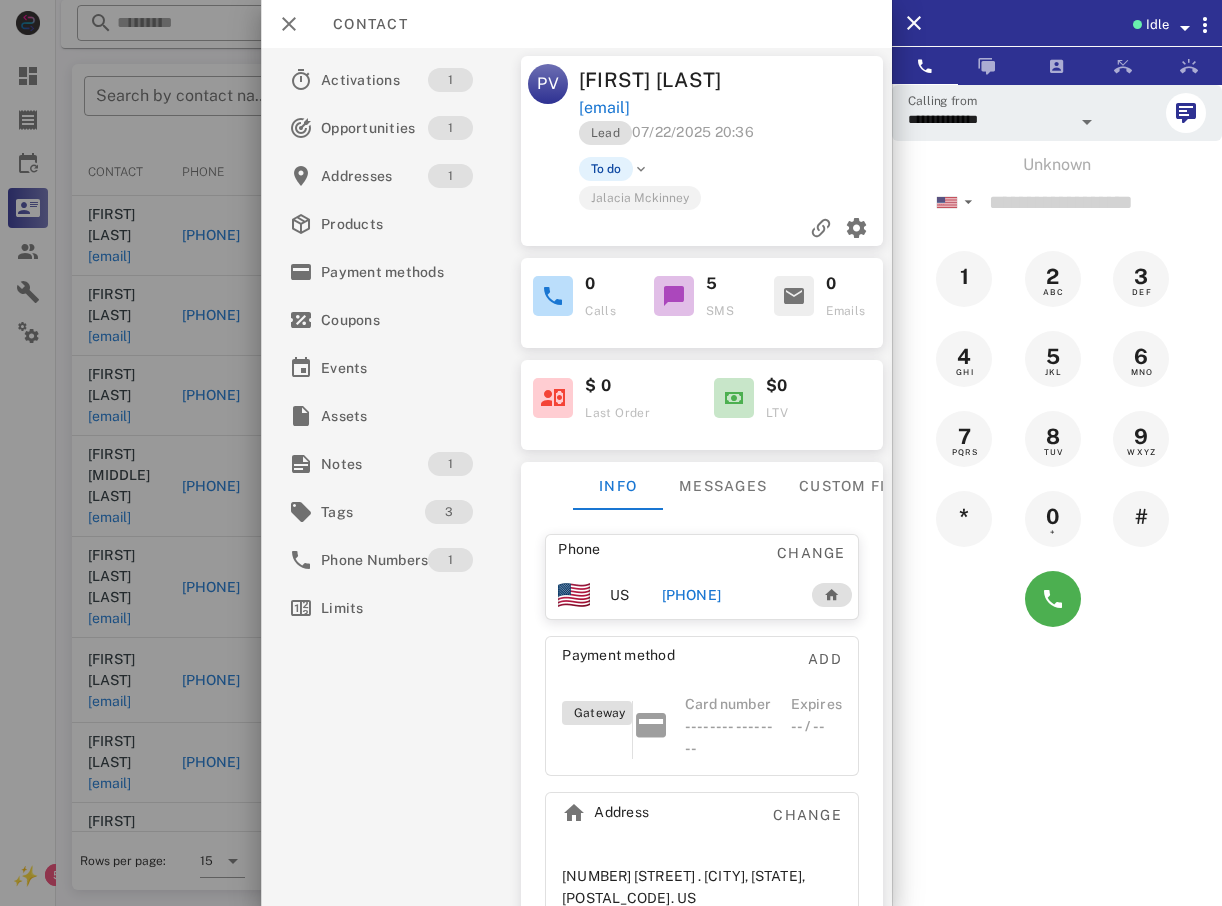 click on "**********" at bounding box center (611, 263) 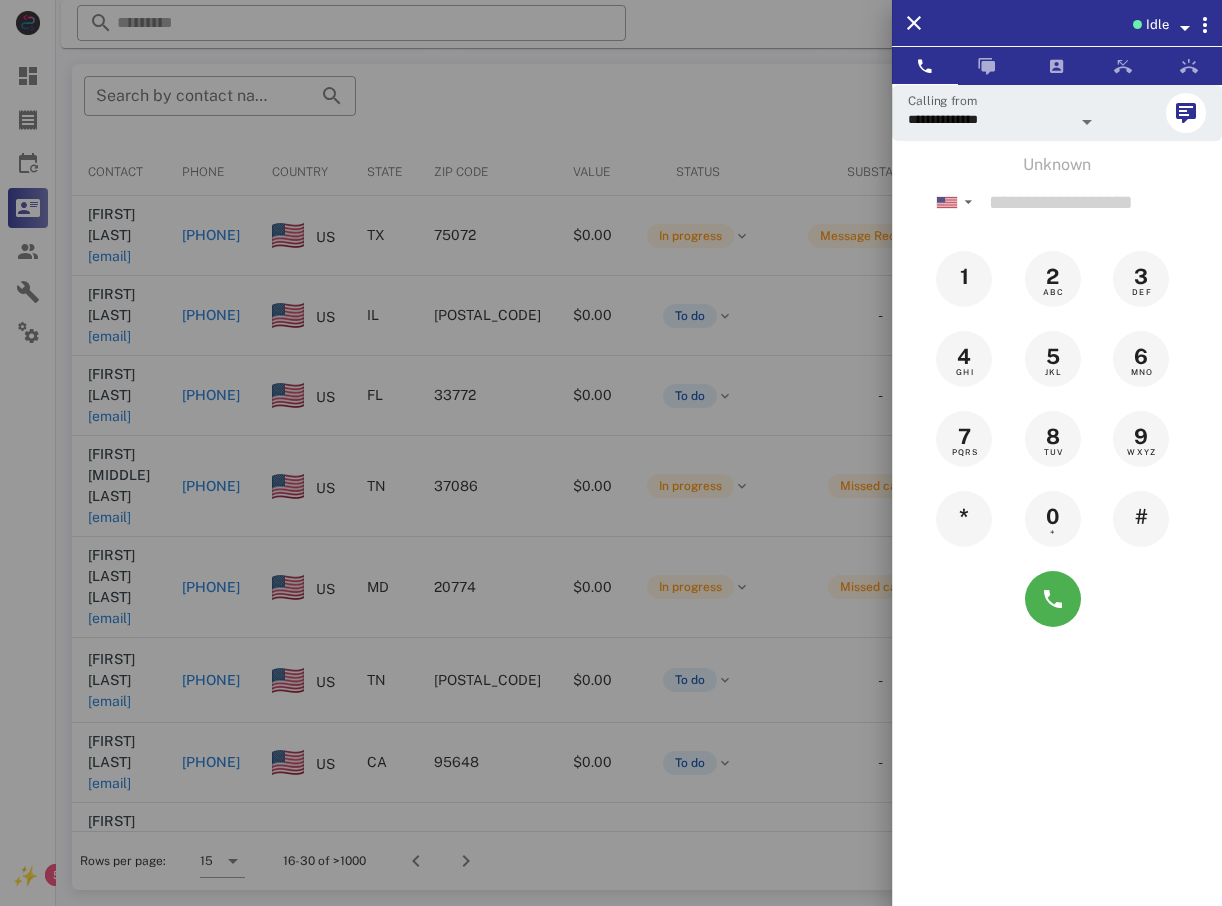 click at bounding box center [611, 453] 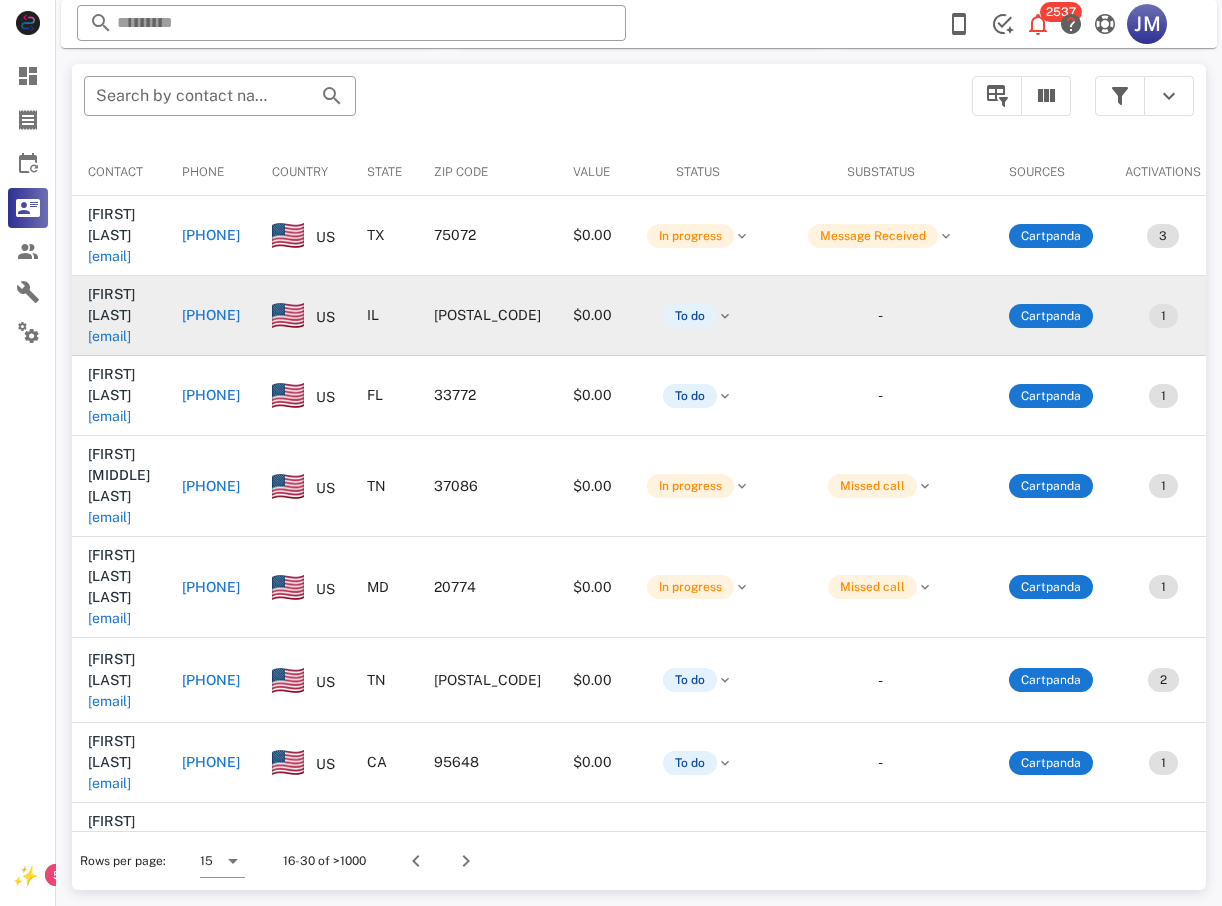 click on "[PHONE]" at bounding box center [211, 315] 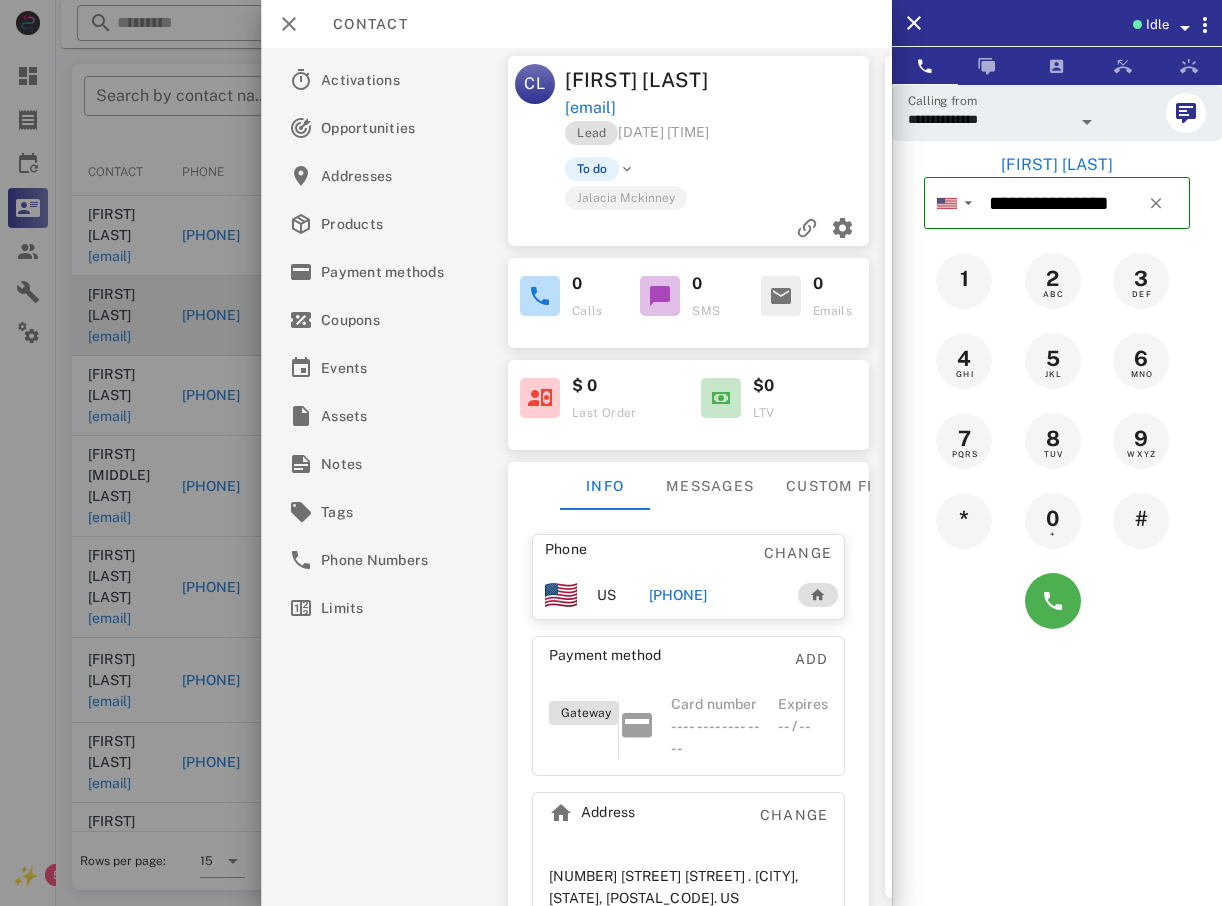 click at bounding box center (1057, 601) 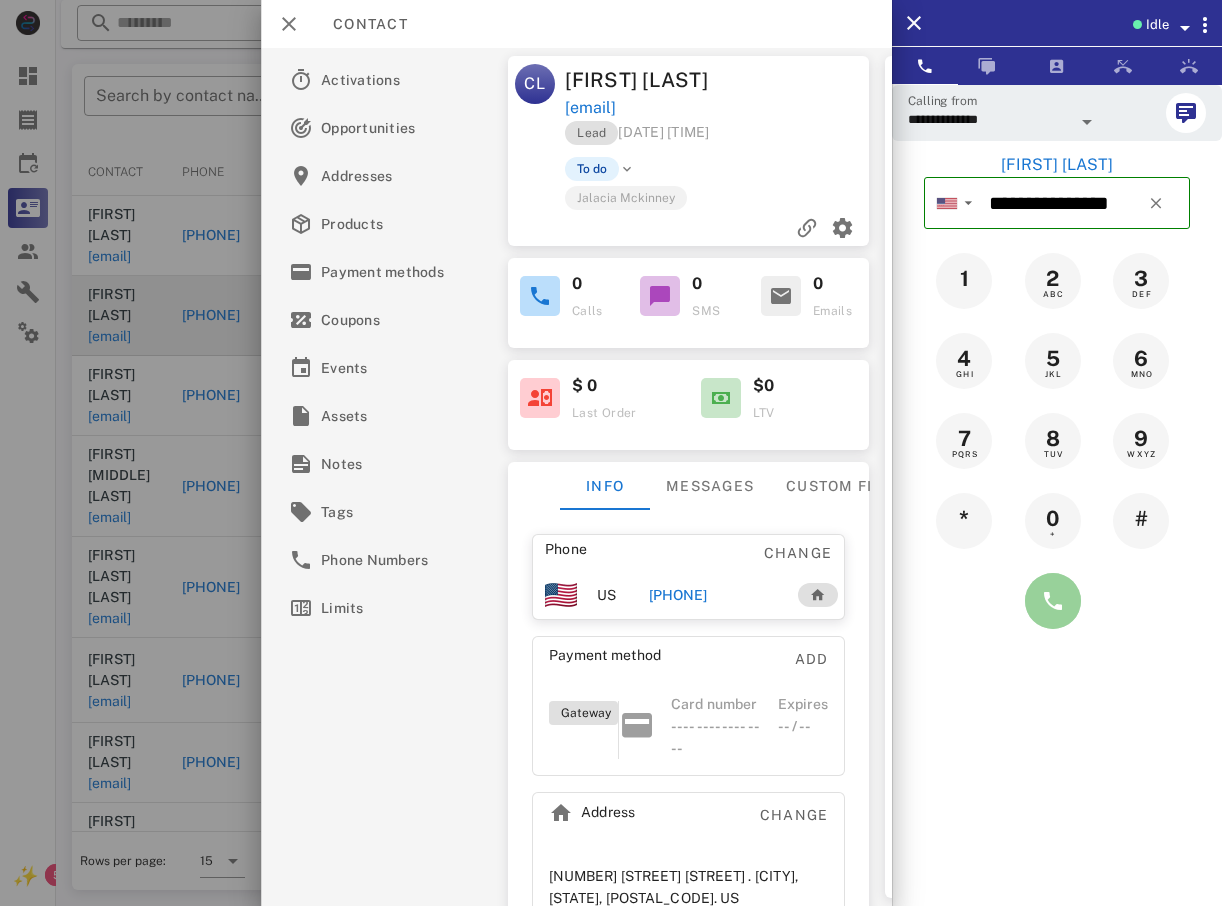 click at bounding box center [1053, 601] 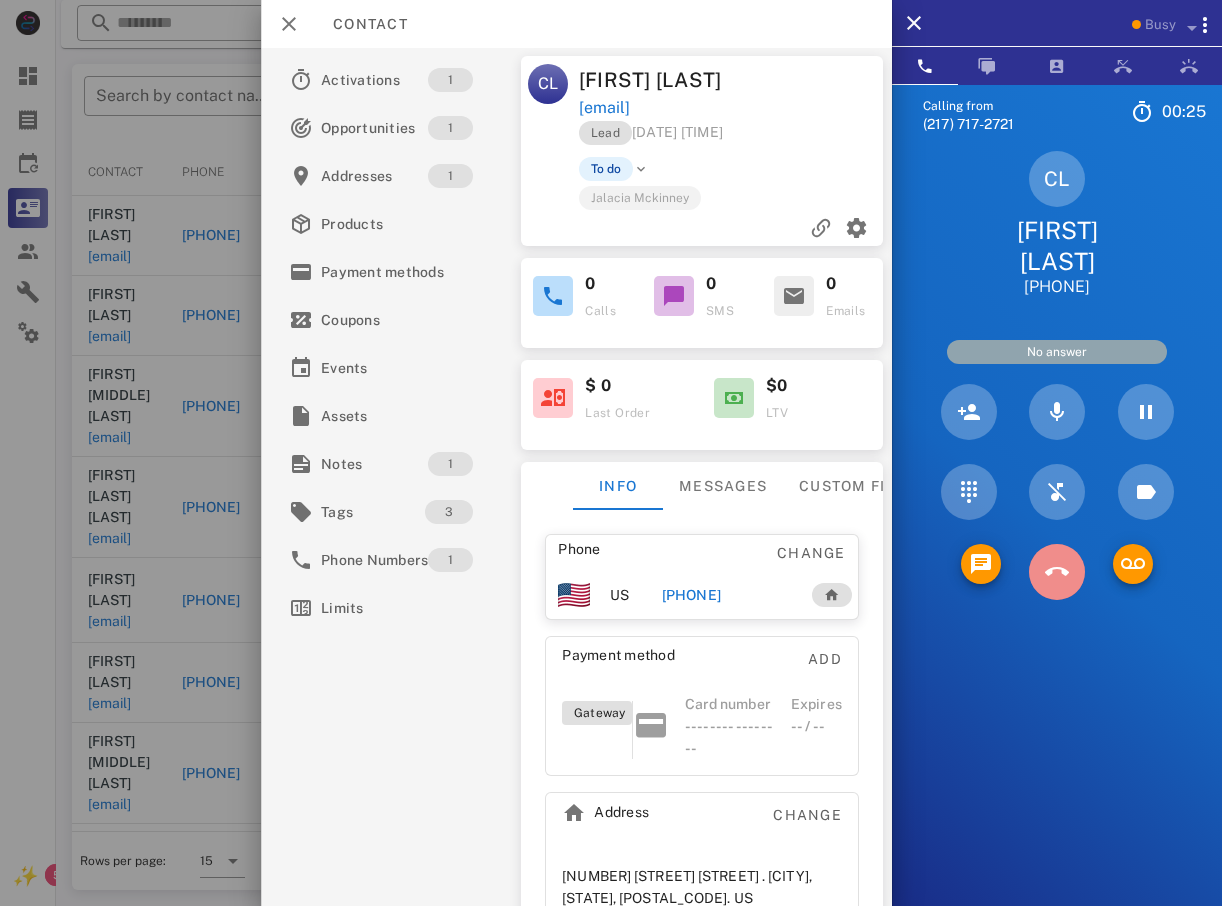 drag, startPoint x: 1059, startPoint y: 558, endPoint x: 1049, endPoint y: 546, distance: 15.6205 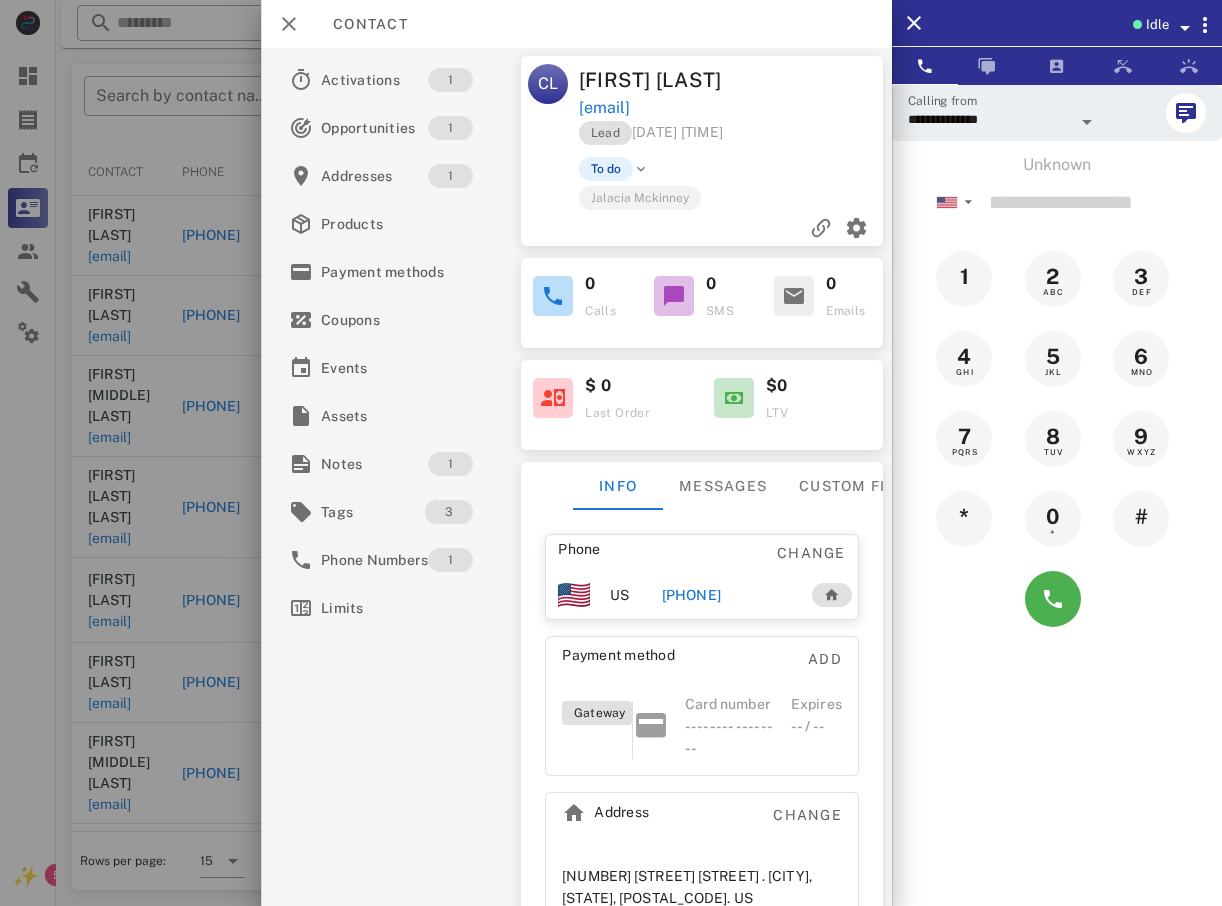click on "**********" at bounding box center (611, 263) 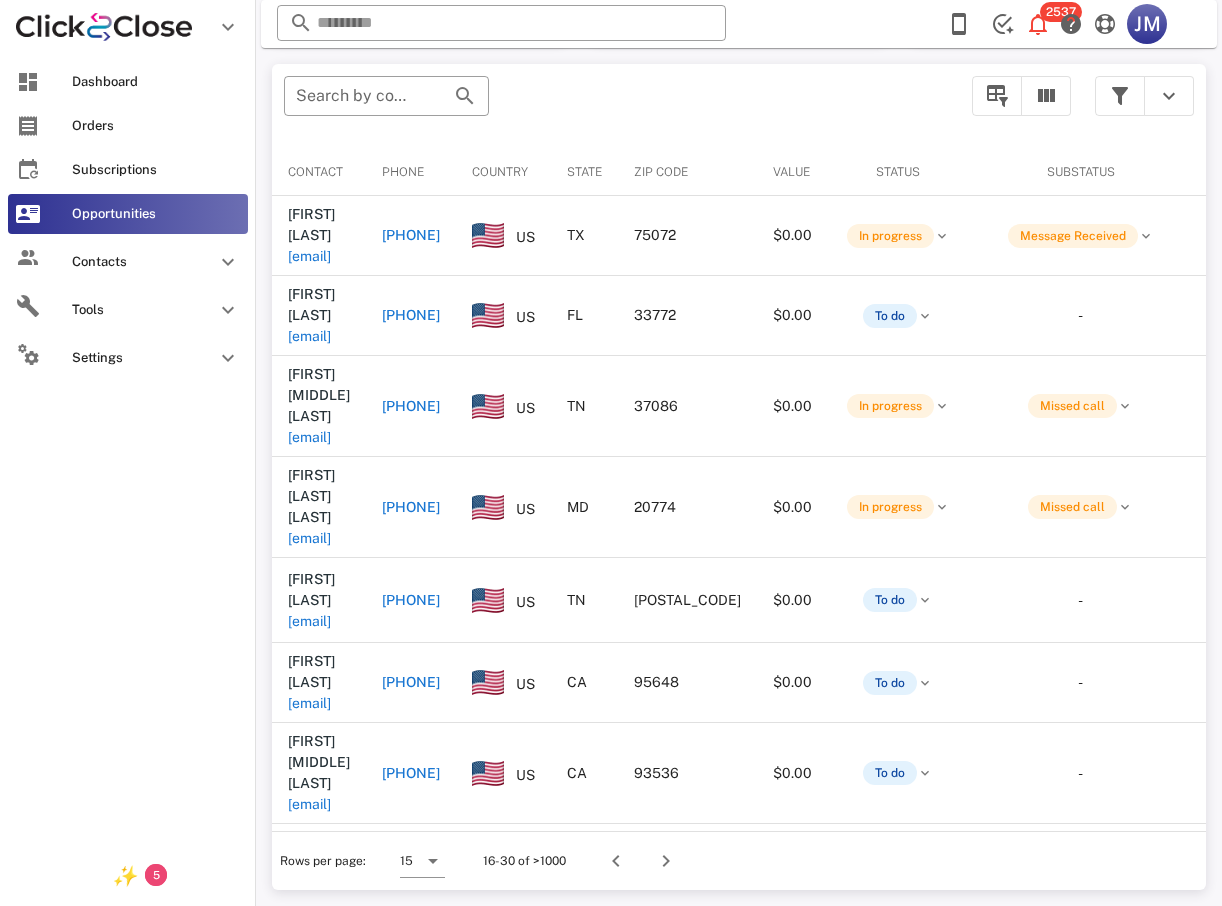drag, startPoint x: 41, startPoint y: 446, endPoint x: 220, endPoint y: 428, distance: 179.90276 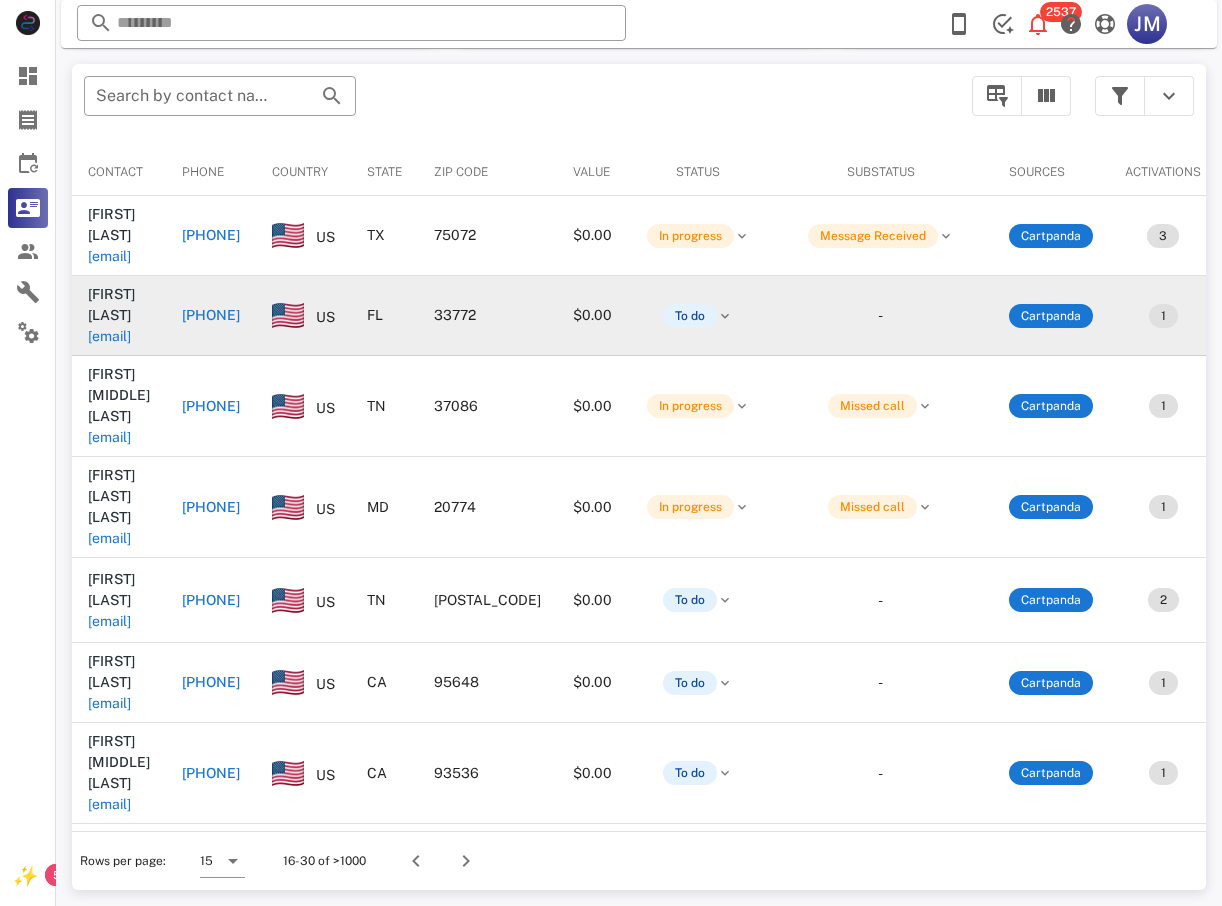 click on "[PHONE]" at bounding box center (211, 315) 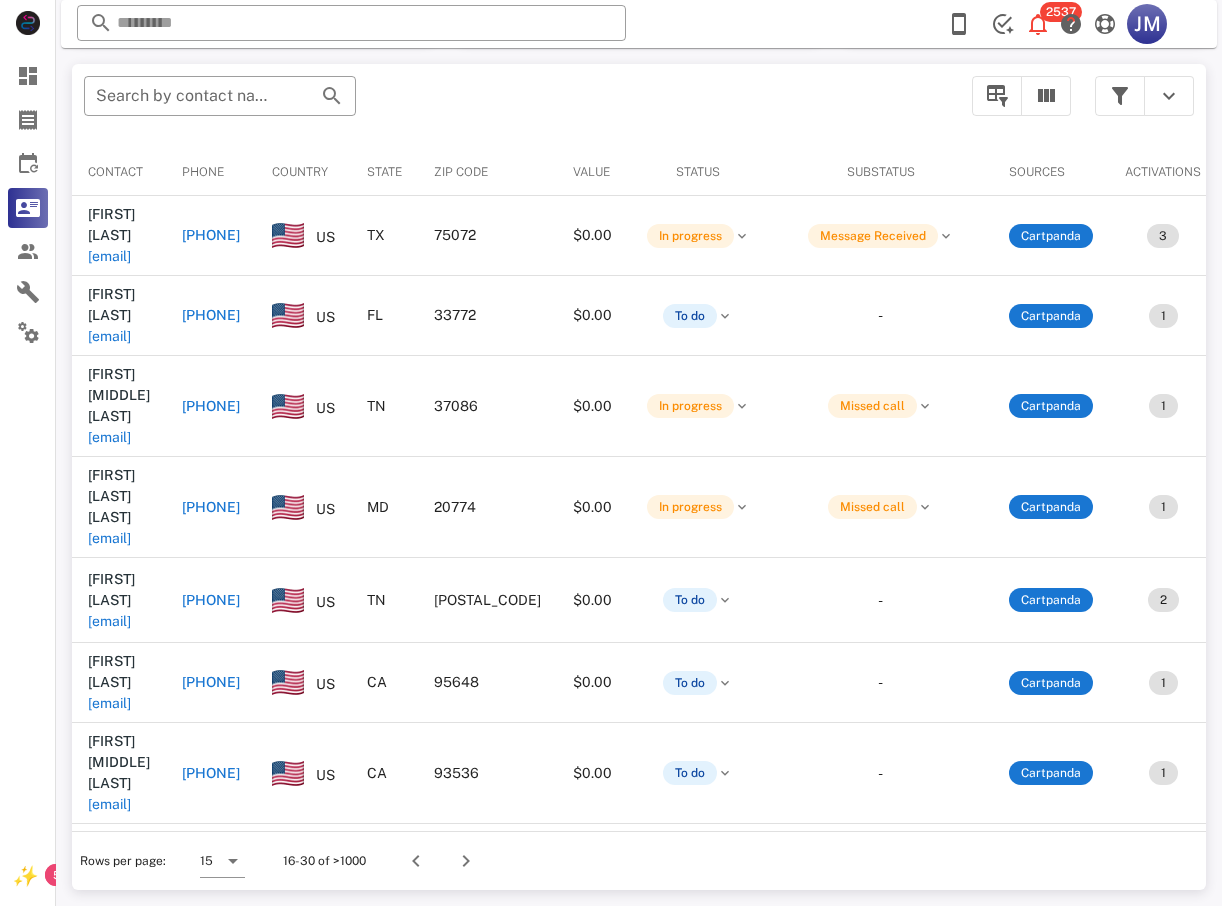type on "**********" 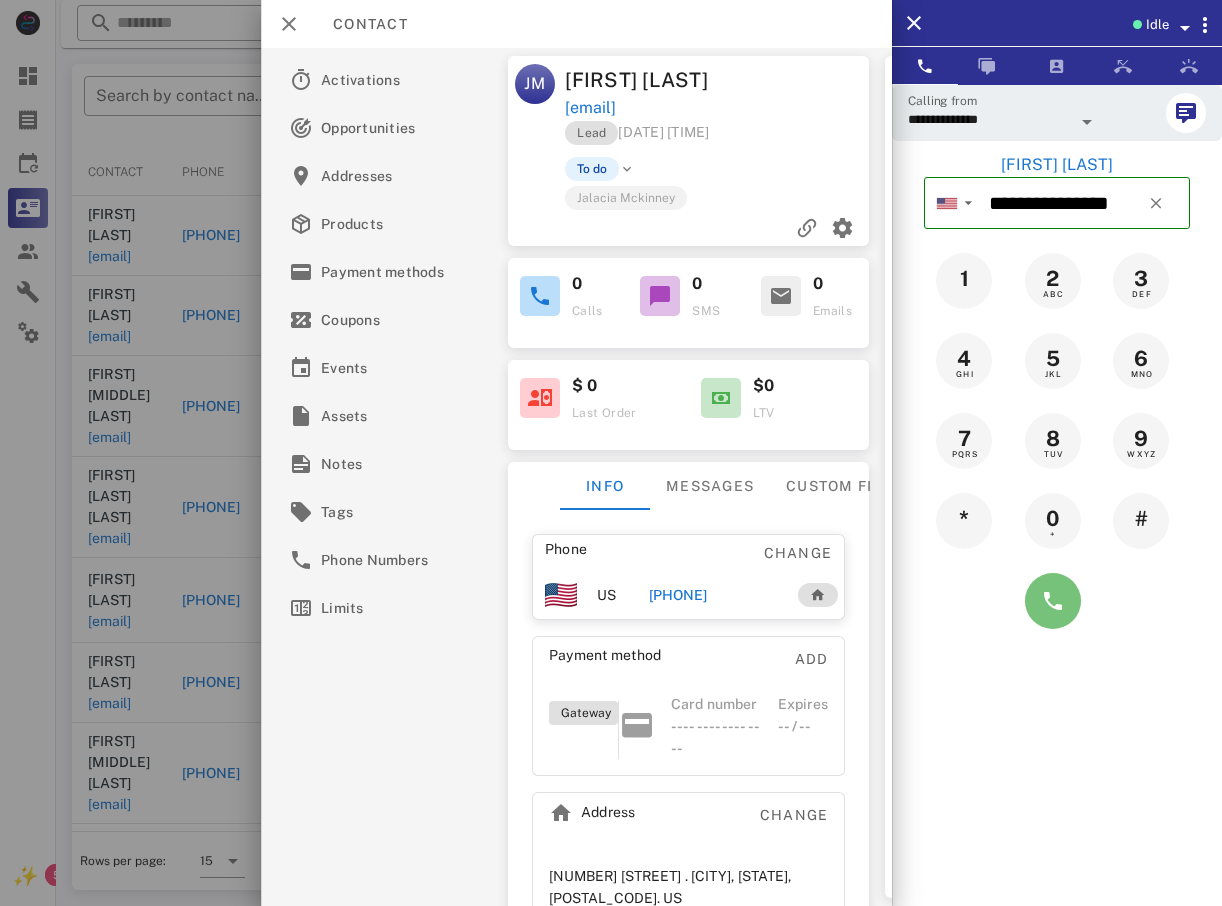 click at bounding box center [1053, 601] 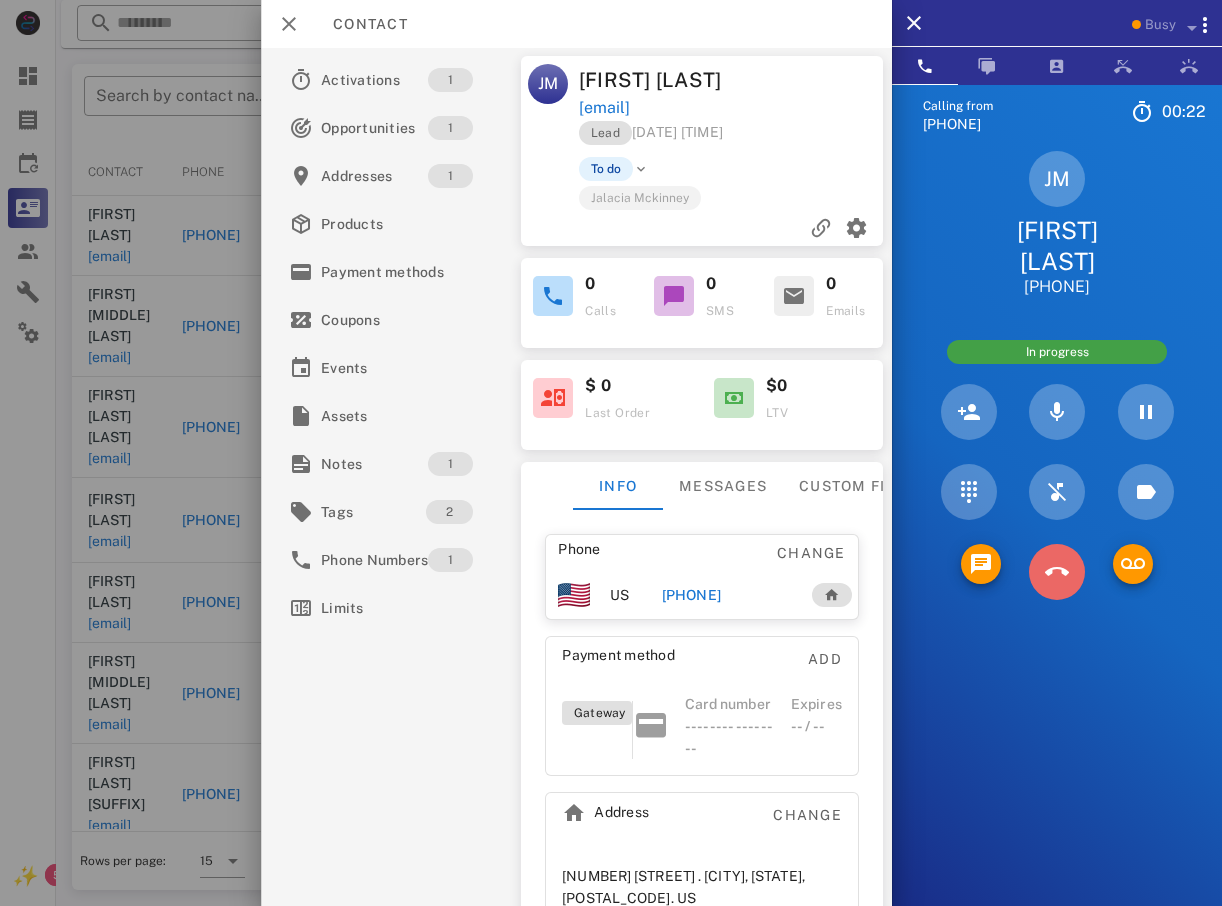 click at bounding box center [1057, 572] 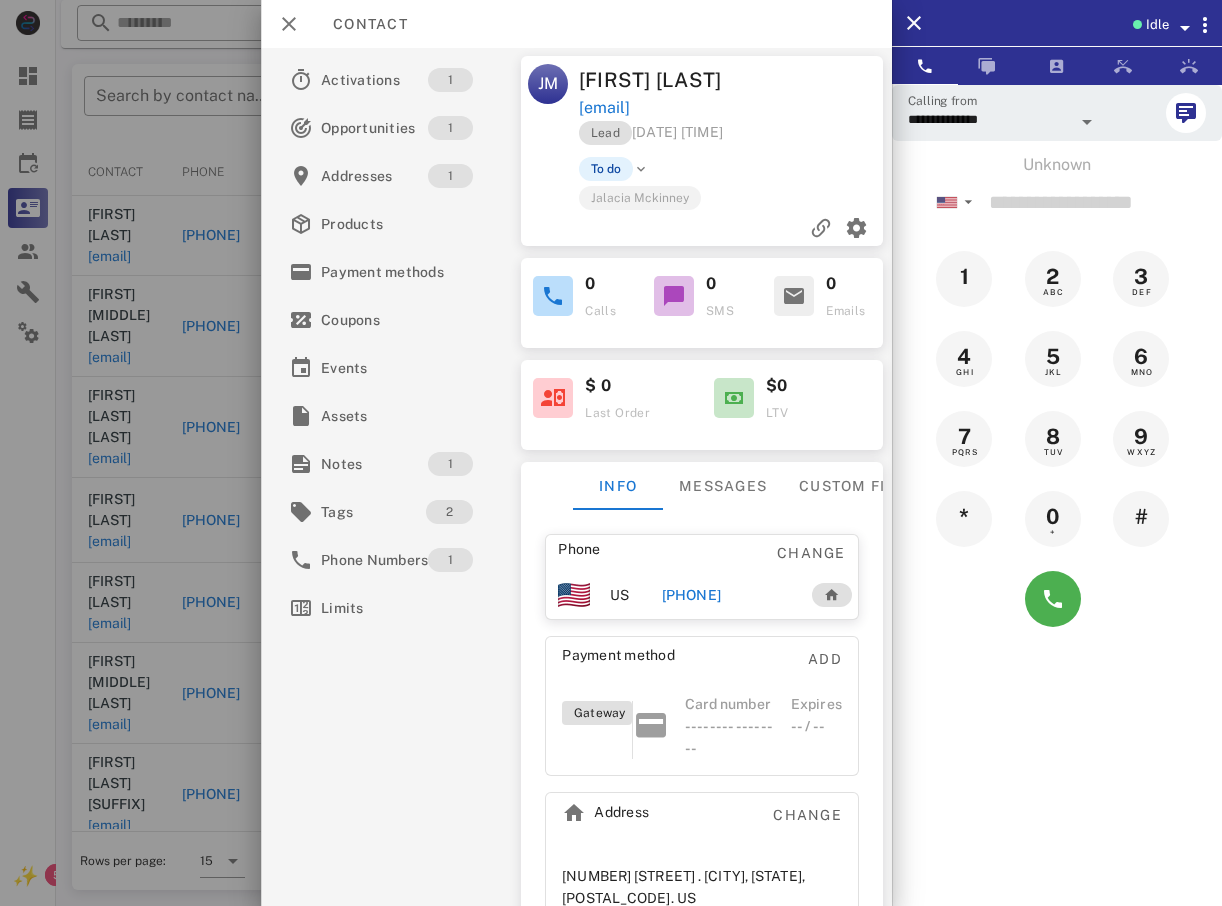 click at bounding box center [611, 453] 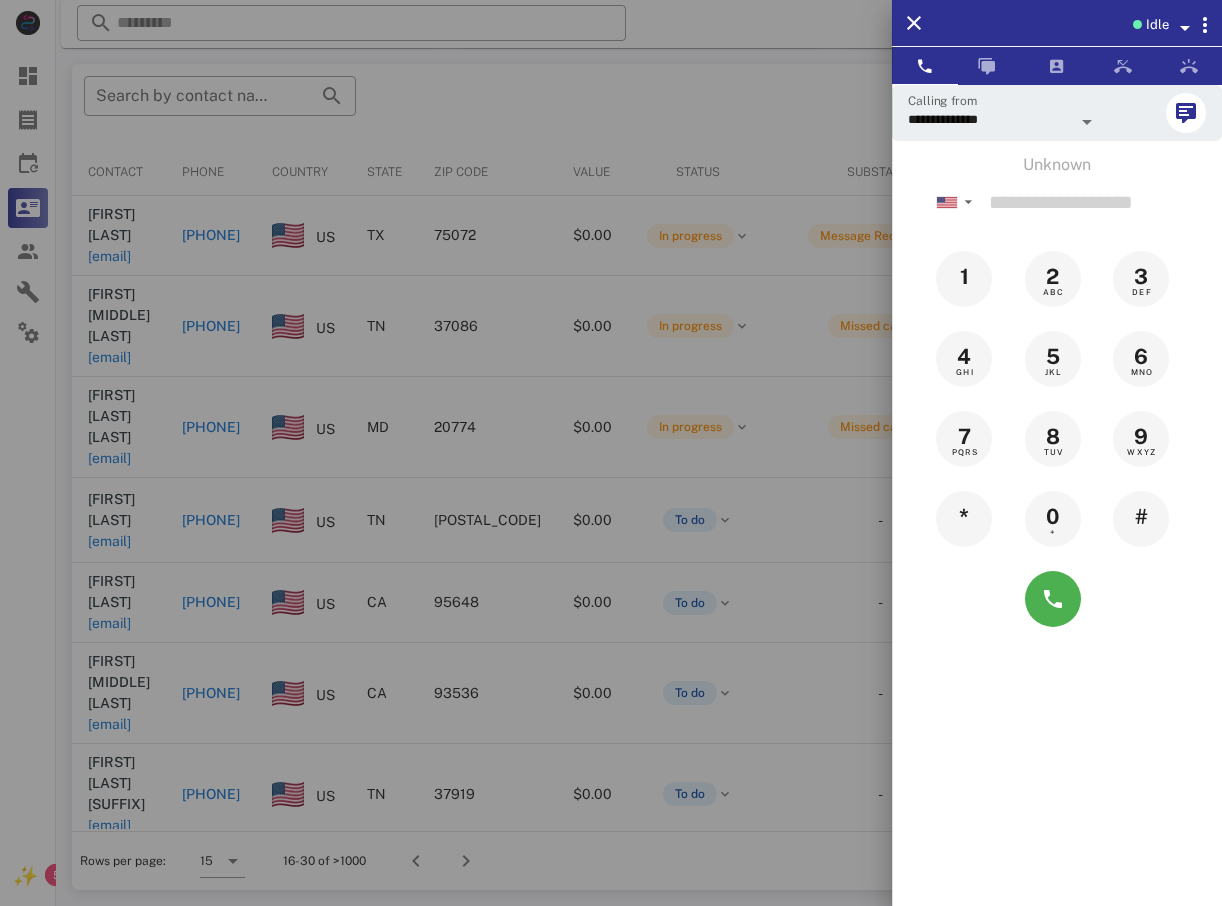 click at bounding box center [611, 453] 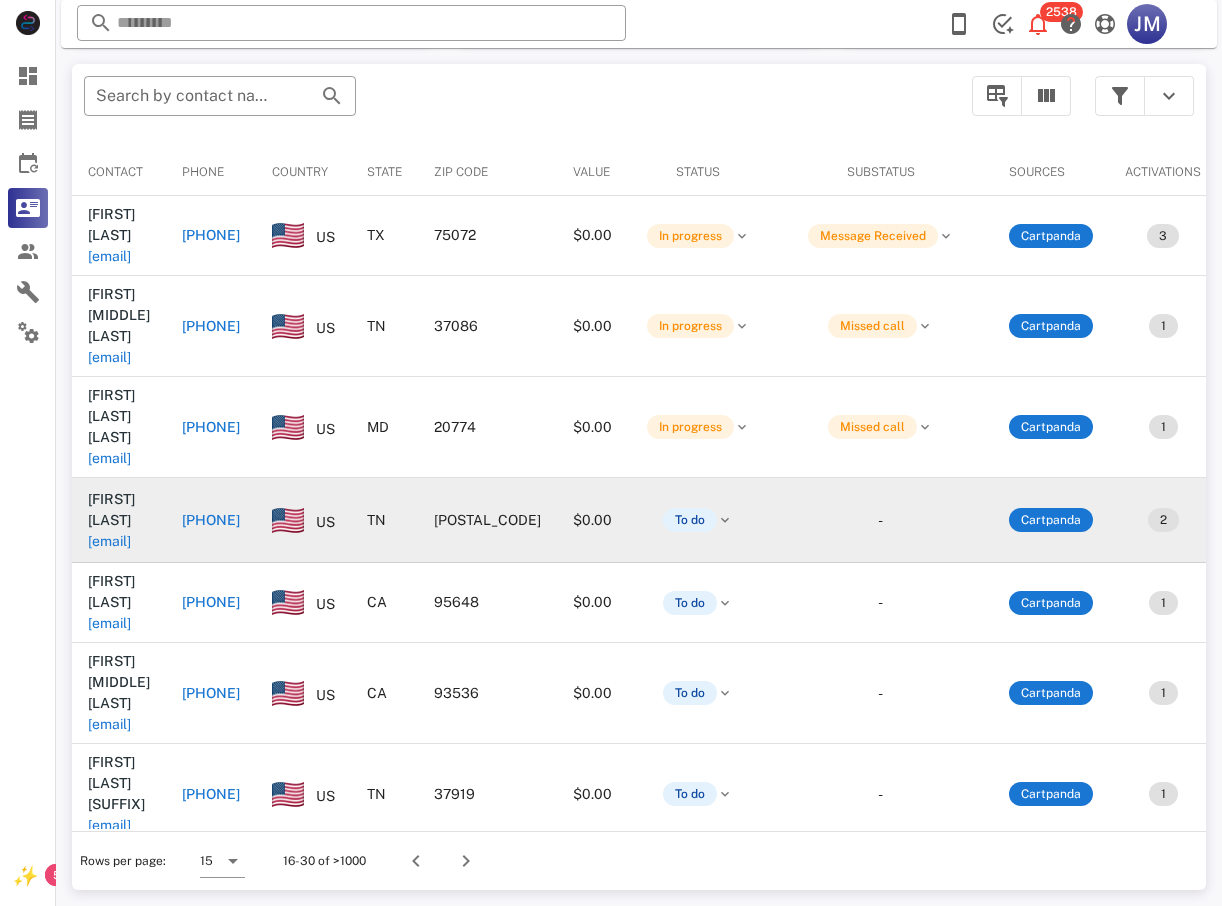 click on "[PHONE]" at bounding box center (211, 520) 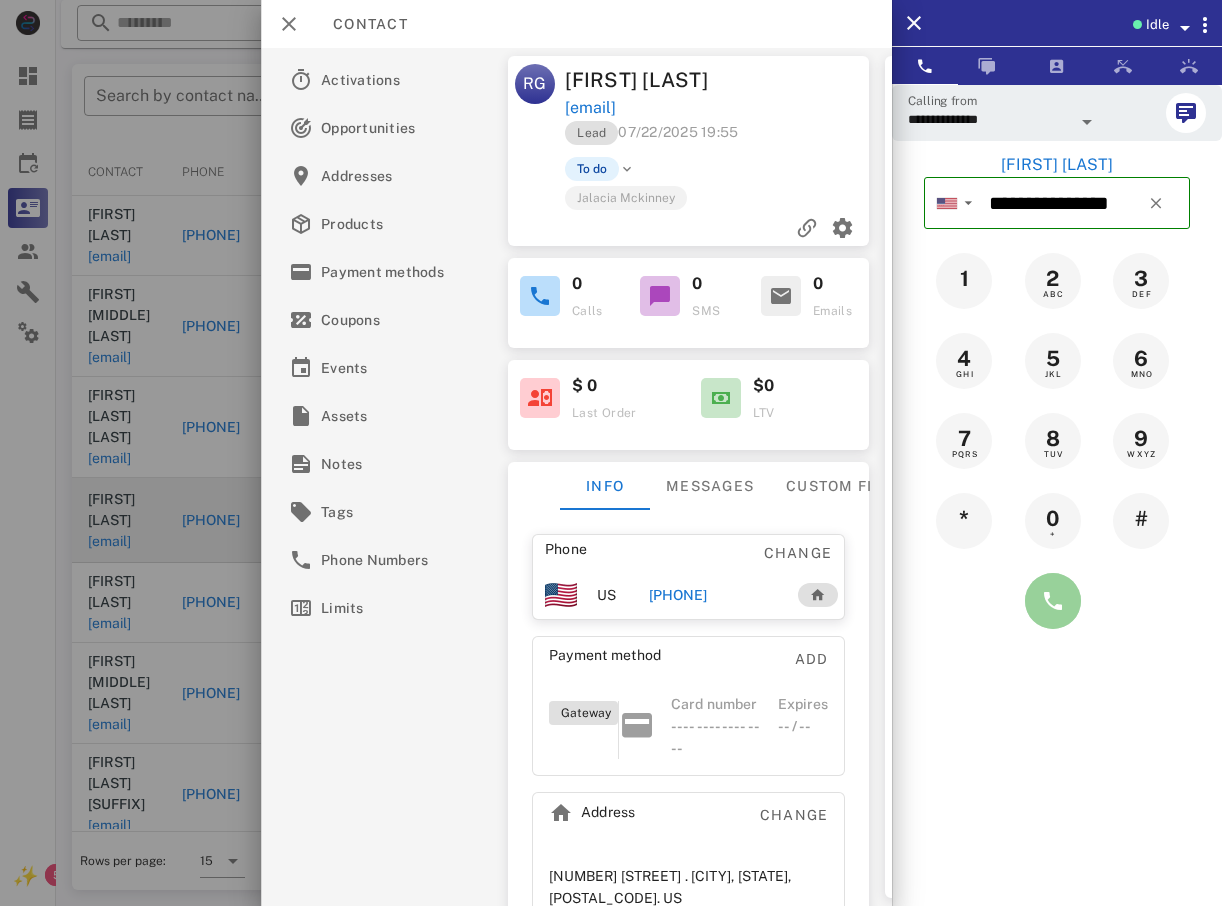 click at bounding box center [1053, 601] 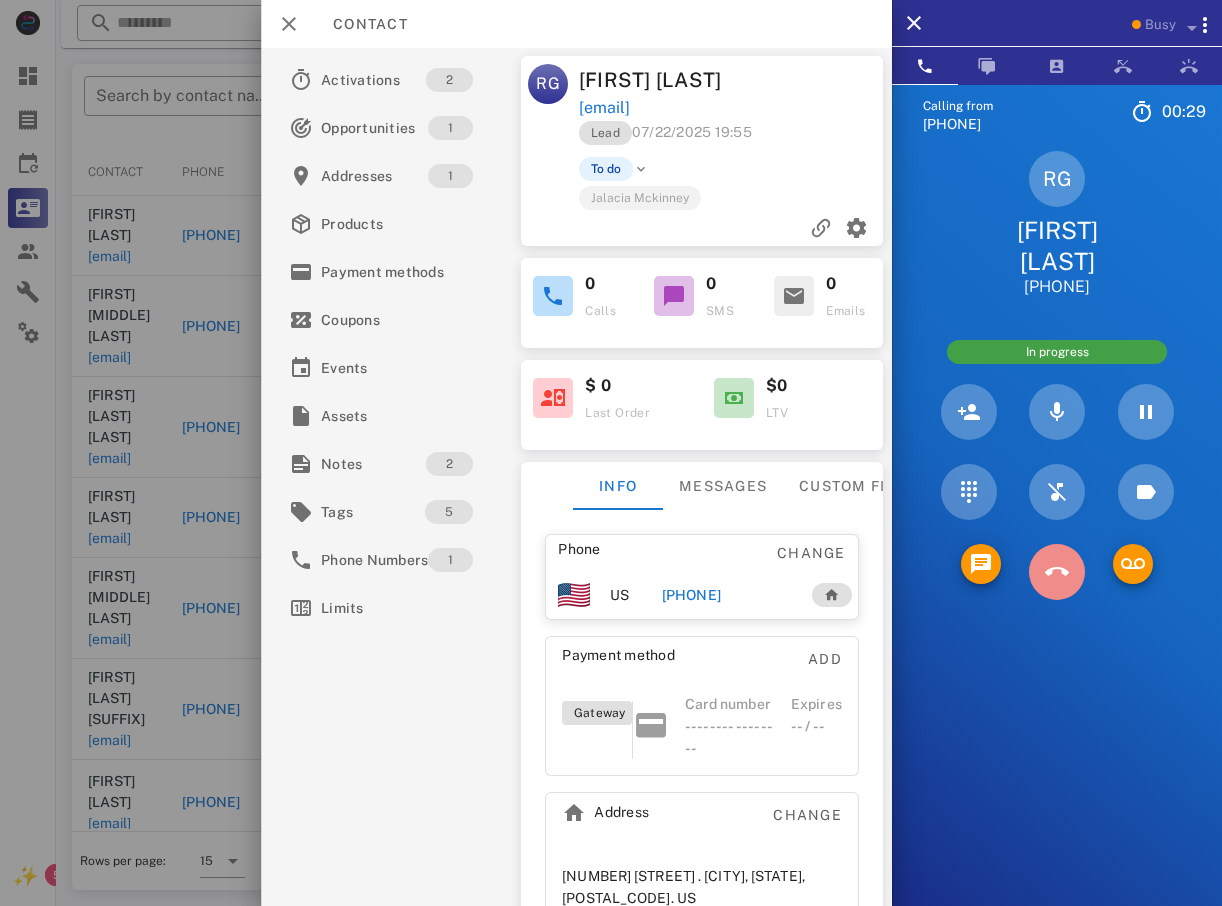 click at bounding box center (1057, 572) 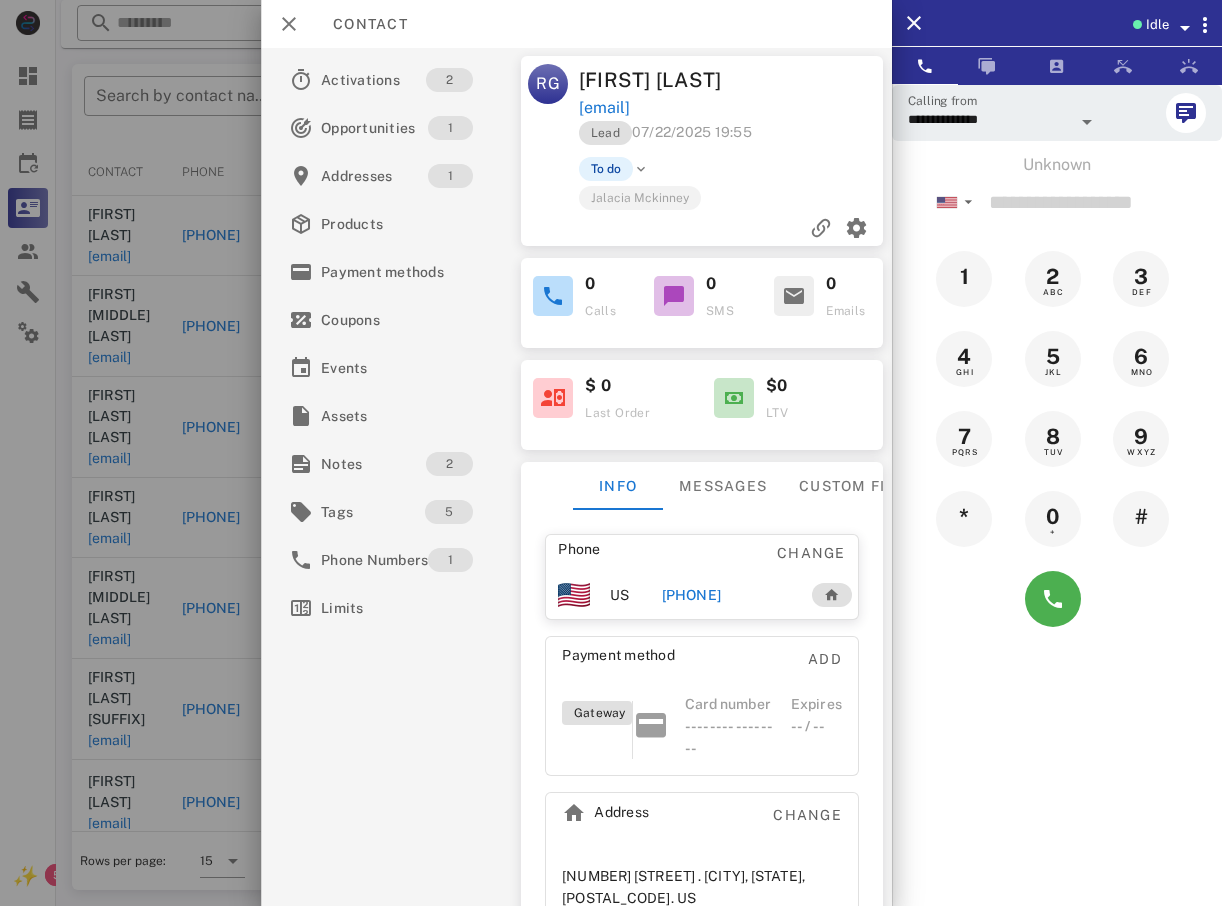 click at bounding box center [611, 453] 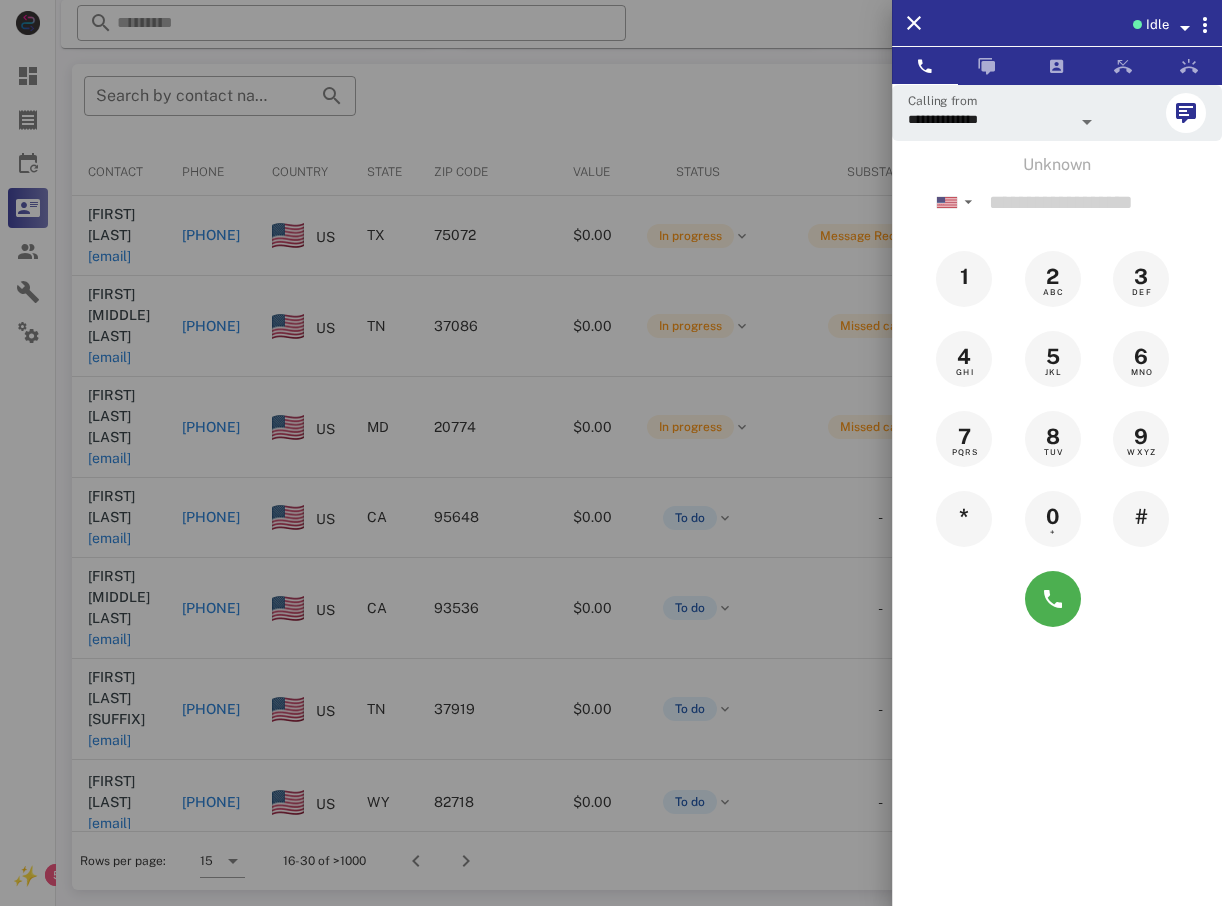 click on "**********" at bounding box center [611, 263] 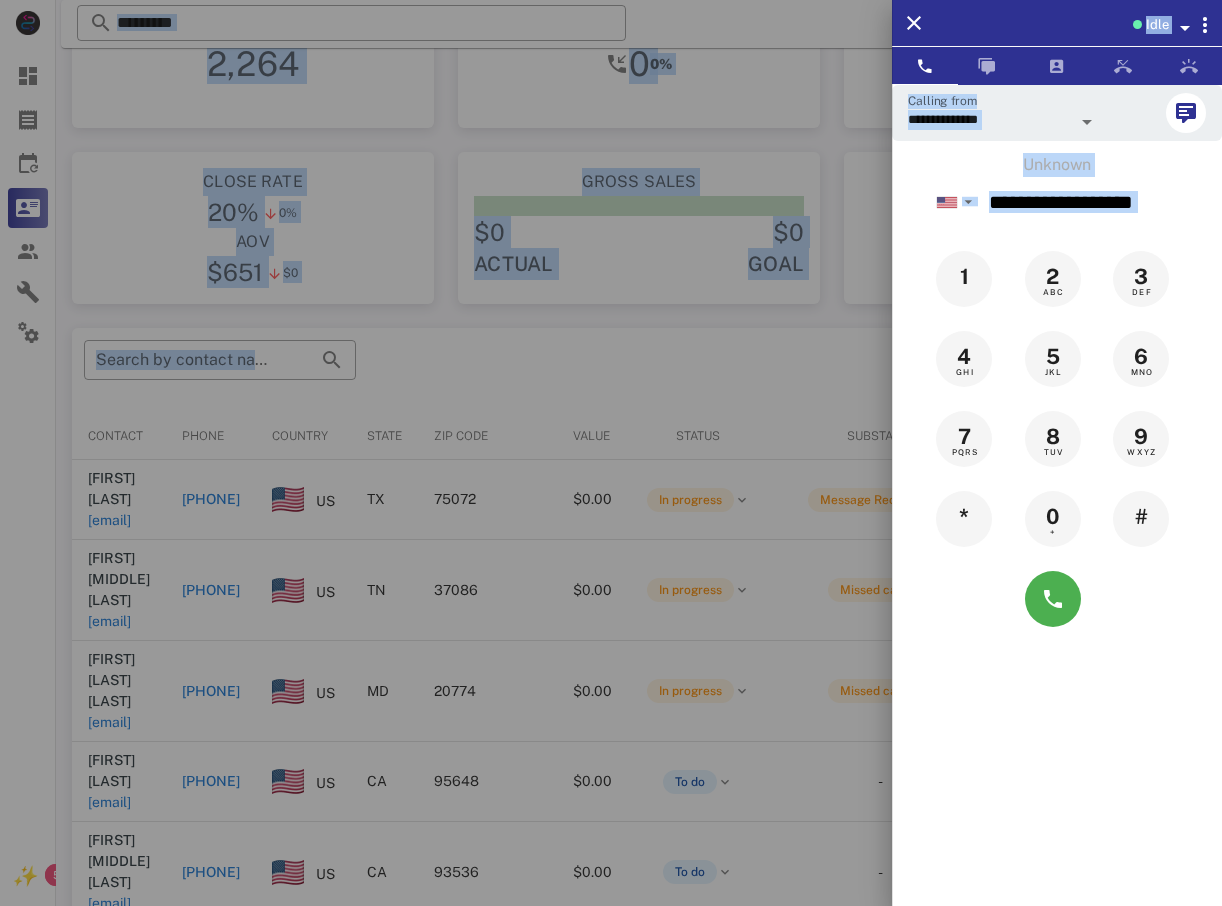 scroll, scrollTop: 80, scrollLeft: 0, axis: vertical 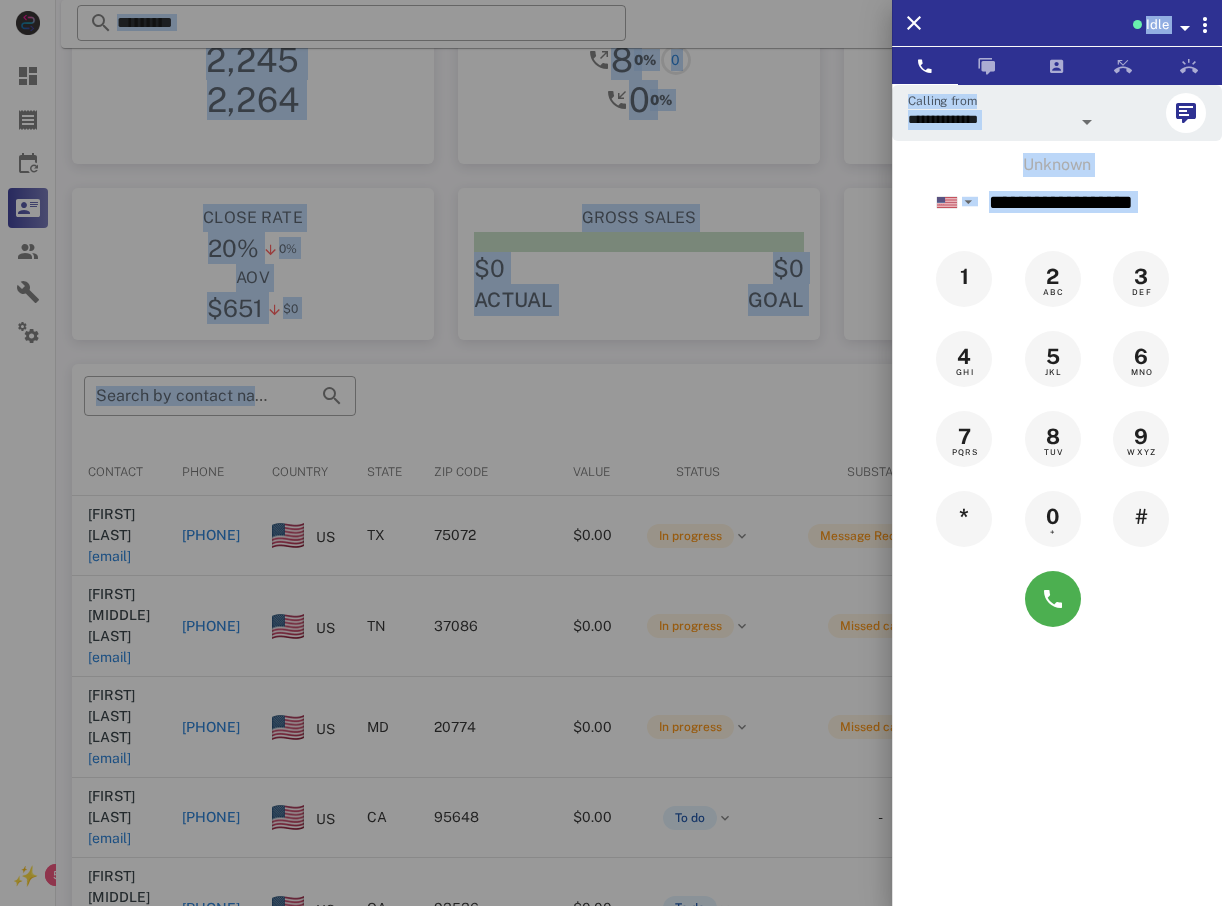 click at bounding box center [611, 453] 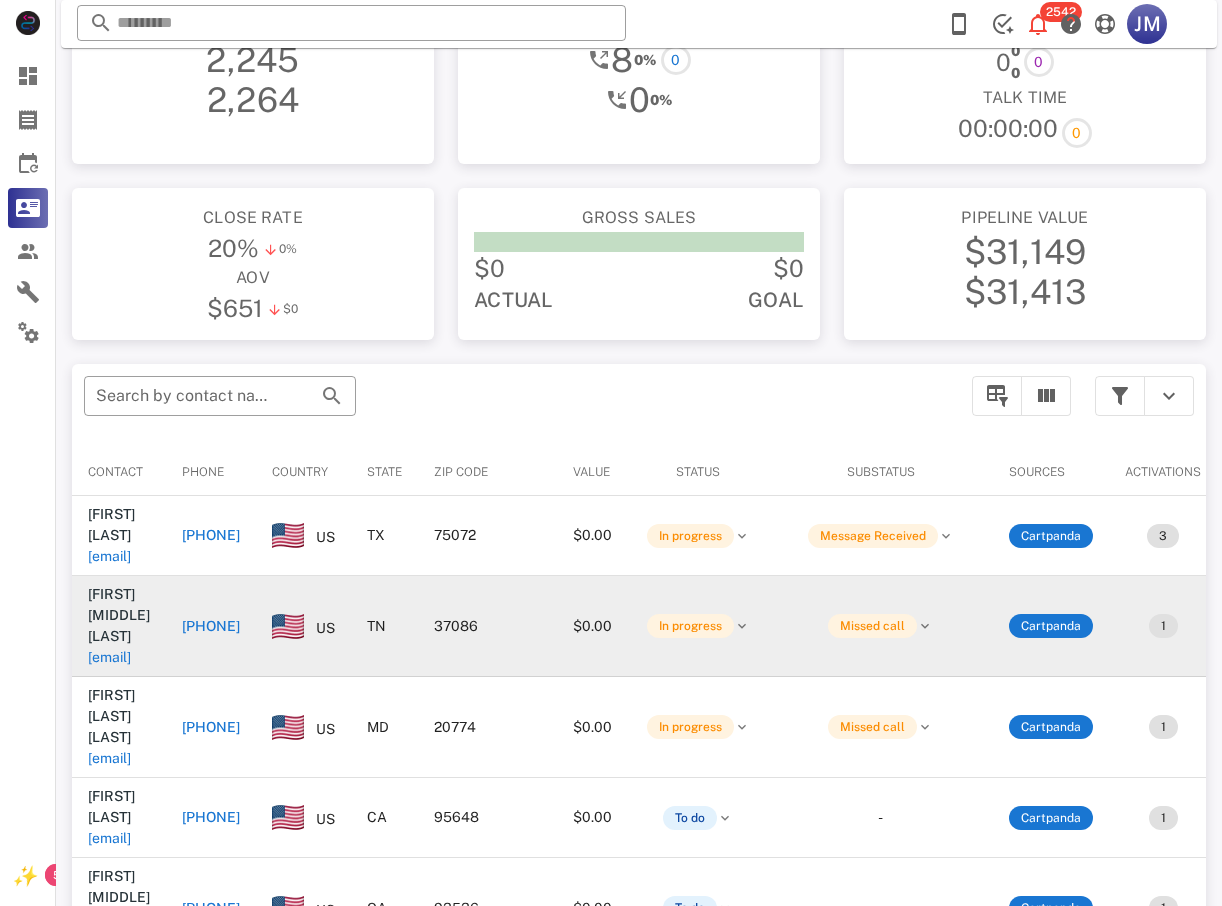 scroll, scrollTop: 32, scrollLeft: 0, axis: vertical 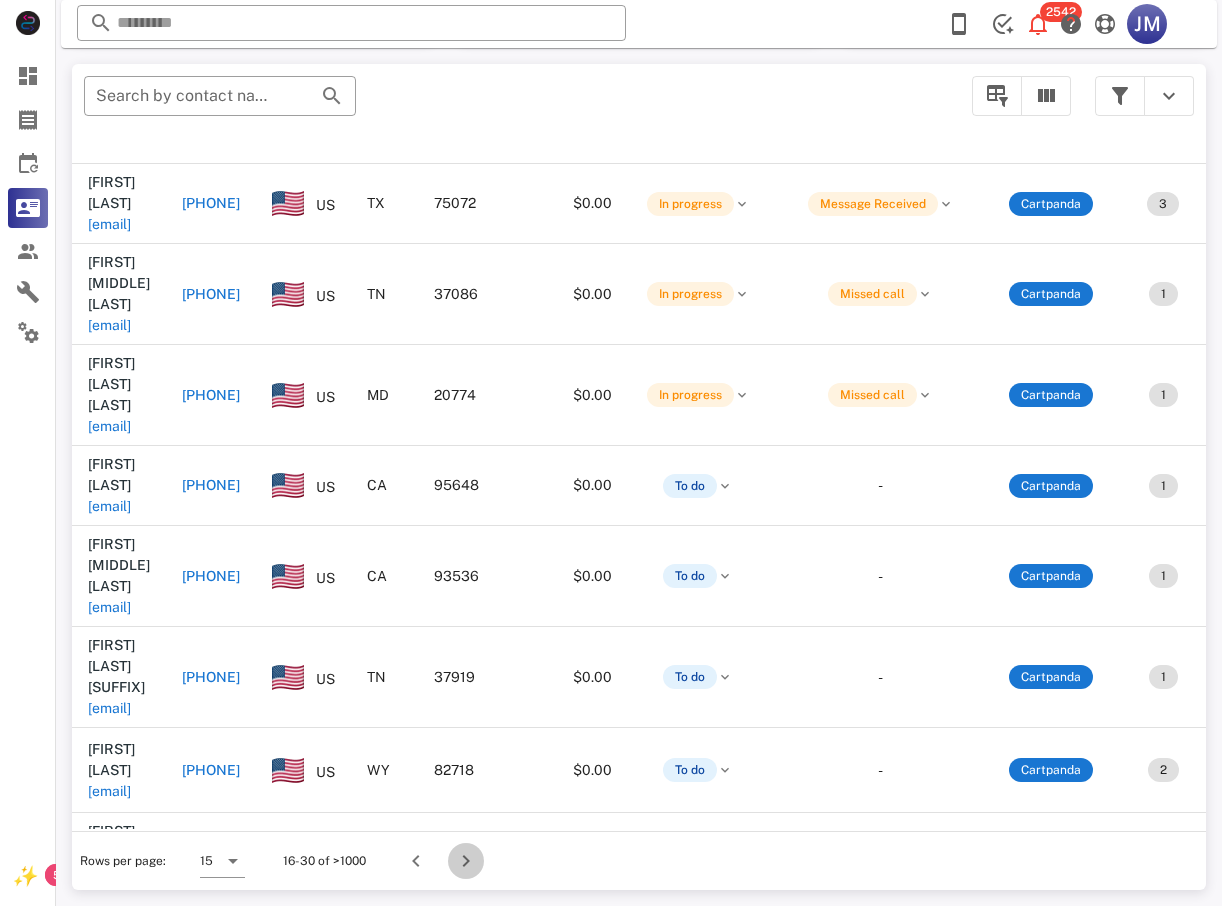 click at bounding box center (466, 861) 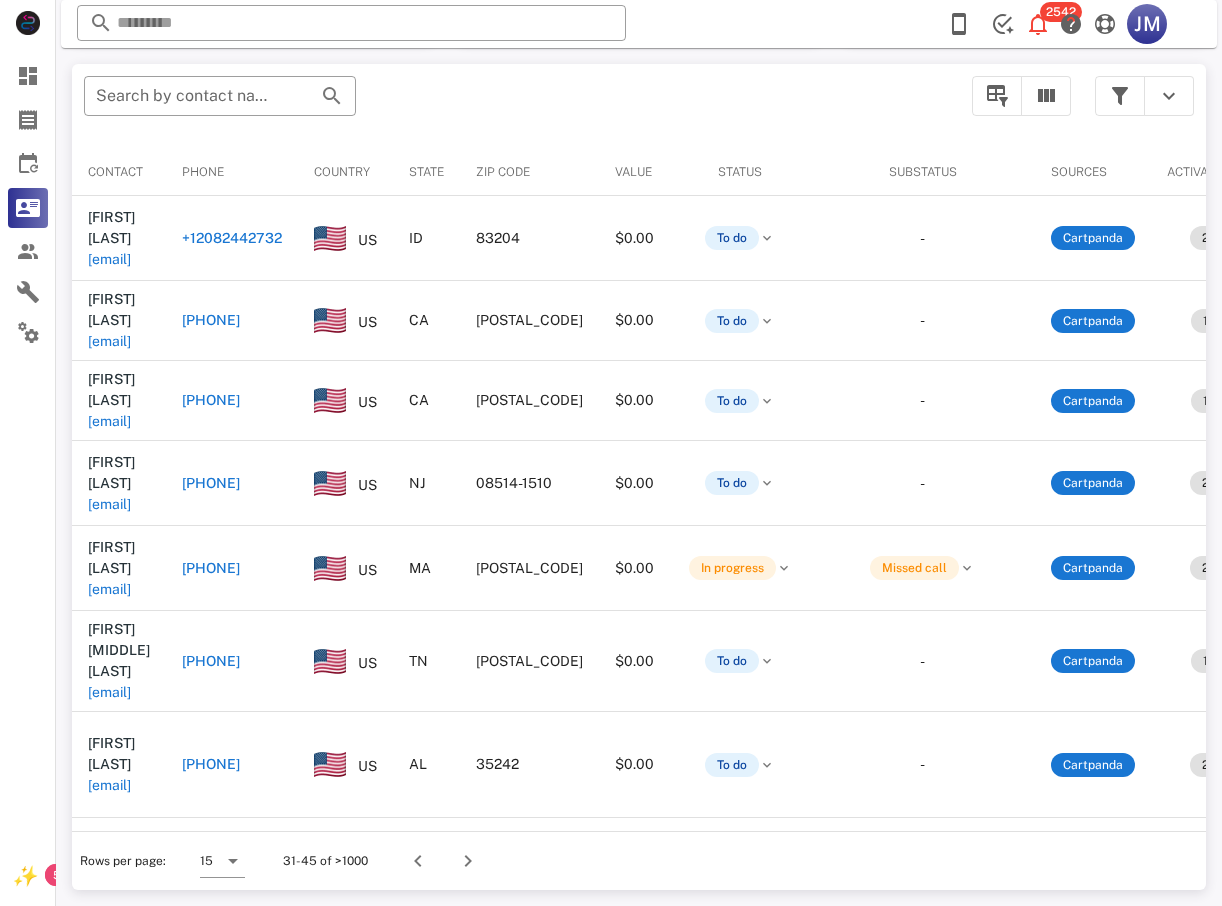 scroll, scrollTop: 380, scrollLeft: 0, axis: vertical 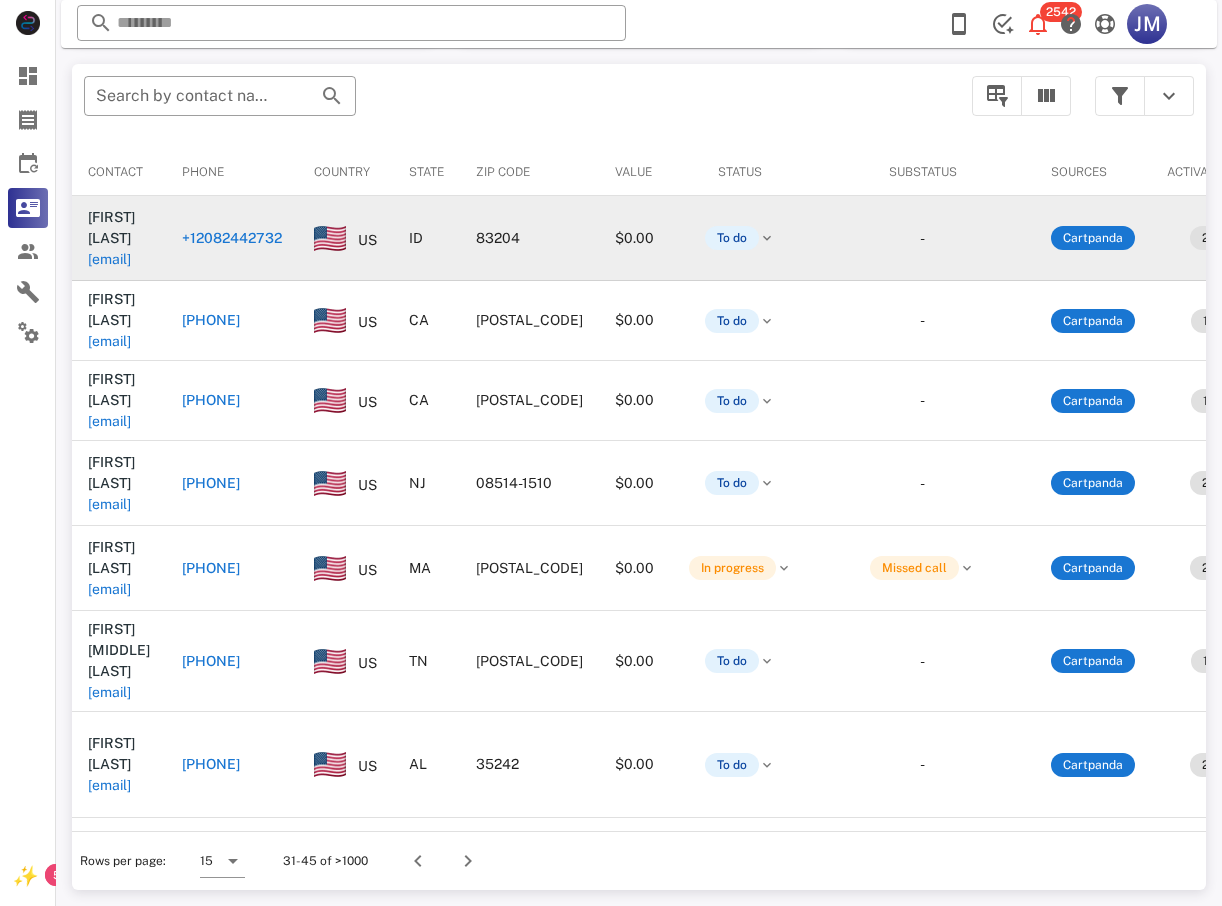 click on "+12082442732" at bounding box center [232, 238] 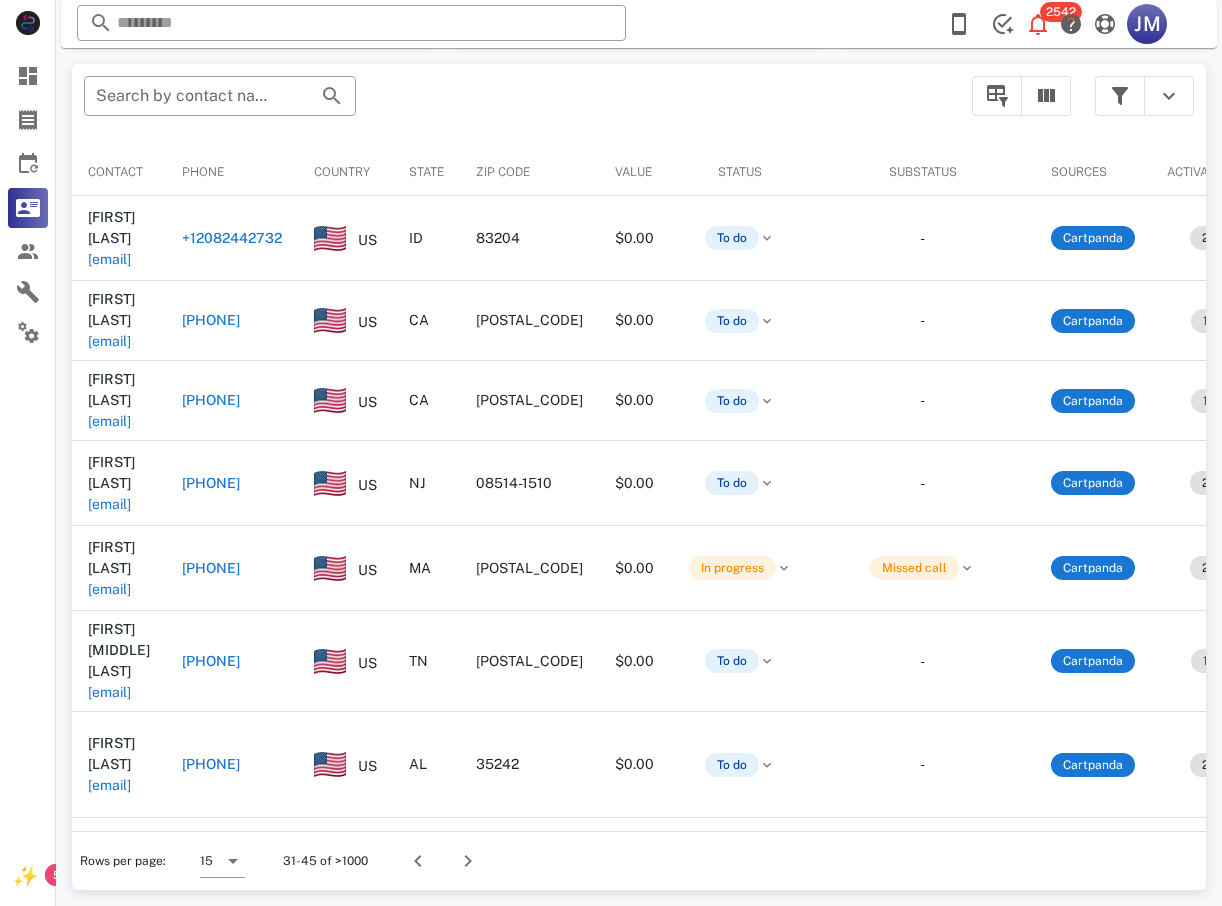 type on "**********" 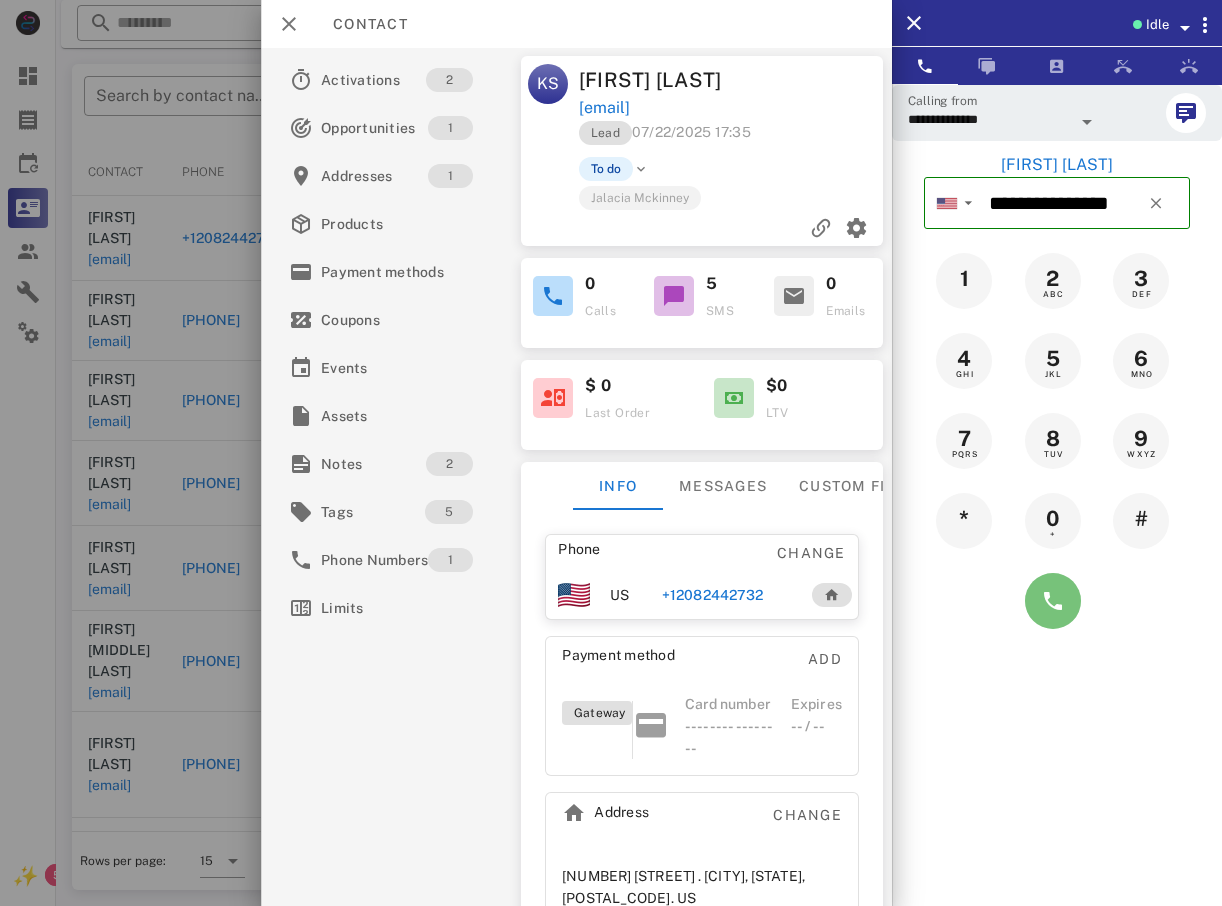 click at bounding box center (1053, 601) 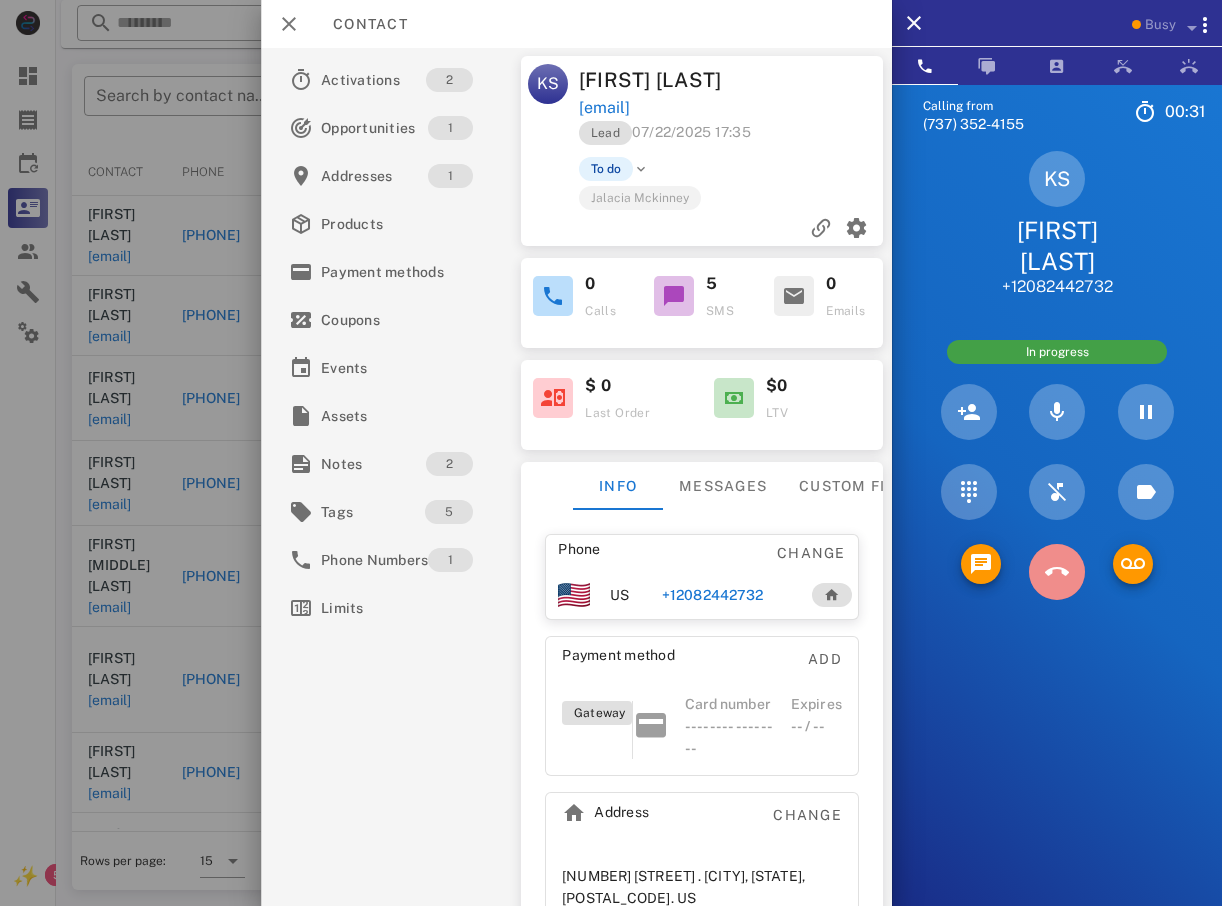 click at bounding box center [1057, 572] 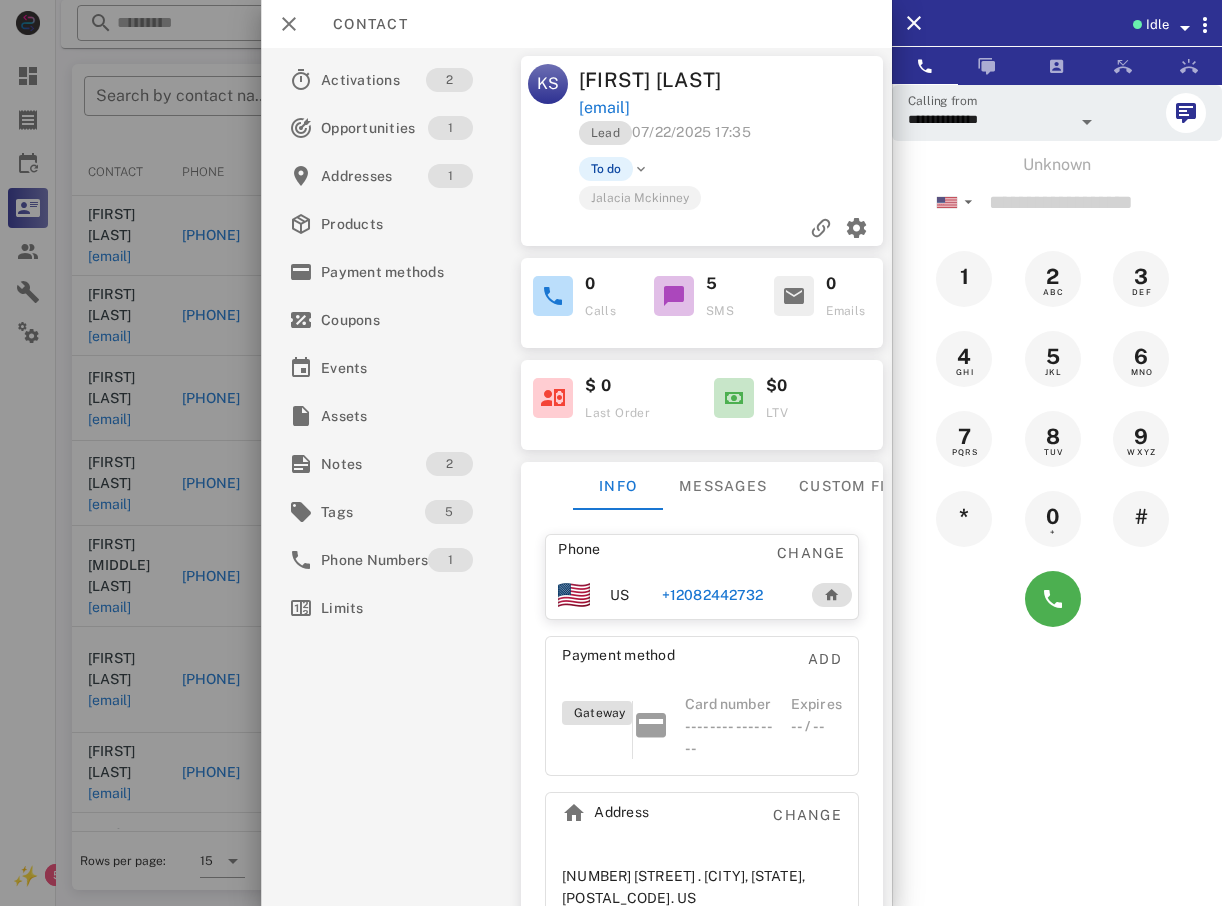 click at bounding box center [611, 453] 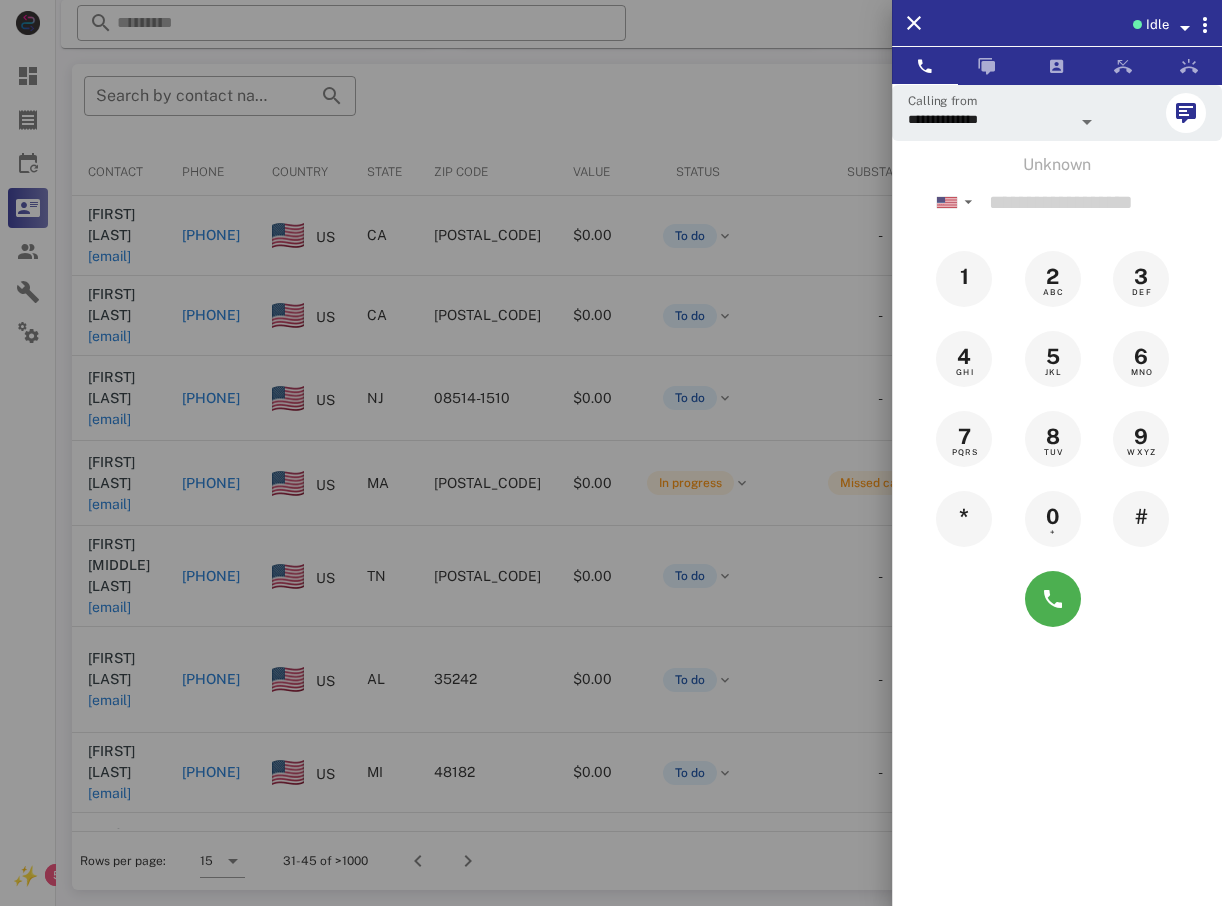 click at bounding box center (611, 453) 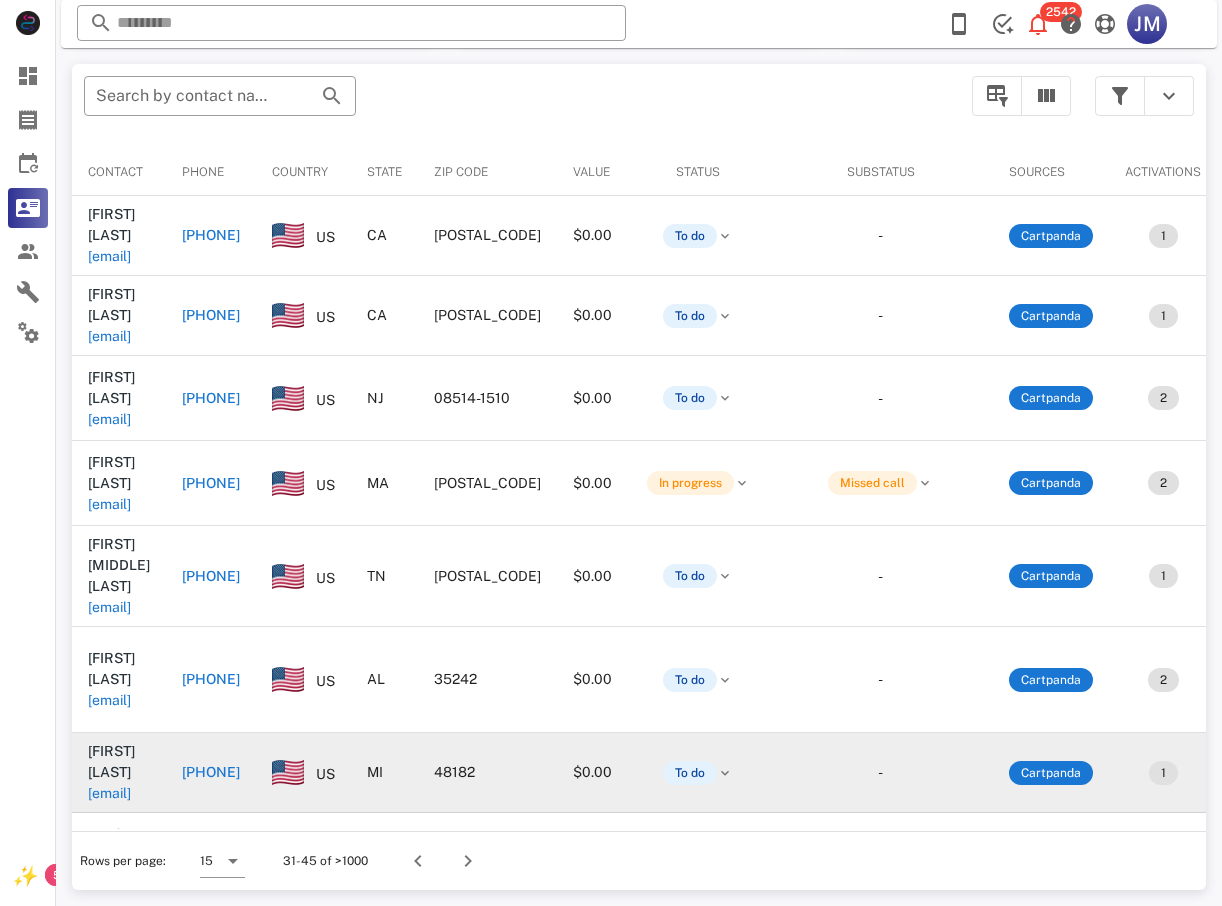 click on "[PHONE]" at bounding box center [211, 772] 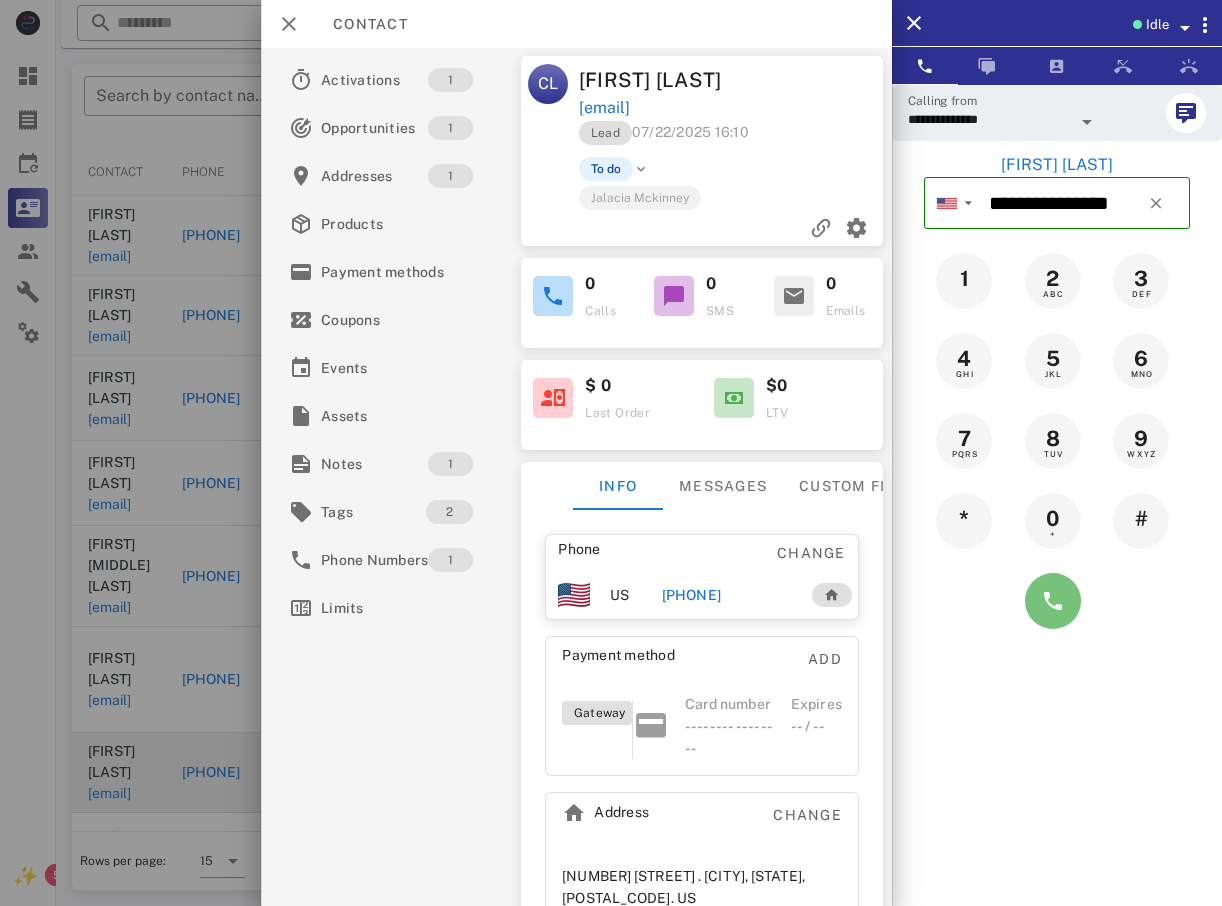 click at bounding box center (1053, 601) 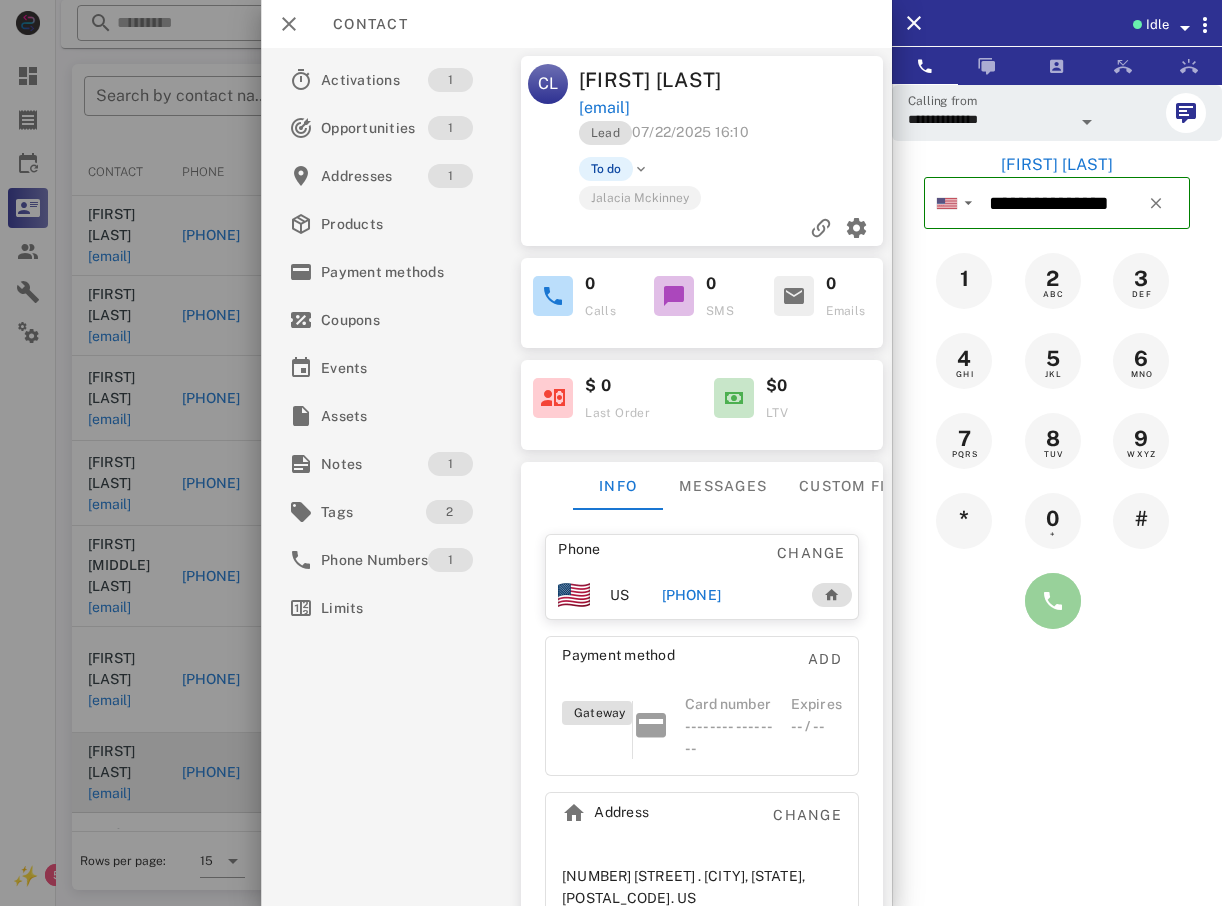 click at bounding box center [1053, 601] 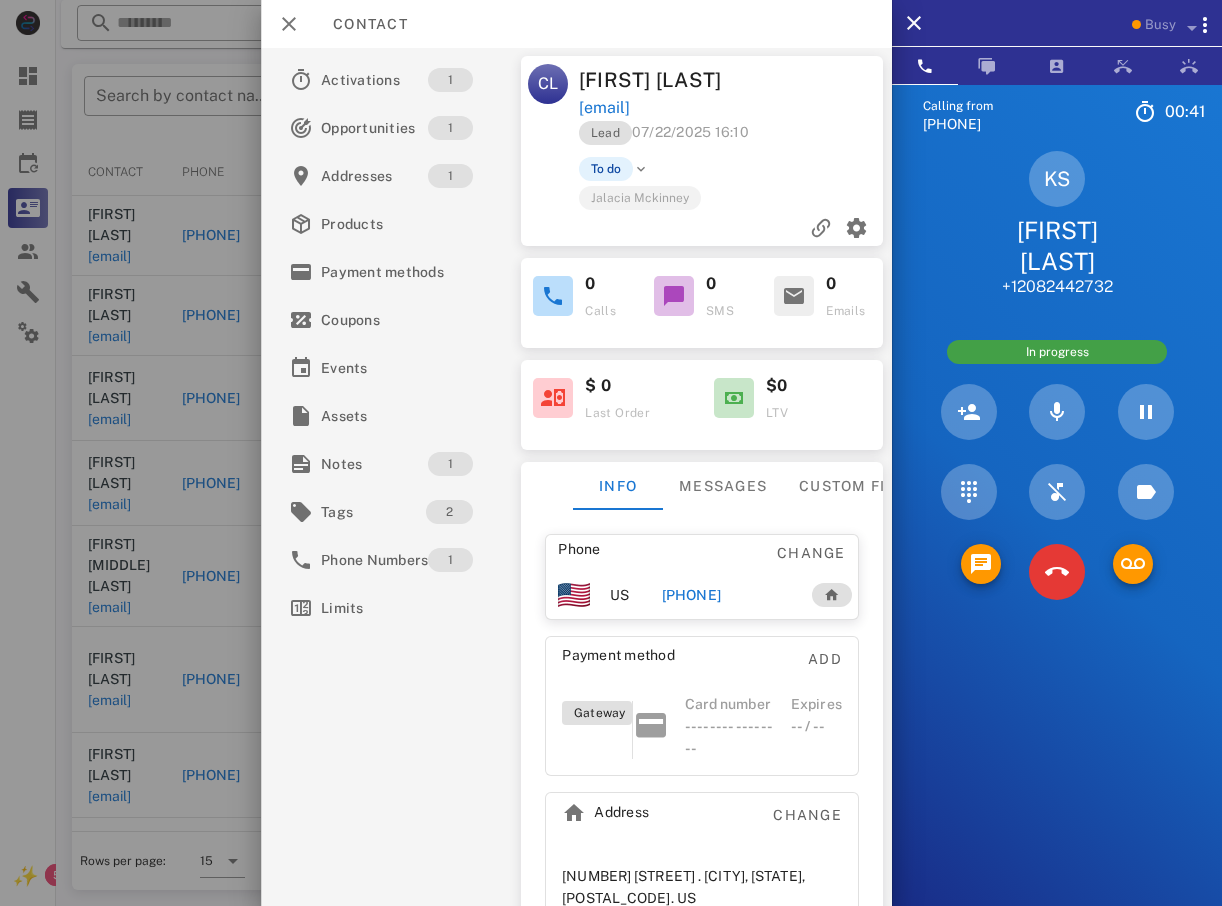 click at bounding box center [1057, 572] 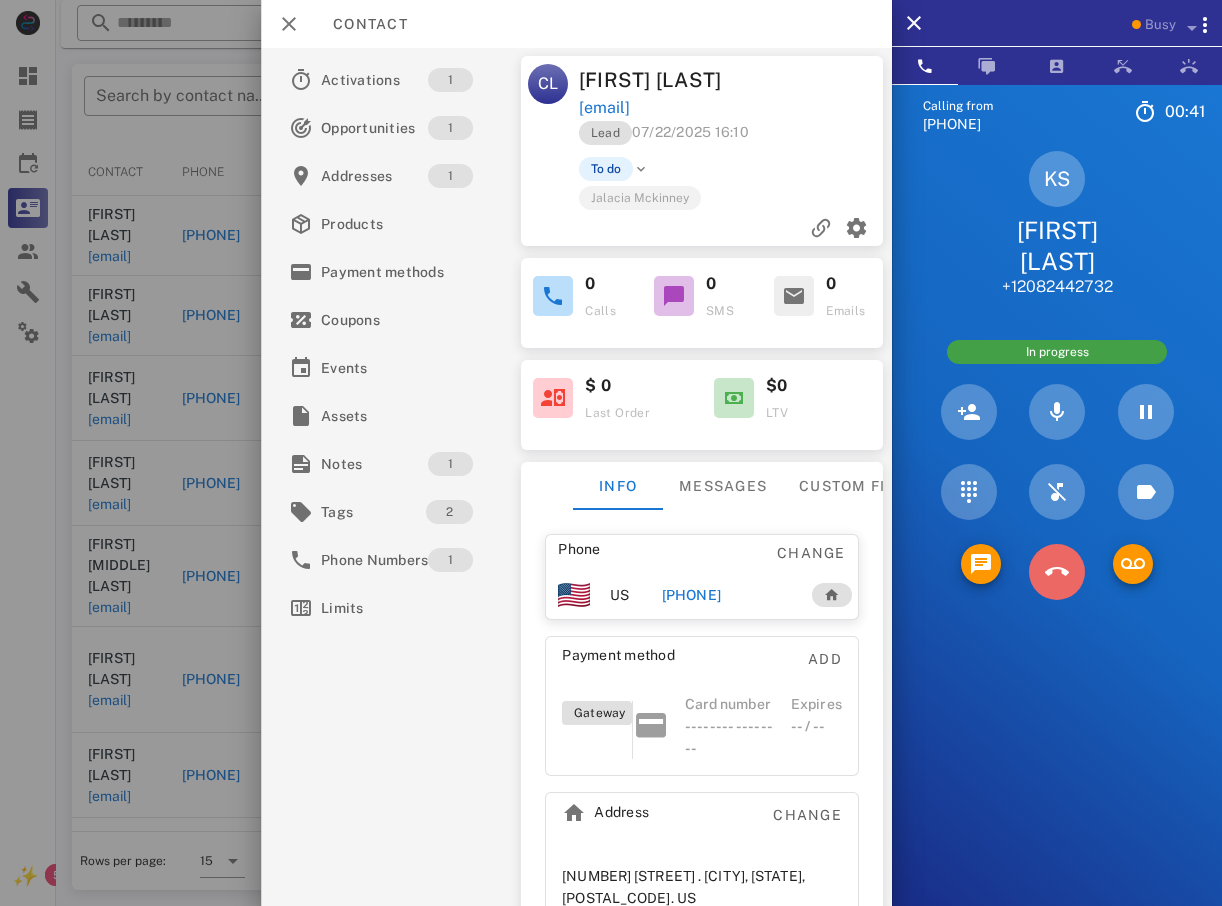 click at bounding box center (1057, 572) 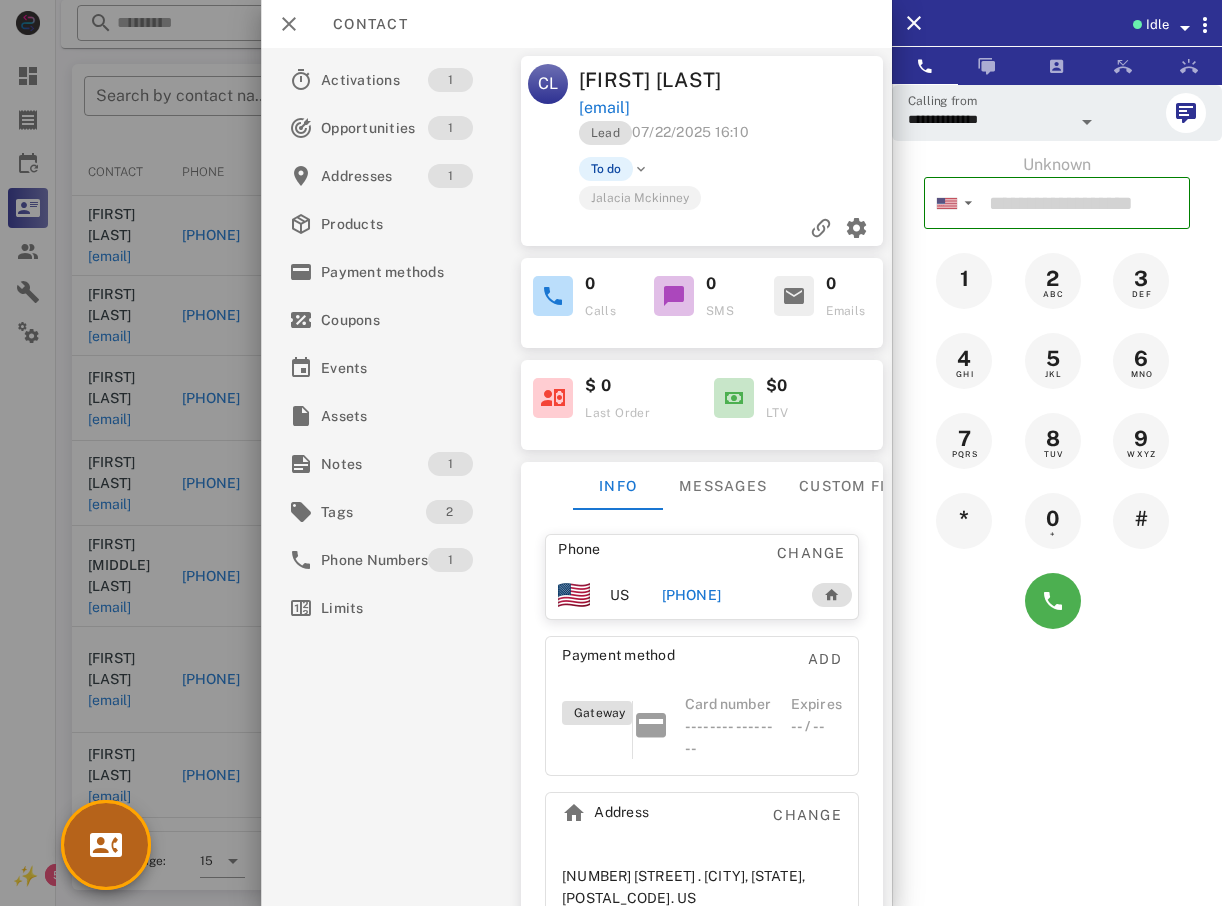 click at bounding box center [106, 845] 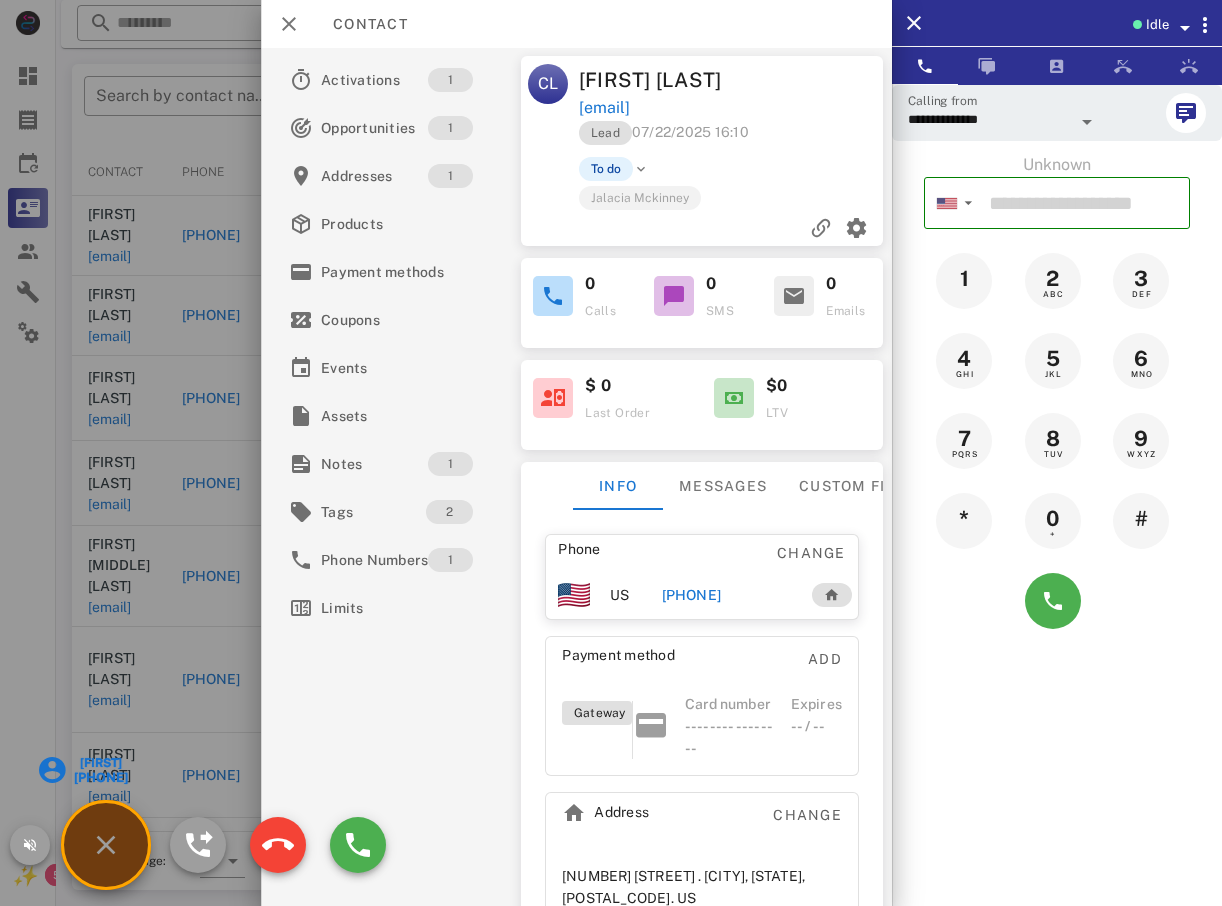 click on "[FIRST] [PHONE]" at bounding box center (106, 845) 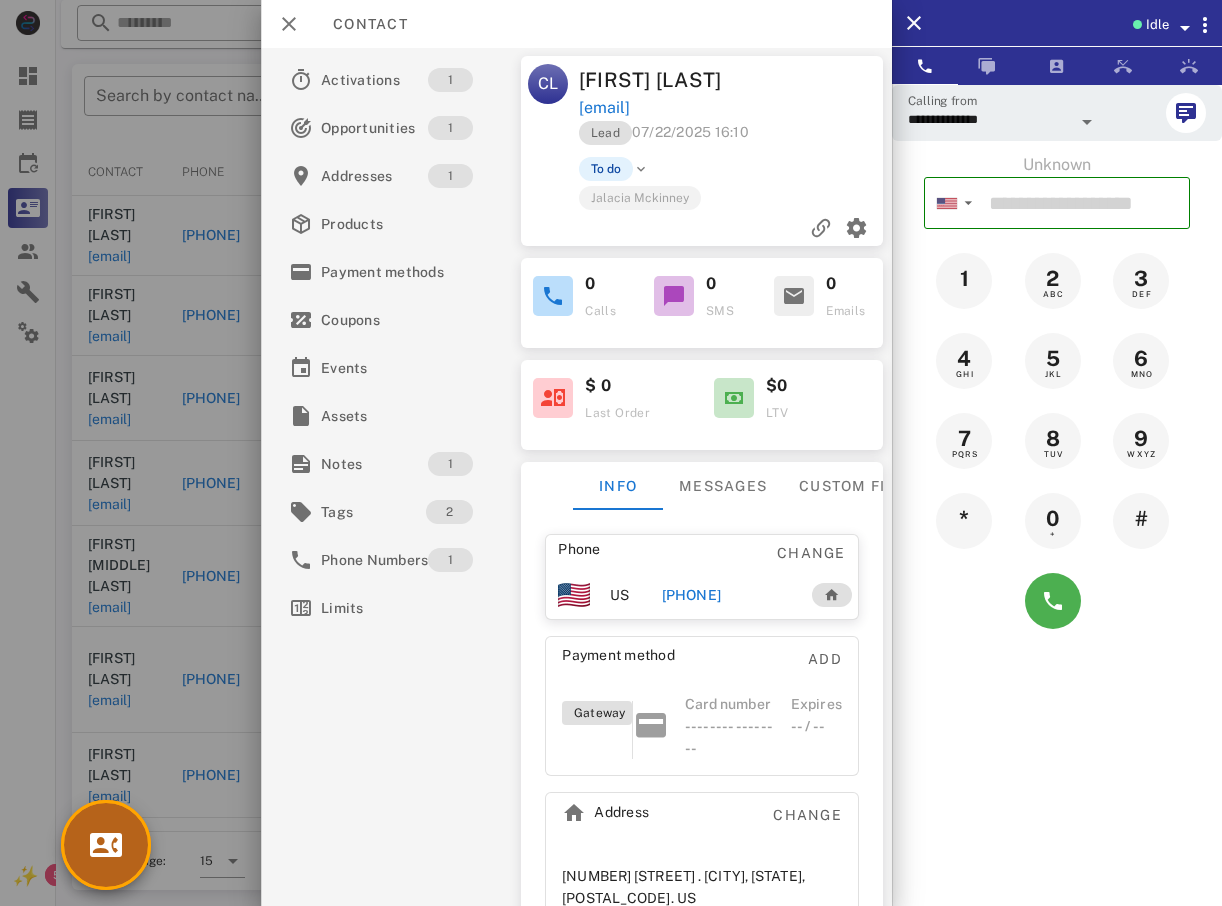click at bounding box center (106, 845) 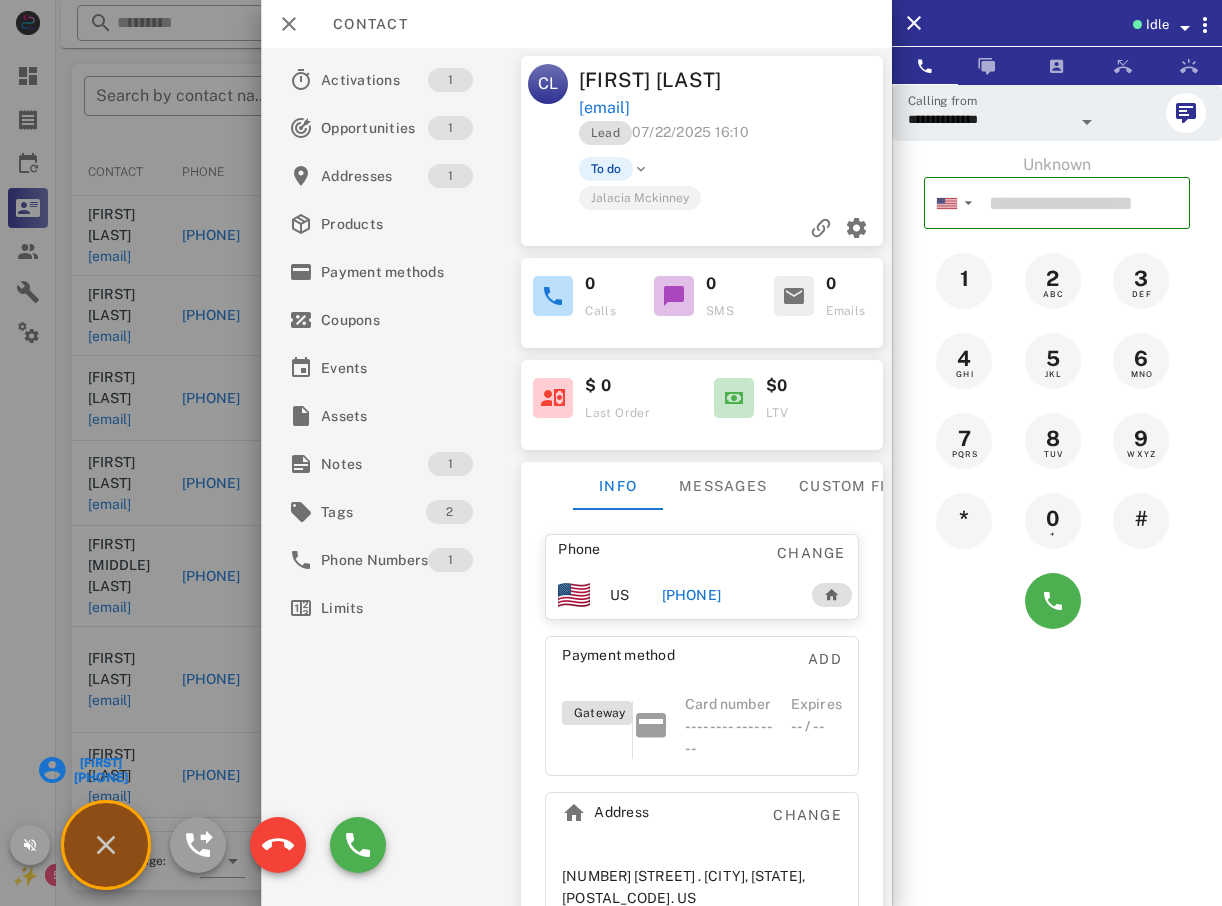click on "[FIRST] [PHONE]" at bounding box center (106, 845) 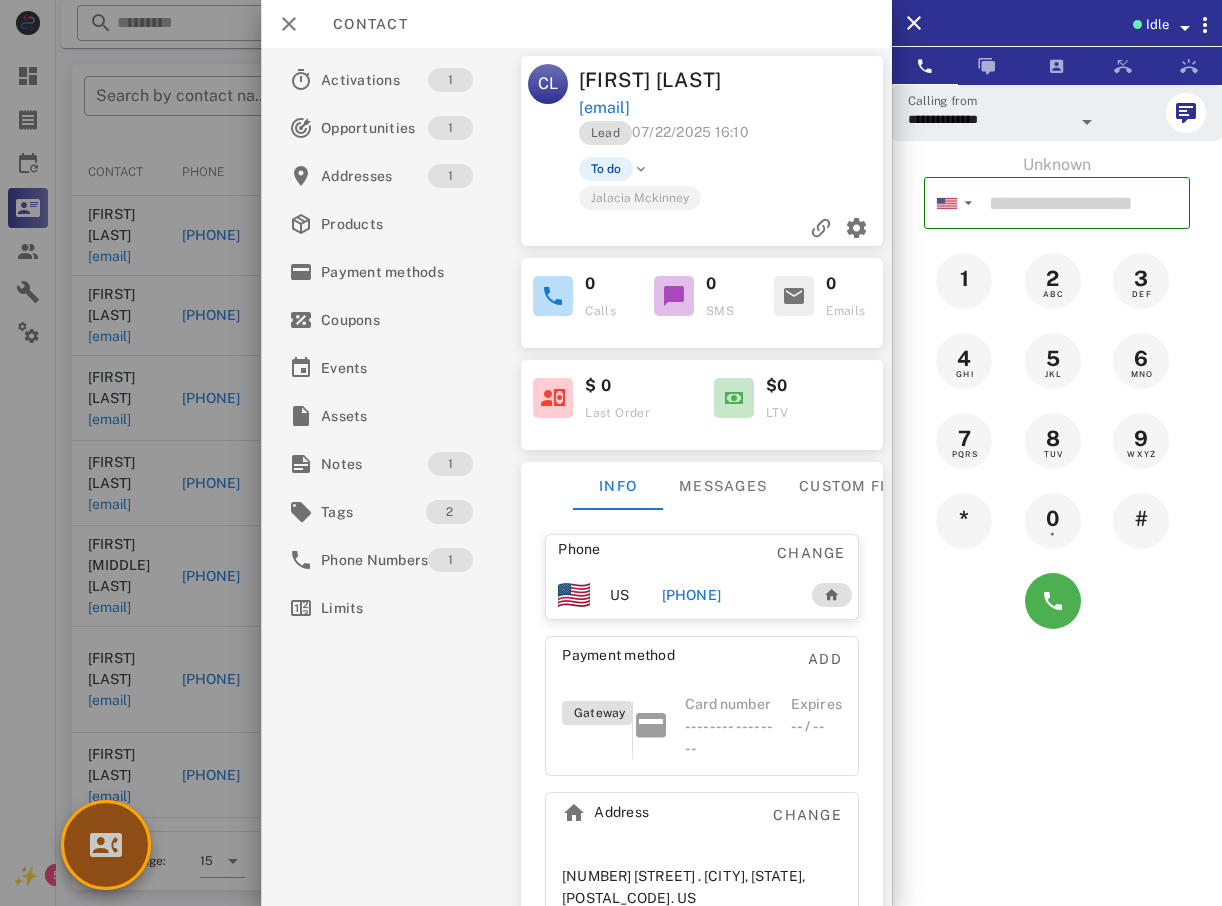 click at bounding box center (106, 845) 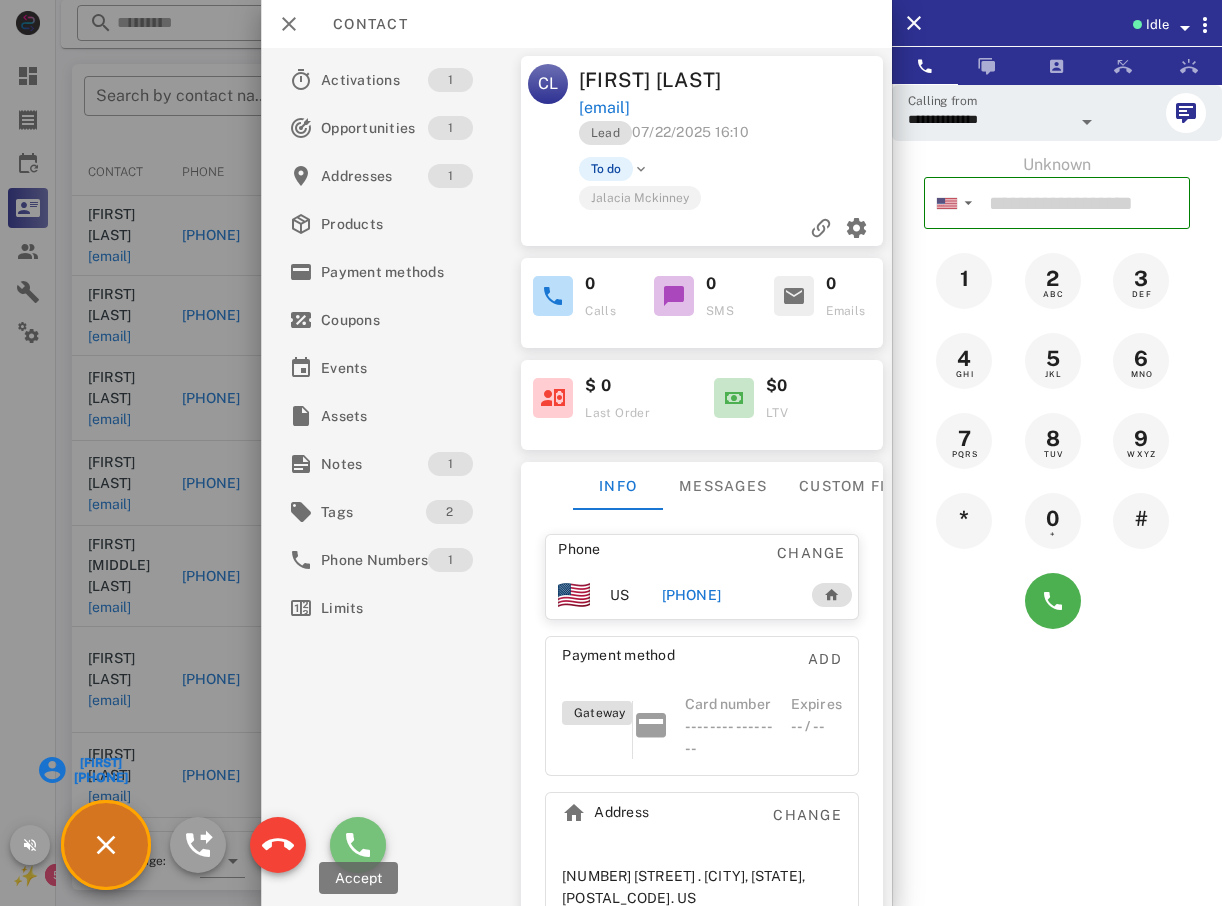 click at bounding box center (358, 845) 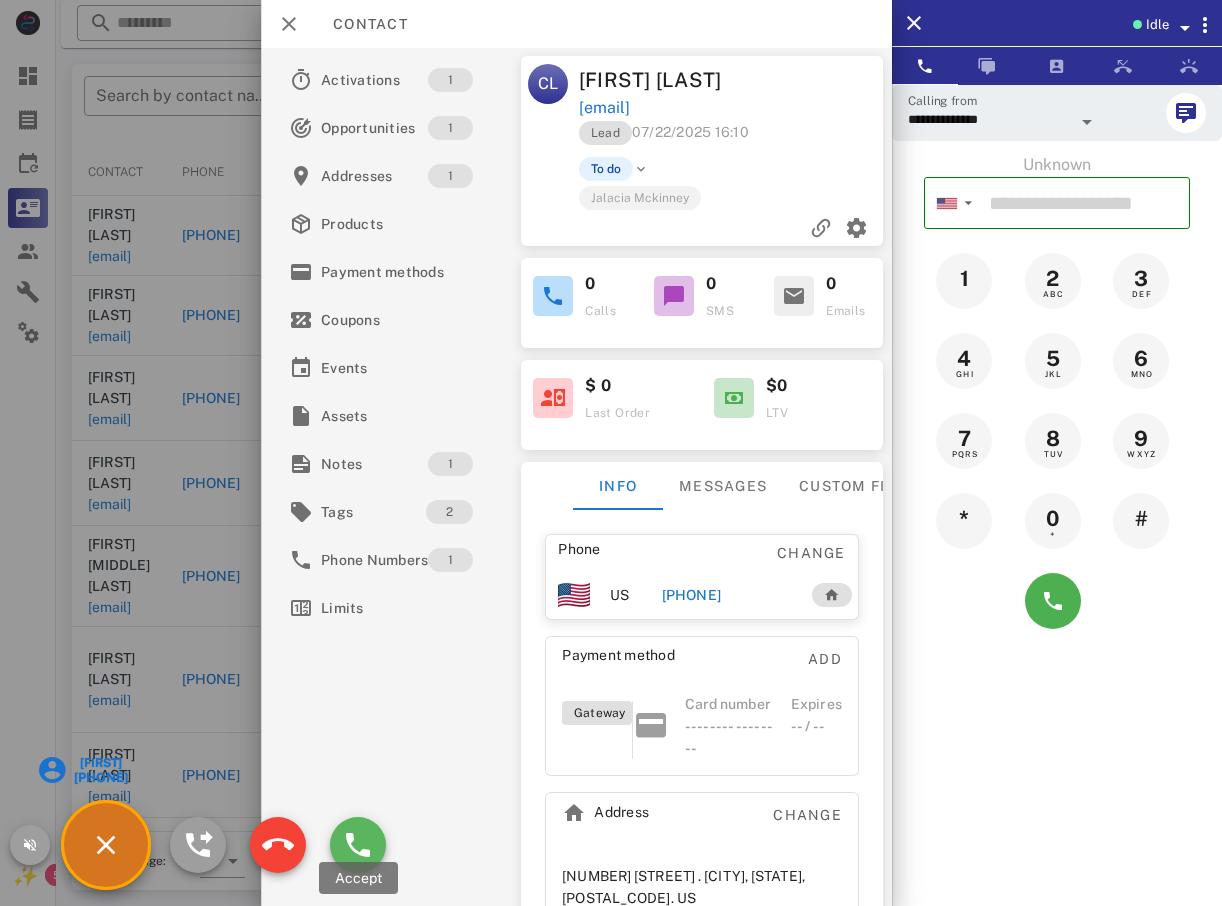 type on "**********" 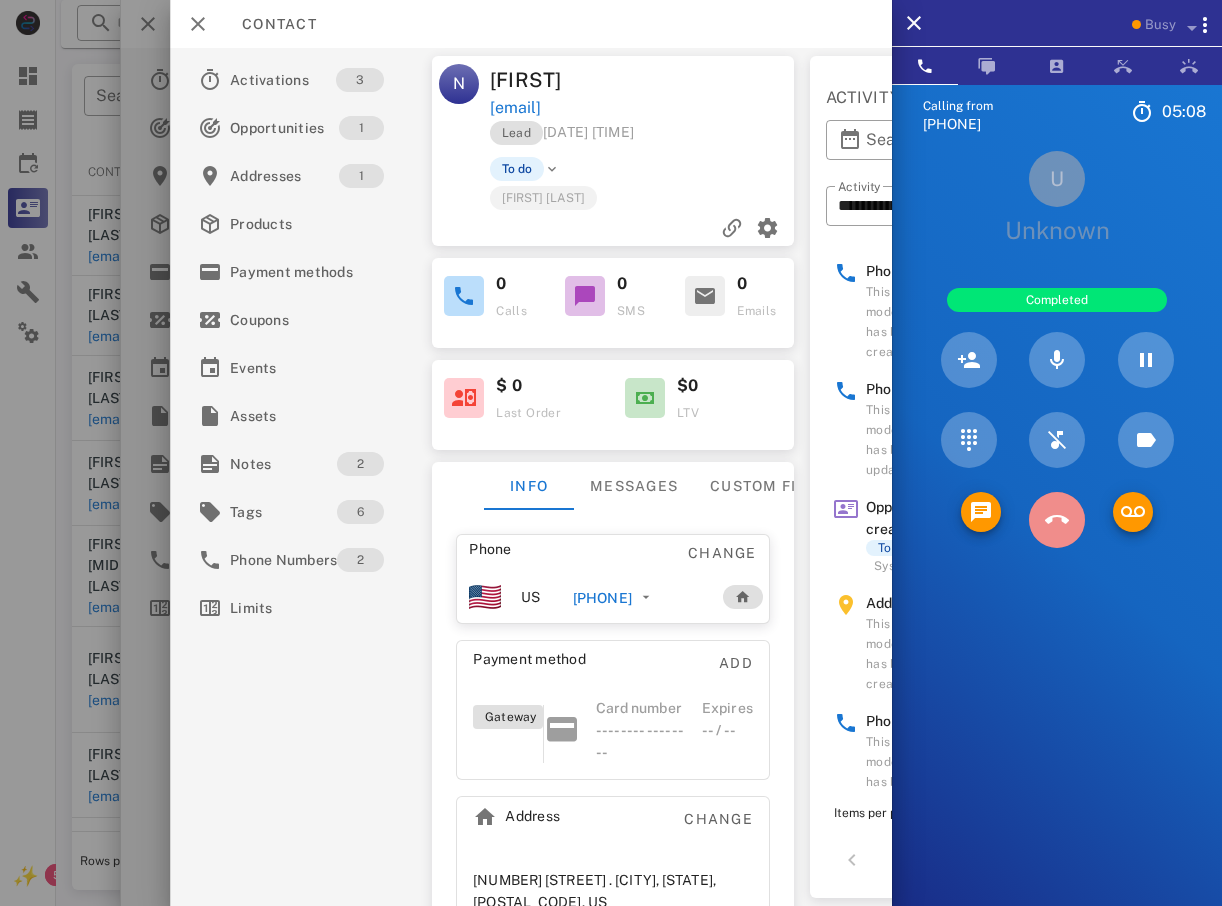 click at bounding box center (1057, 520) 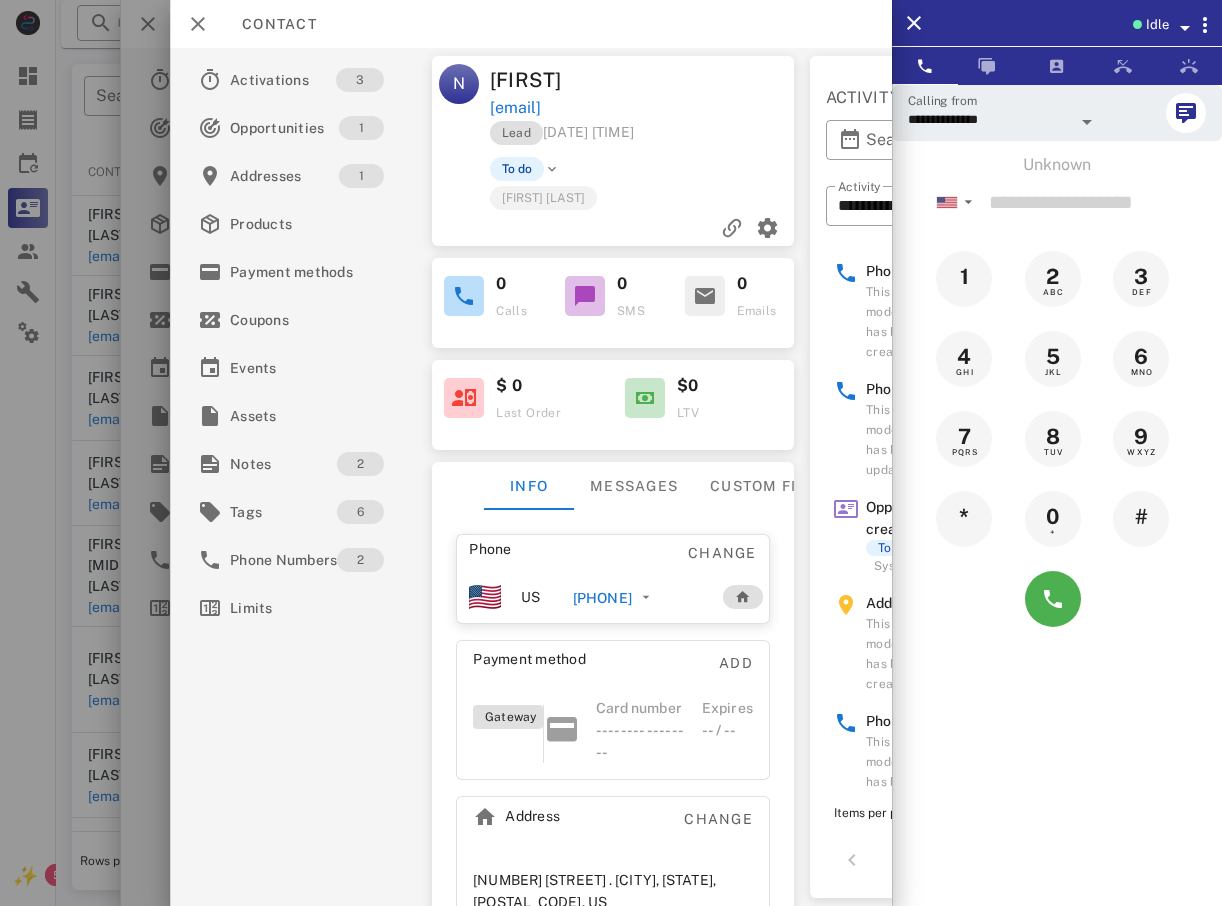 click at bounding box center [611, 453] 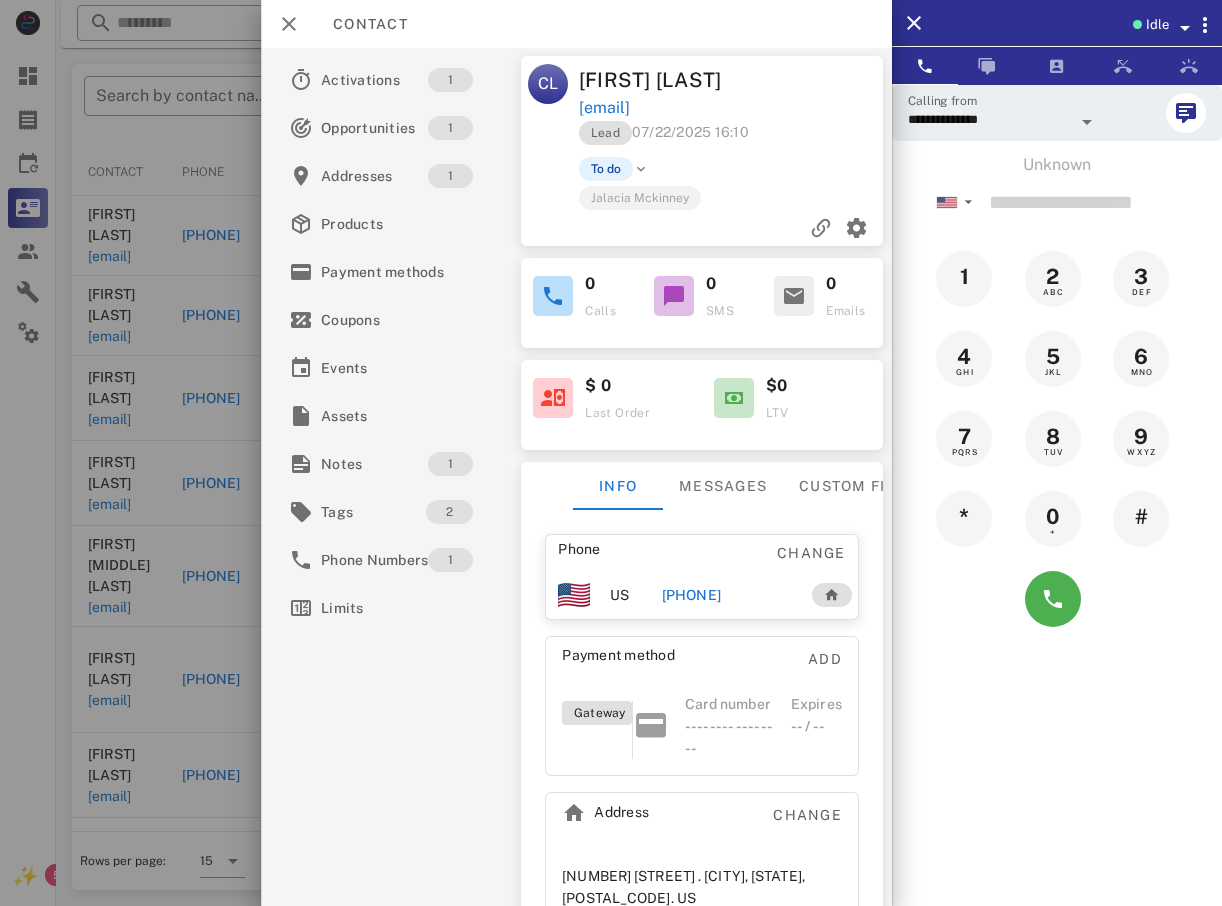 click at bounding box center (611, 453) 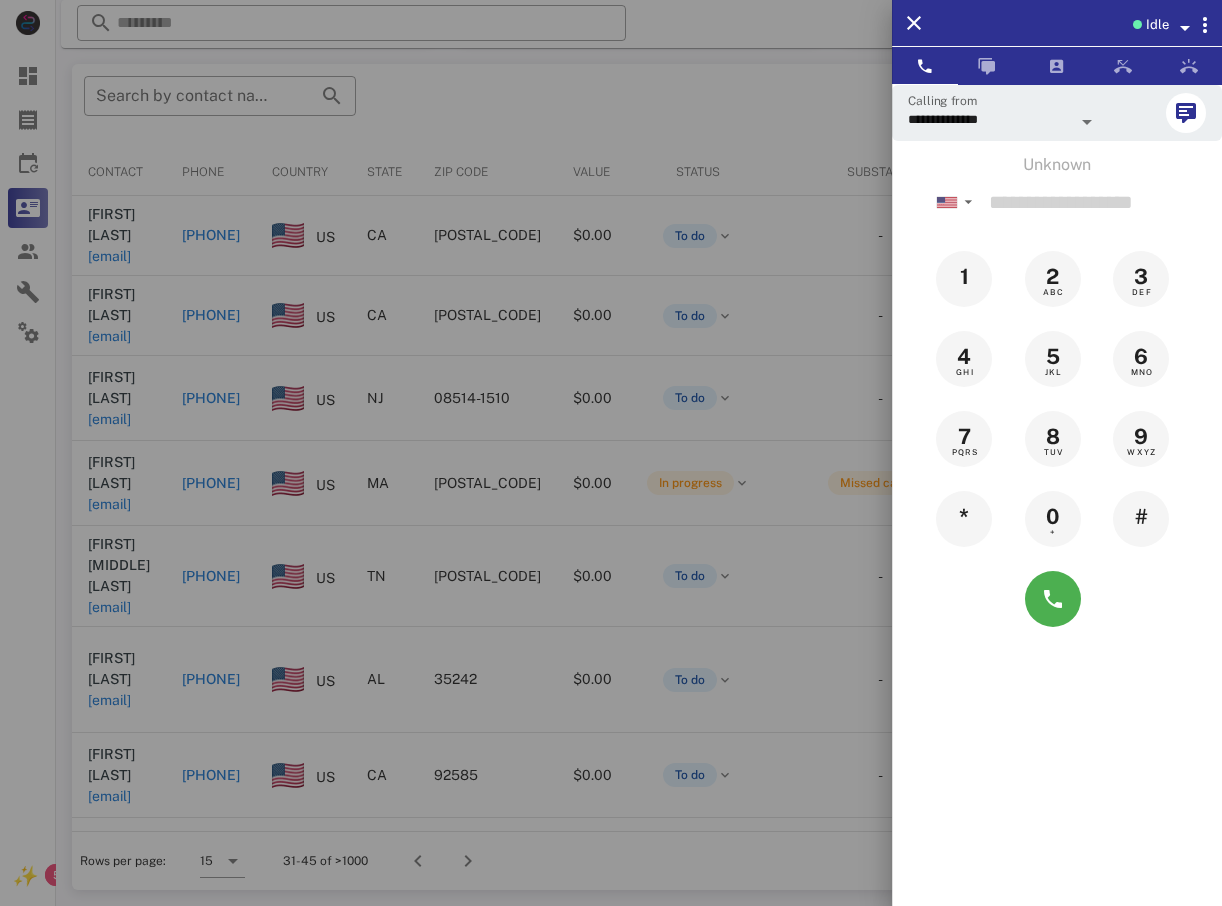 click at bounding box center [611, 453] 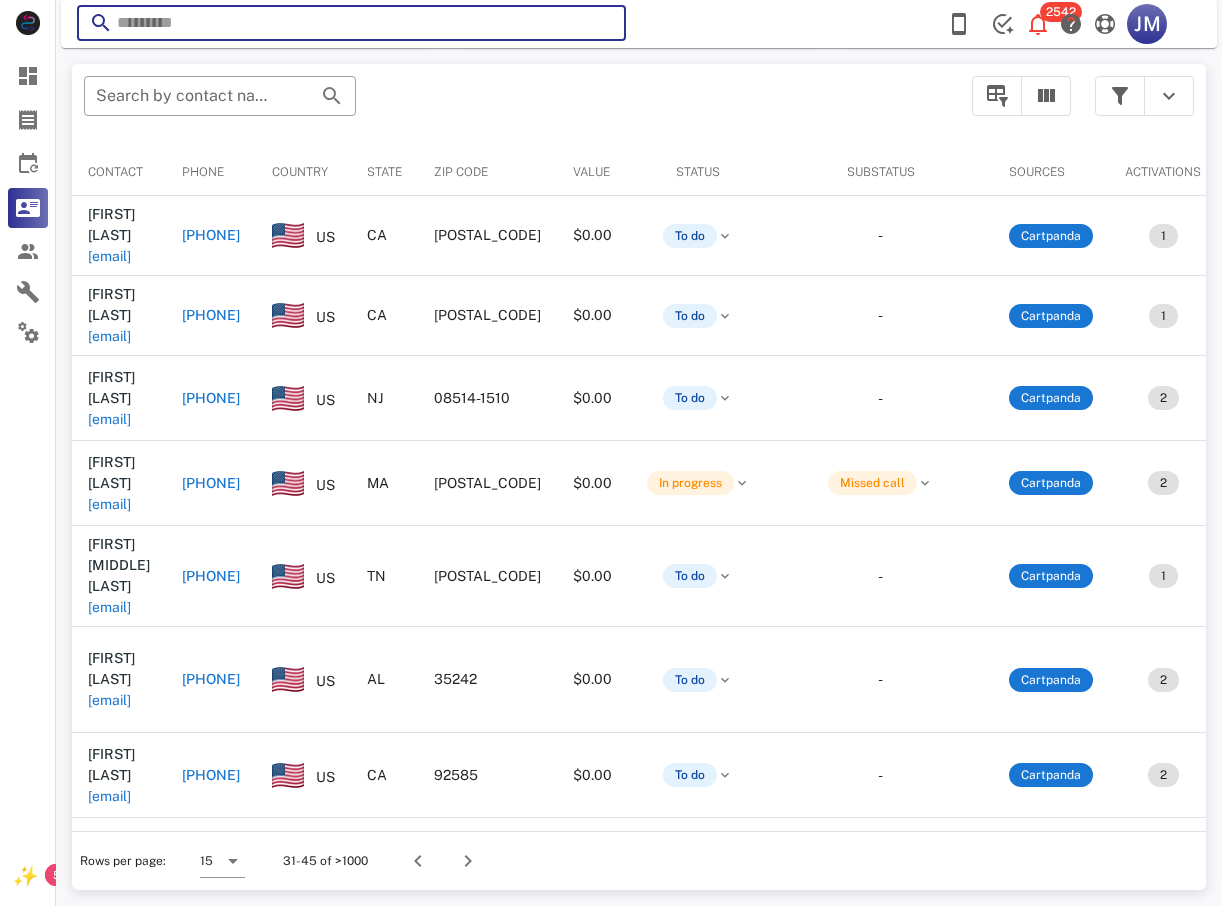 click at bounding box center [351, 23] 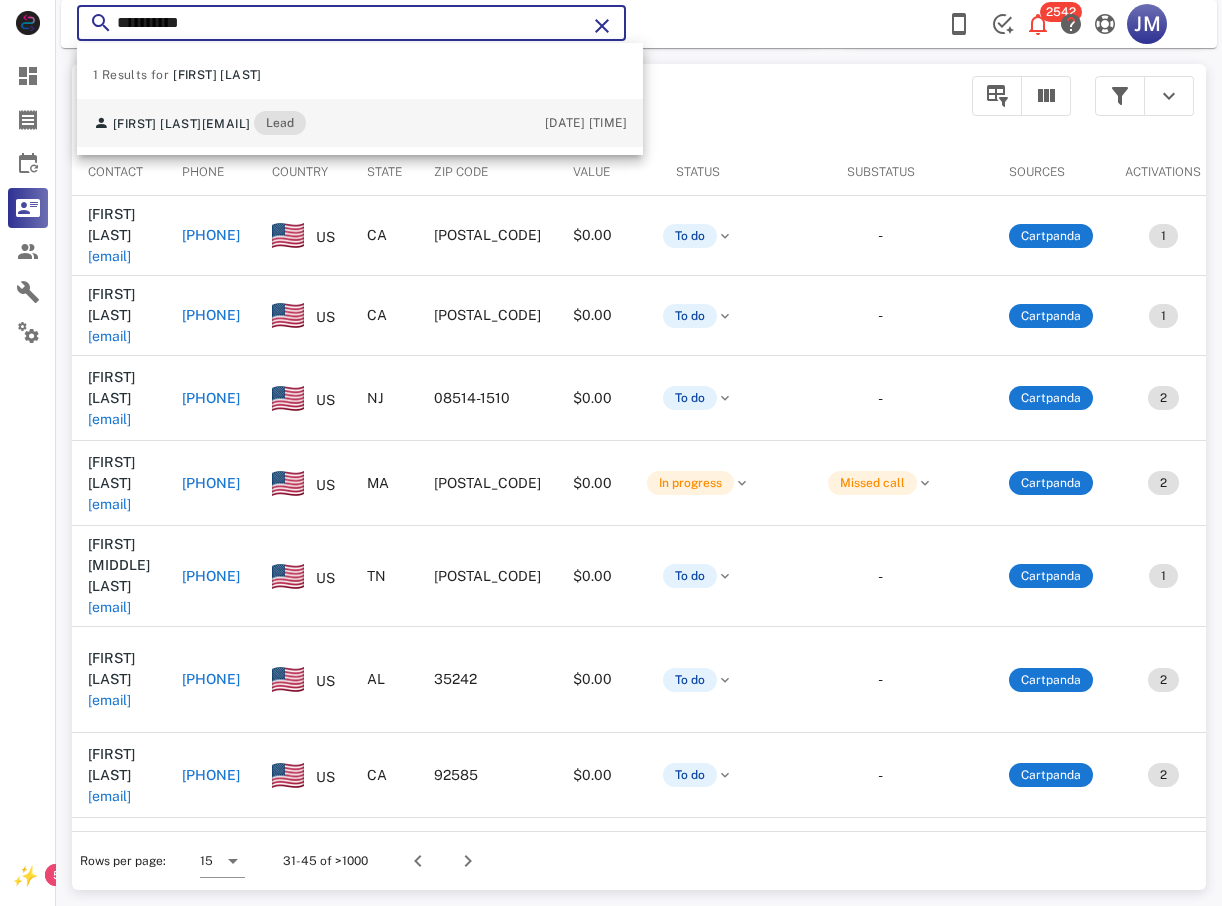 type on "**********" 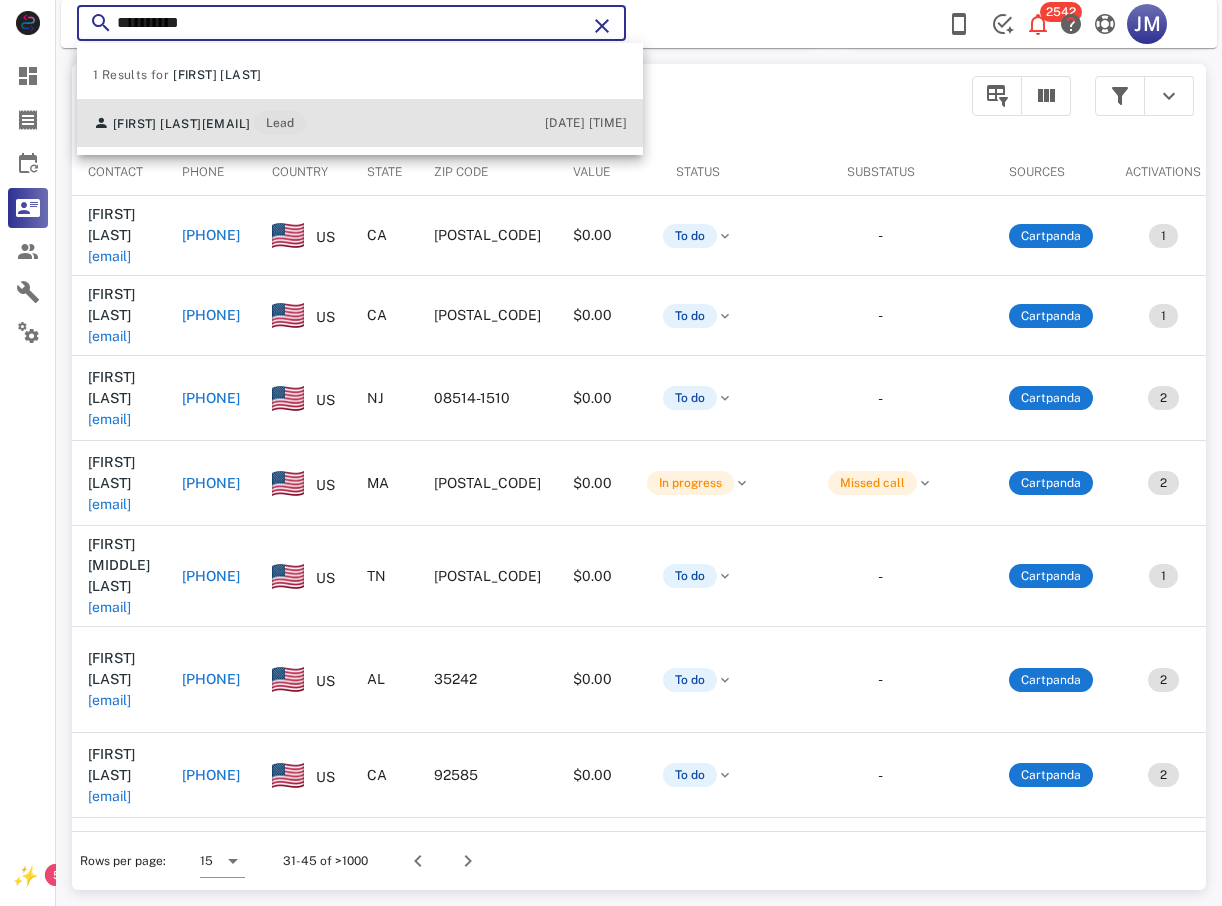 click on "[FIRST] [LAST] [EMAIL]   Lead" at bounding box center (199, 123) 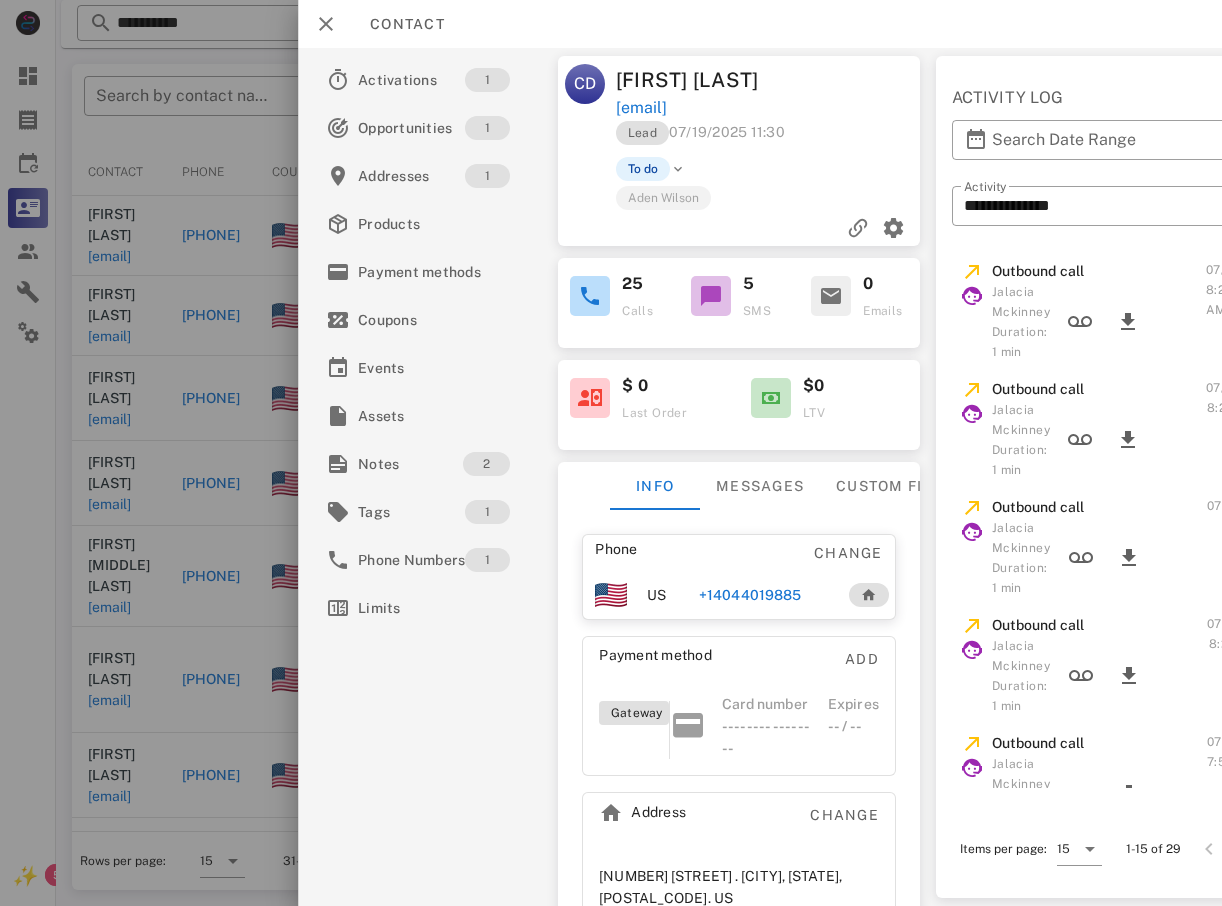 click on "+14044019885" at bounding box center (750, 595) 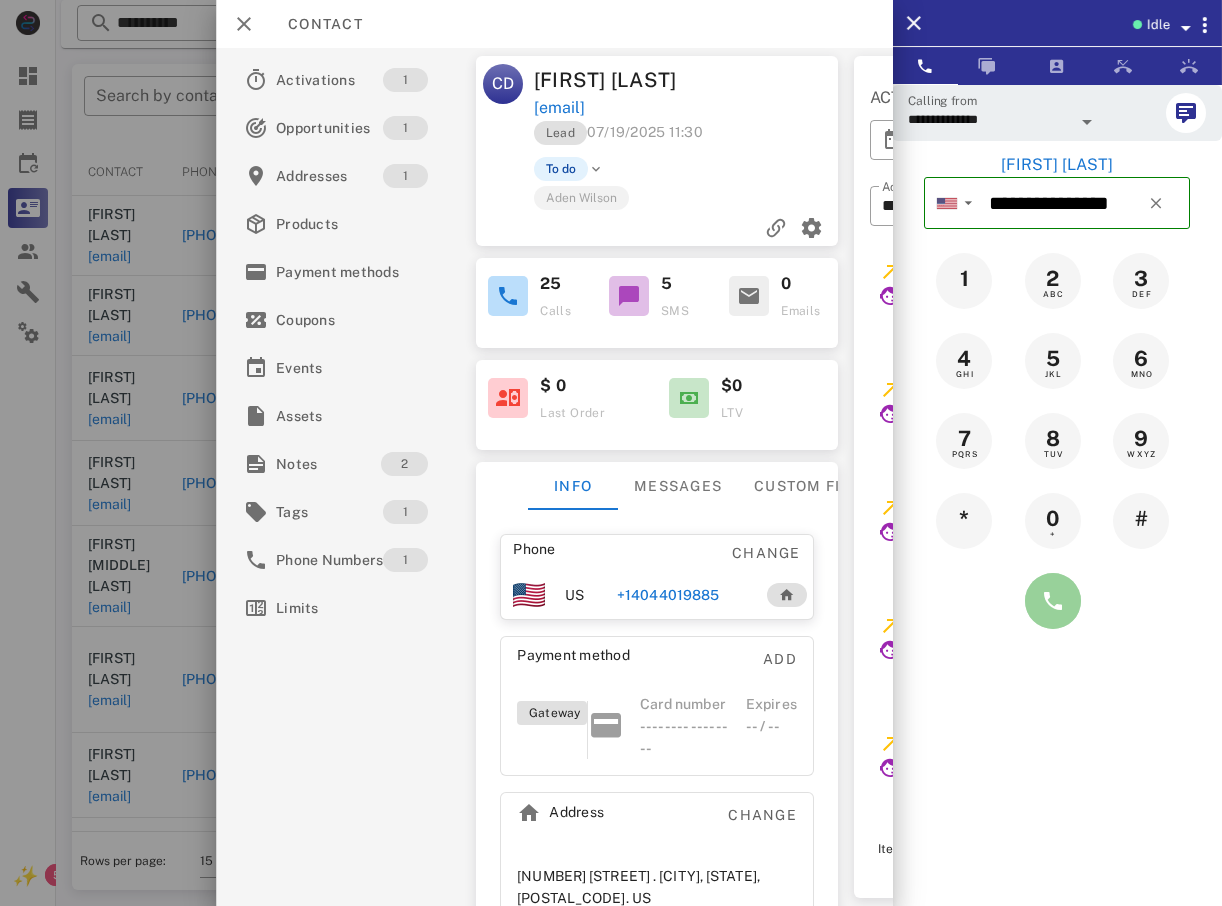 click at bounding box center [1053, 601] 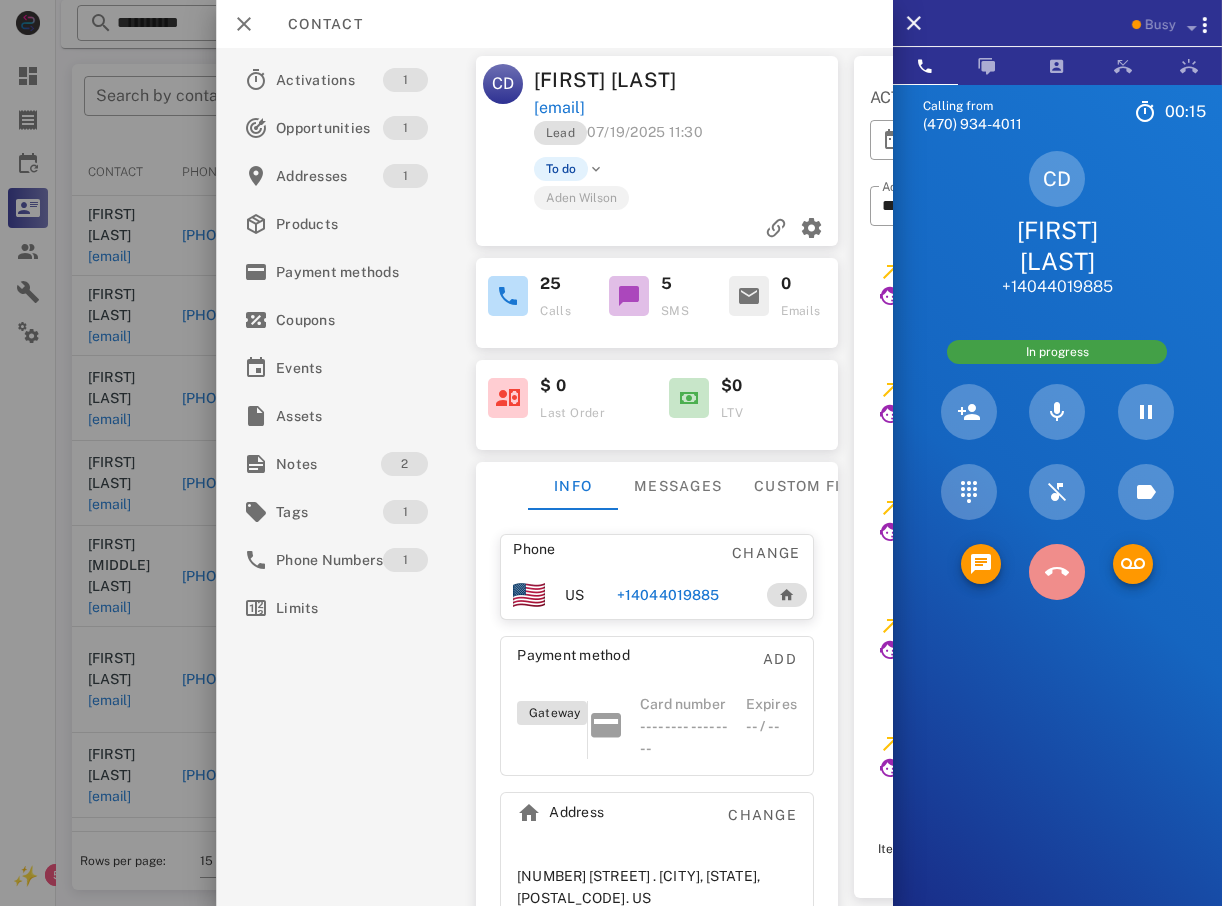 click at bounding box center [1057, 572] 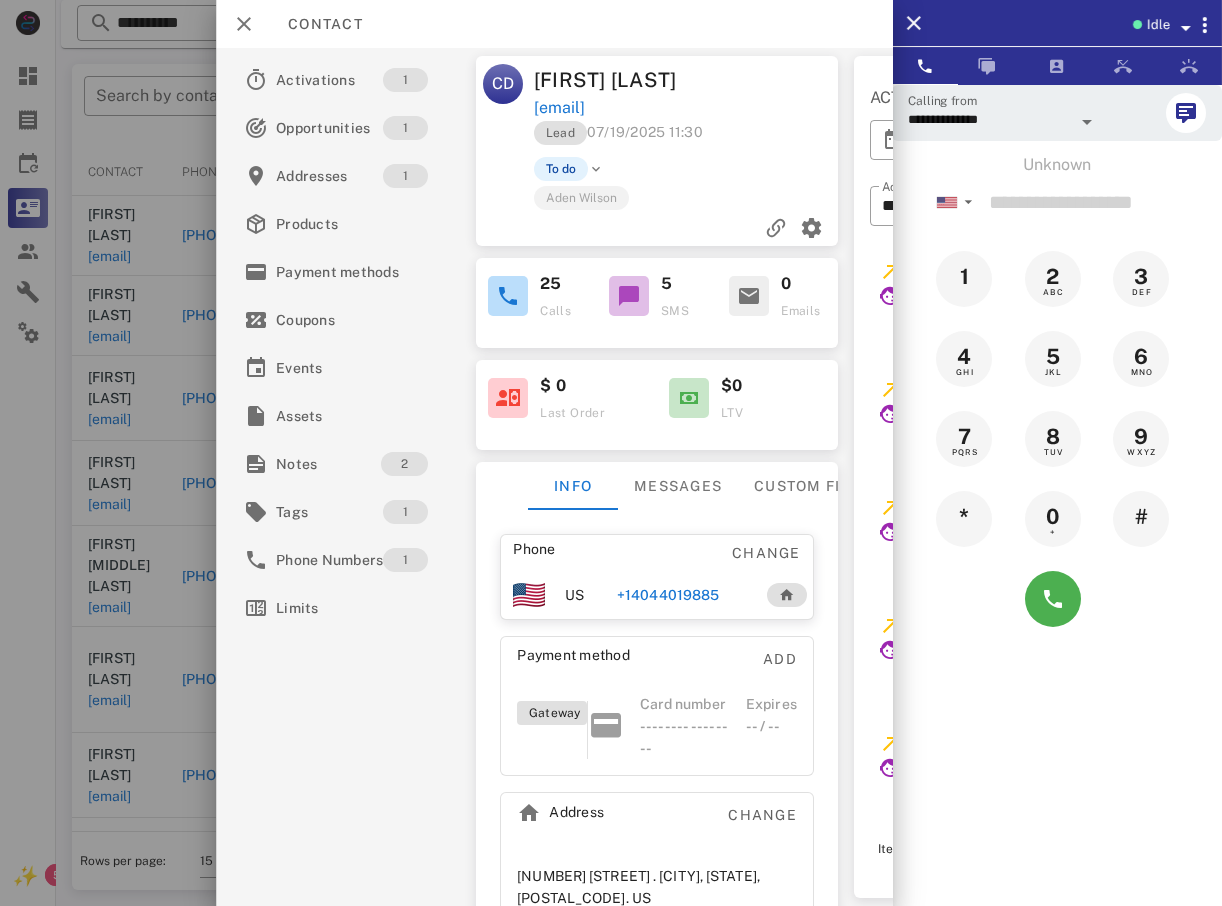 click at bounding box center [611, 453] 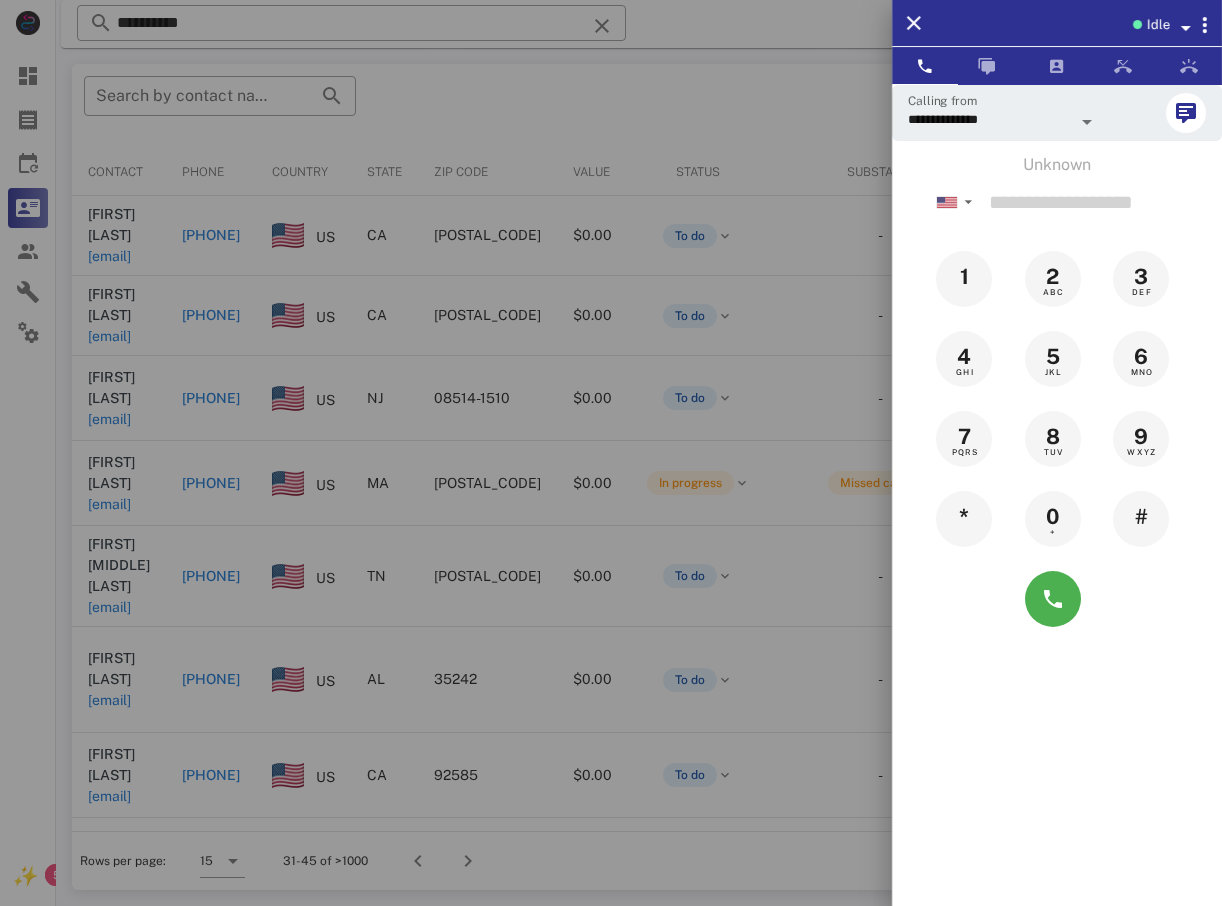 click at bounding box center [611, 453] 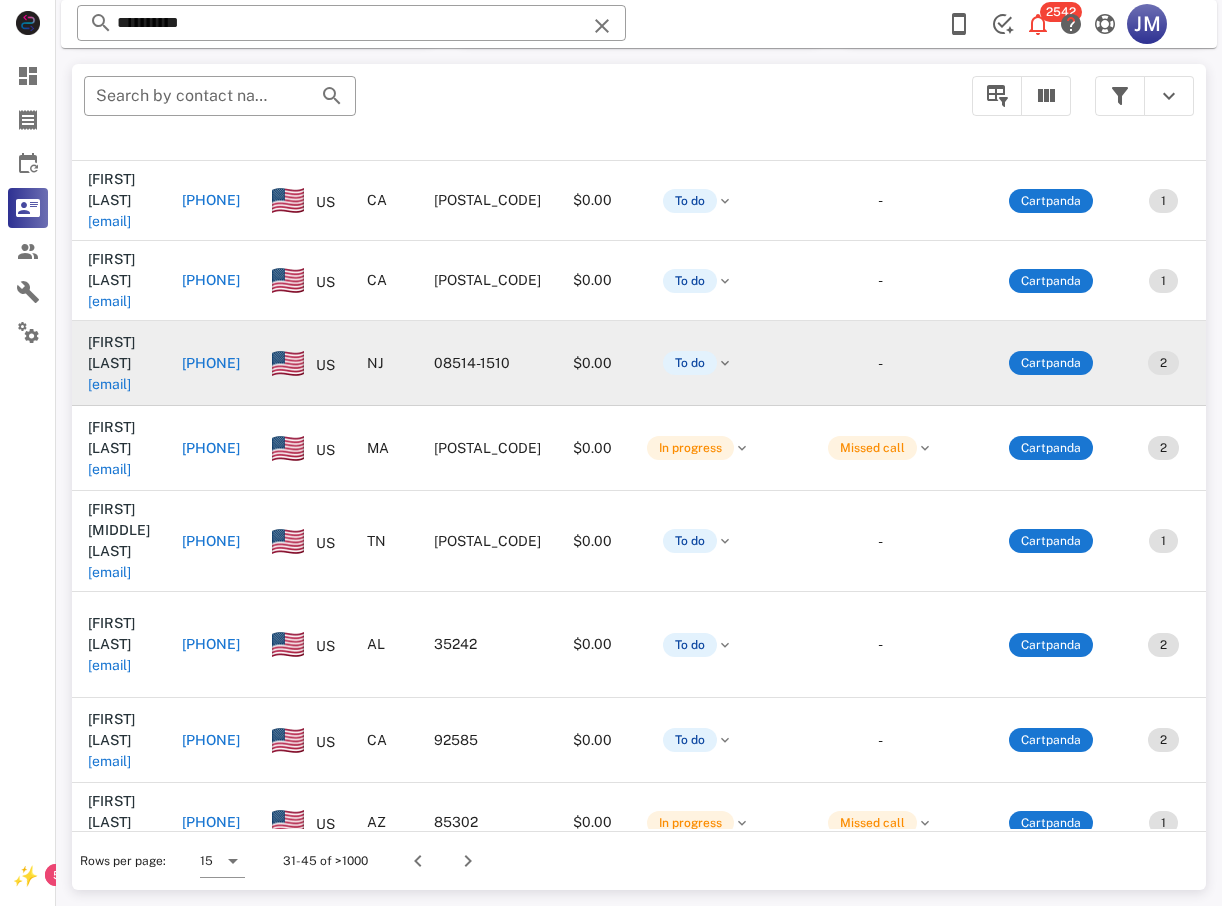 scroll, scrollTop: 0, scrollLeft: 0, axis: both 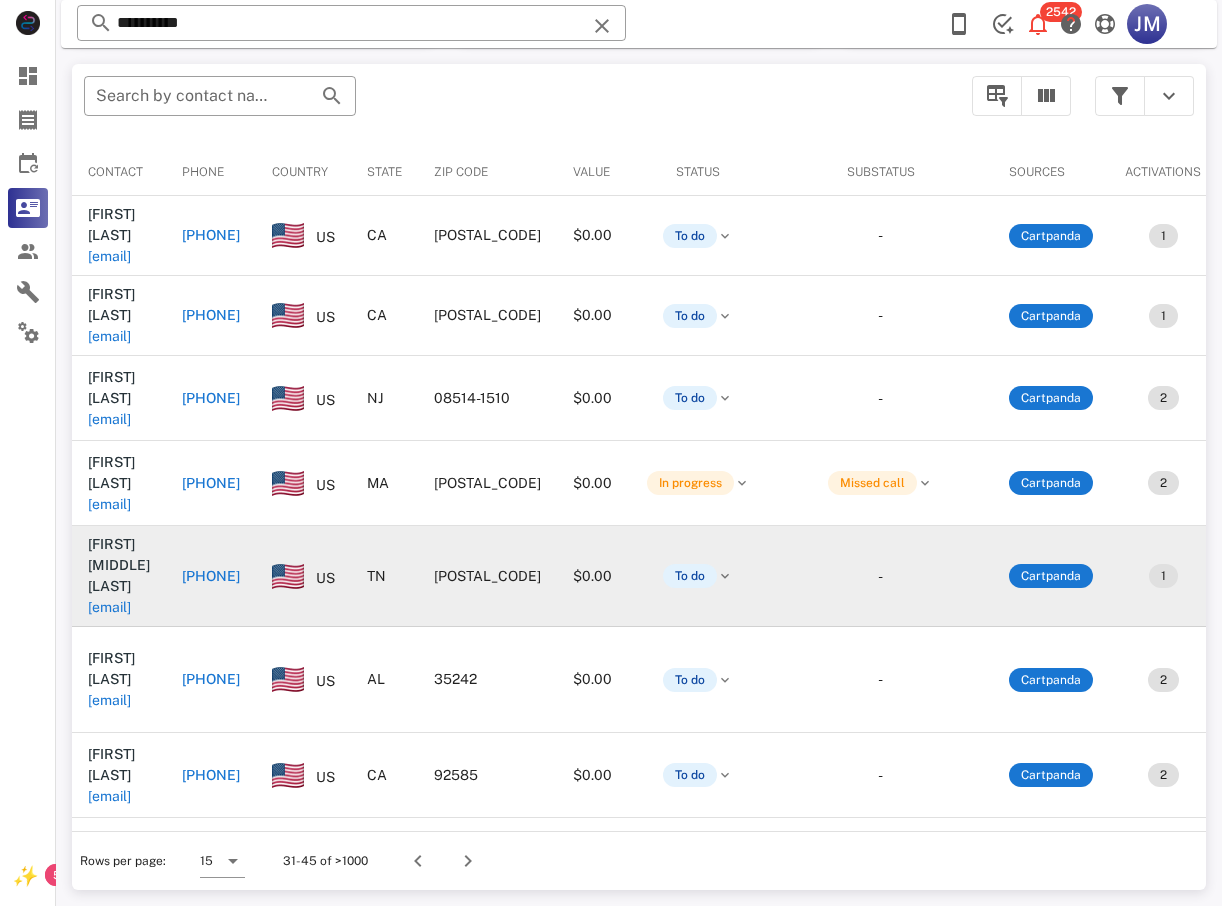 click on "[PHONE]" at bounding box center [211, 576] 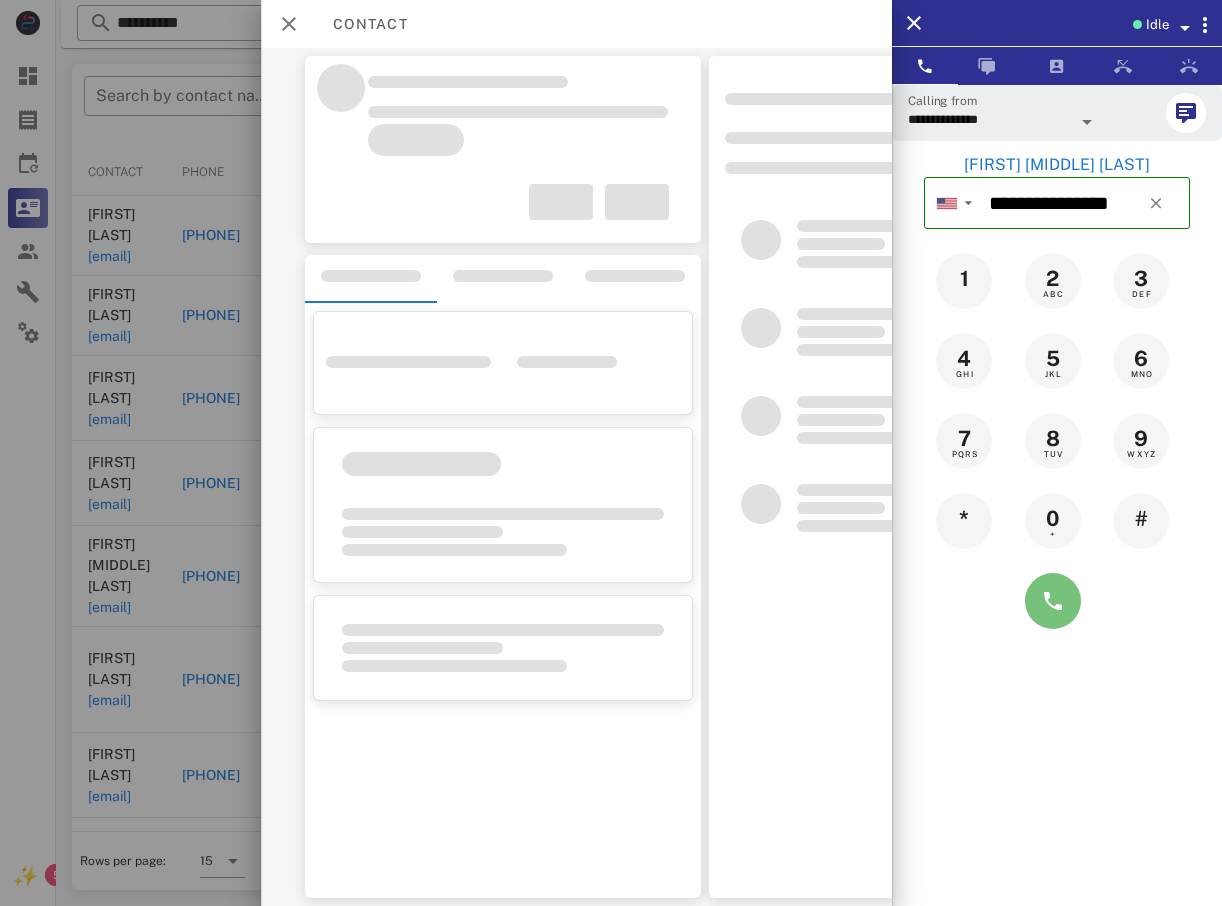 click at bounding box center [1053, 601] 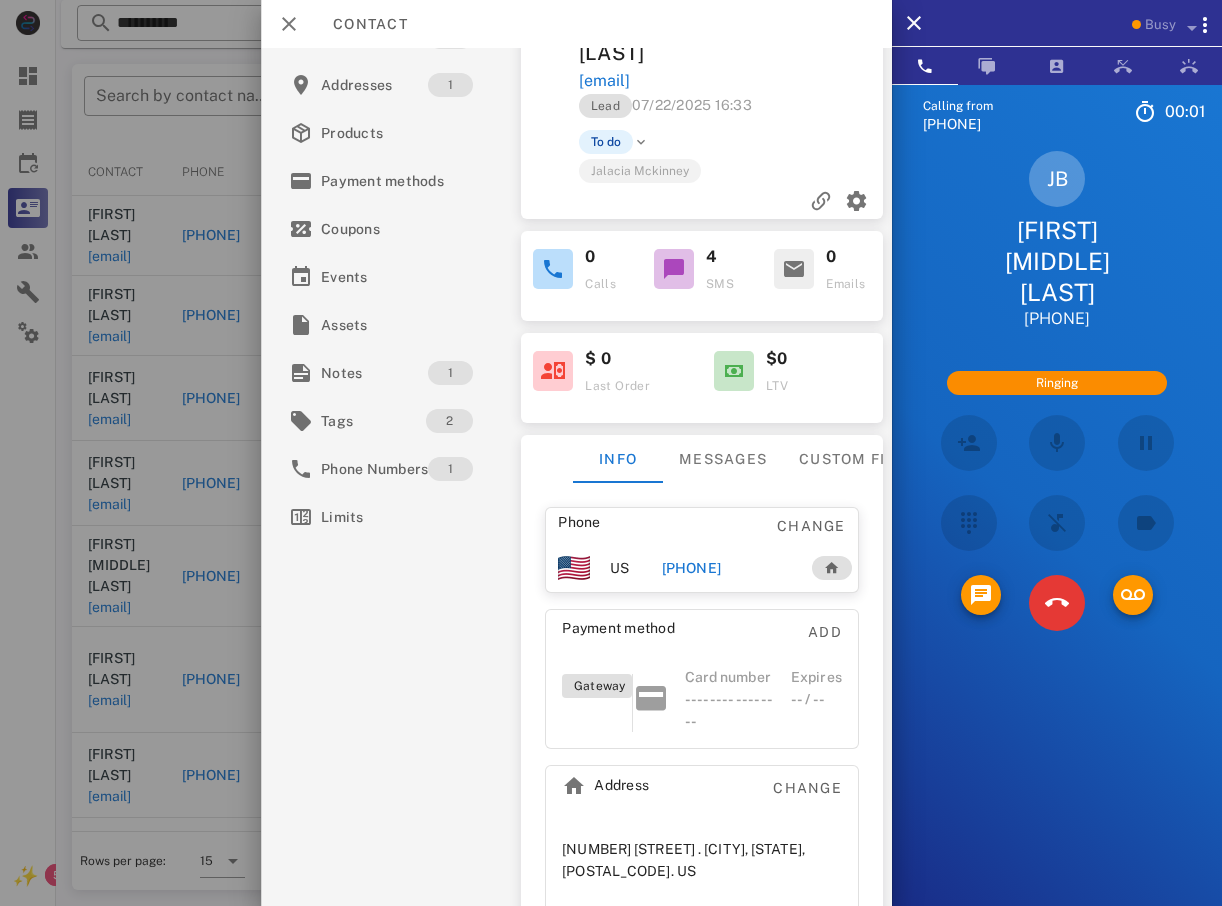 scroll, scrollTop: 102, scrollLeft: 0, axis: vertical 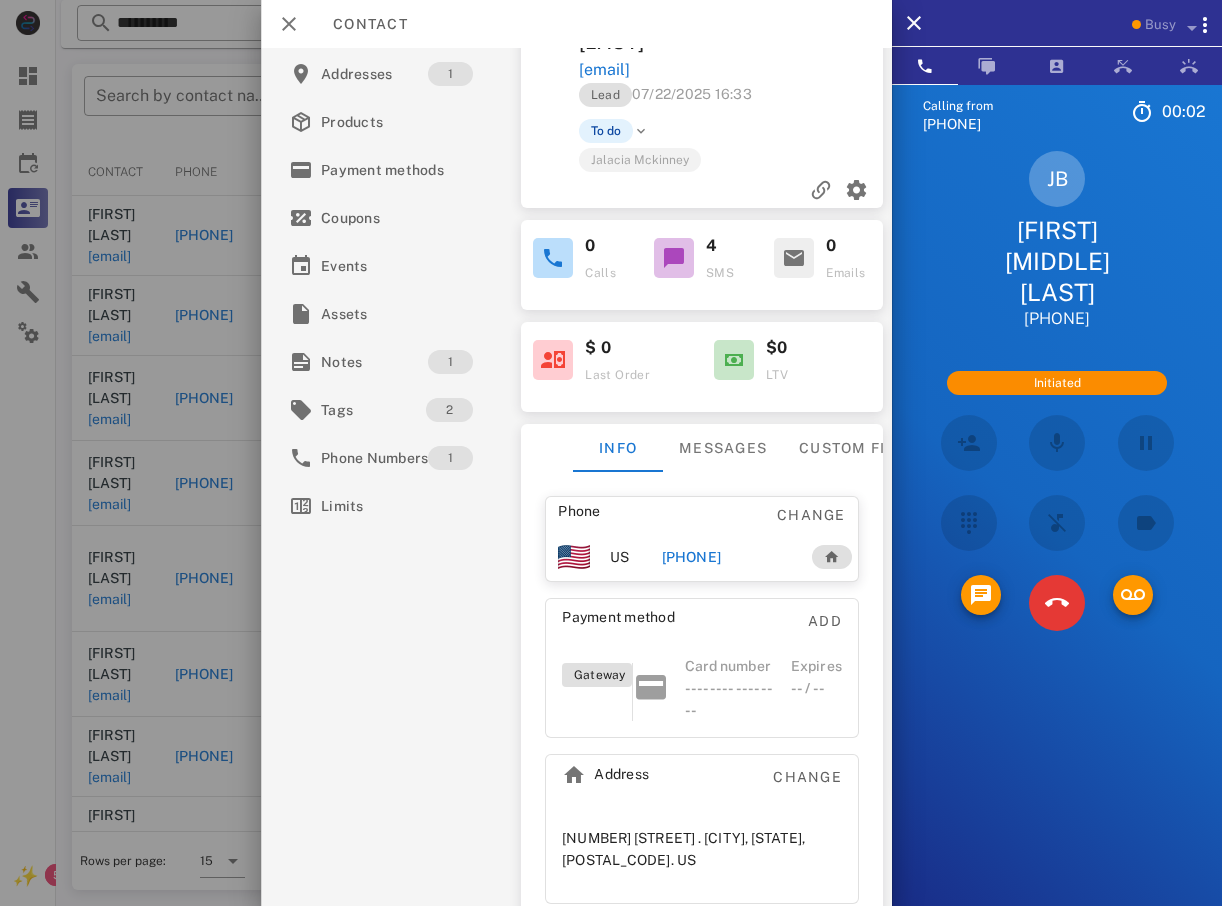 drag, startPoint x: 614, startPoint y: 767, endPoint x: 691, endPoint y: 859, distance: 119.97083 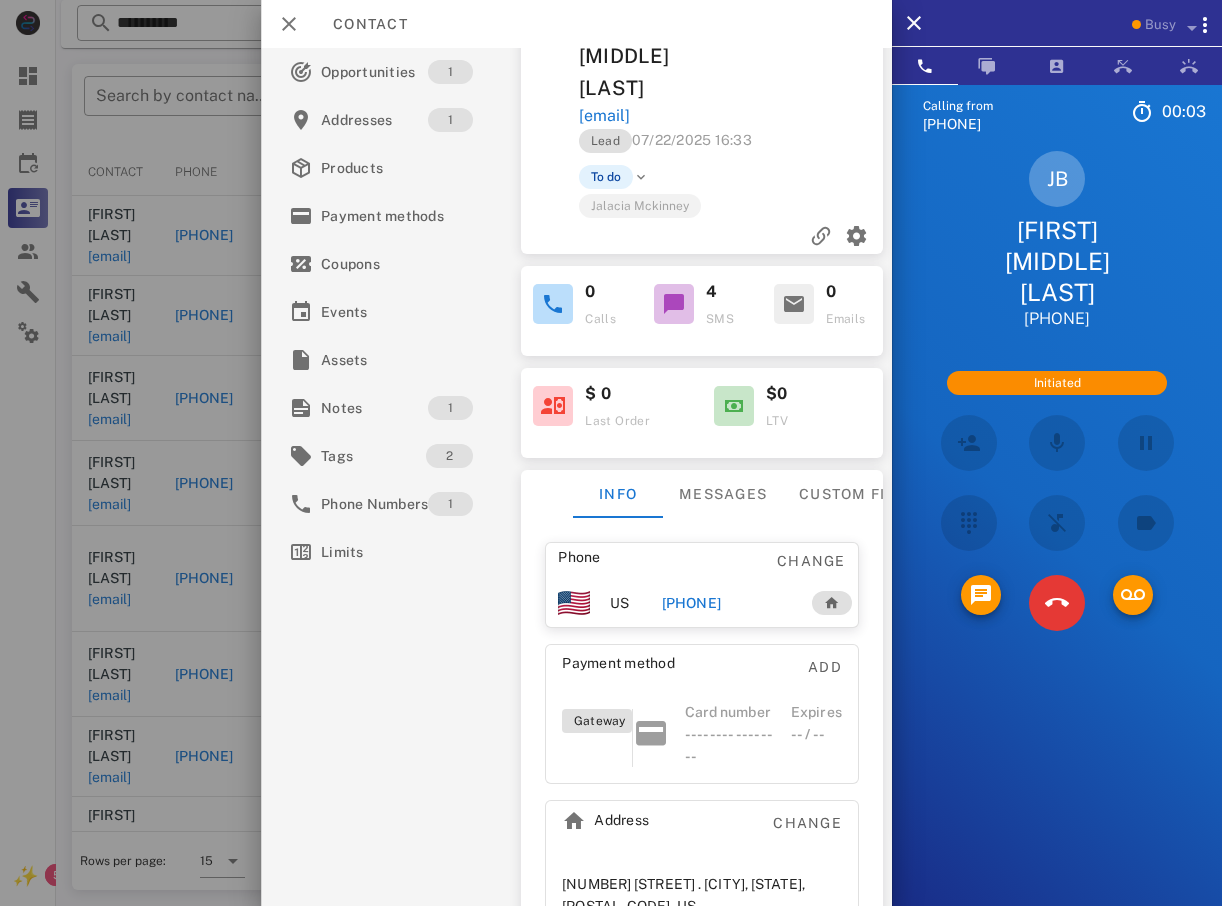scroll, scrollTop: 0, scrollLeft: 0, axis: both 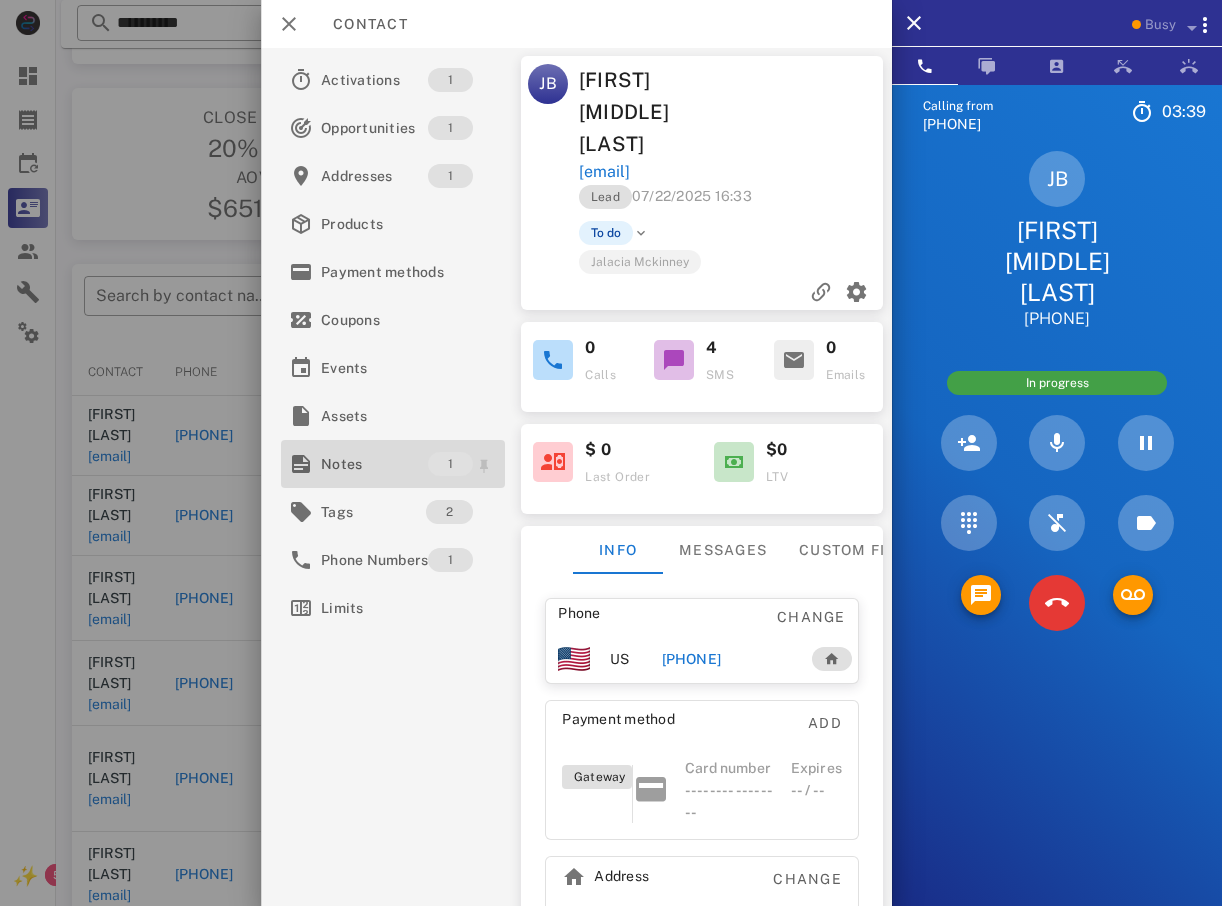 click on "Notes" at bounding box center [374, 464] 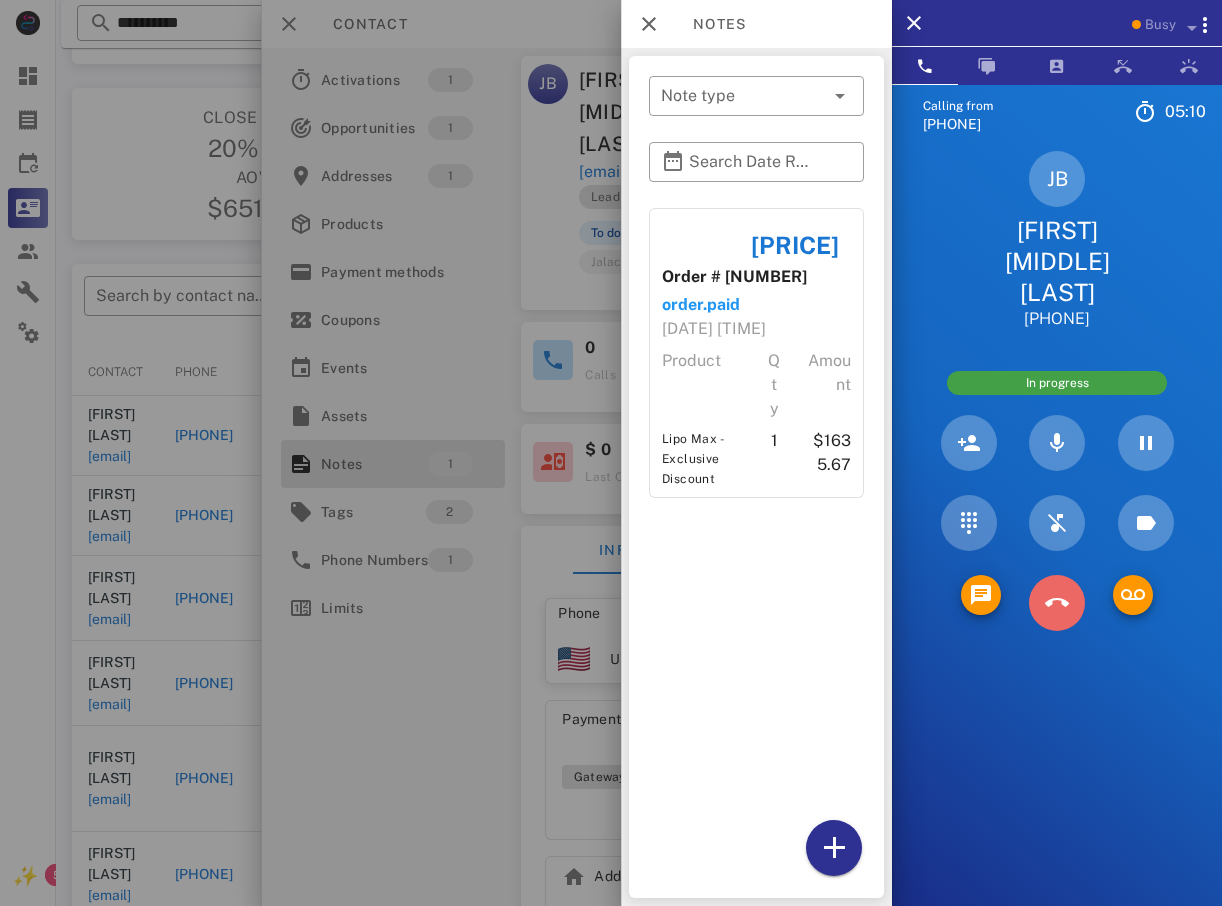 click at bounding box center (1057, 603) 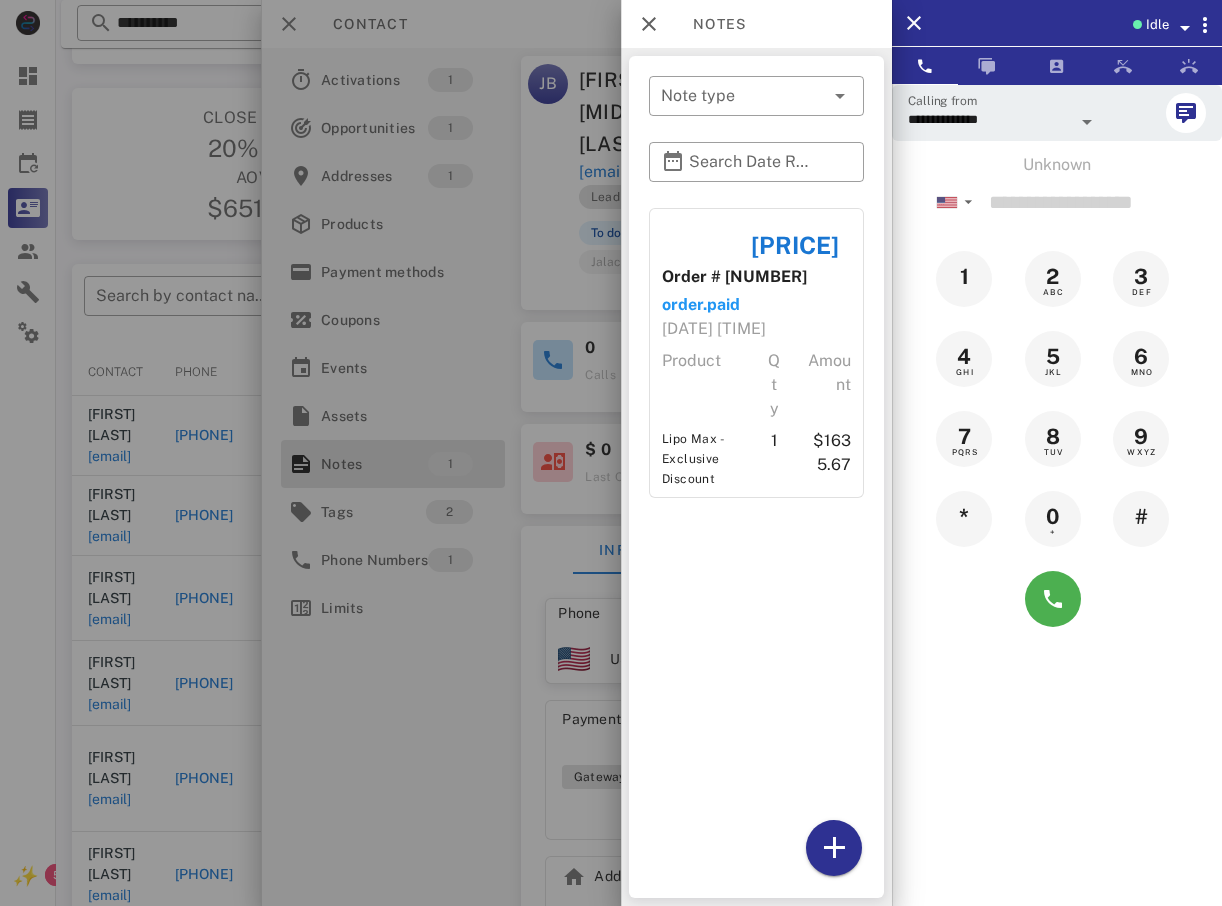 click at bounding box center [611, 453] 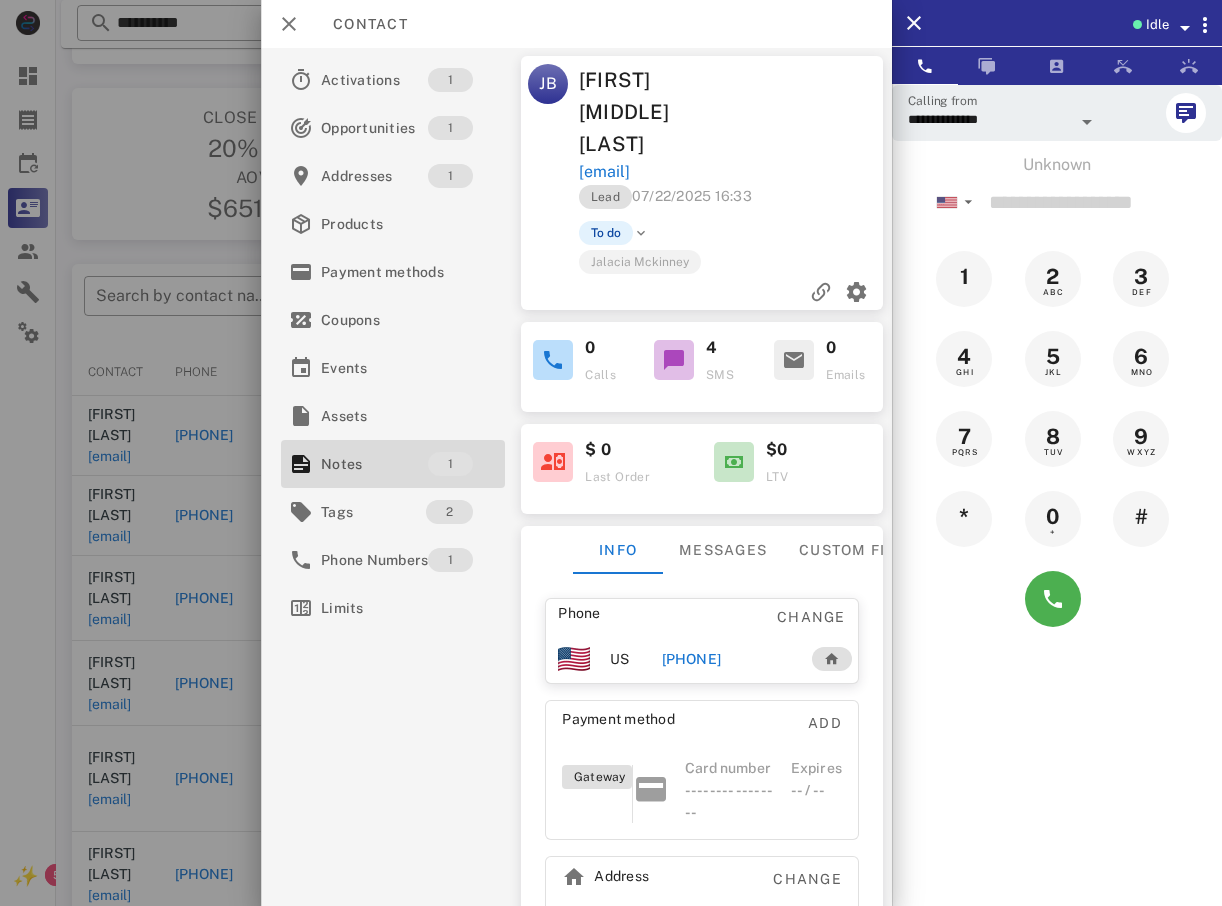 click at bounding box center [611, 453] 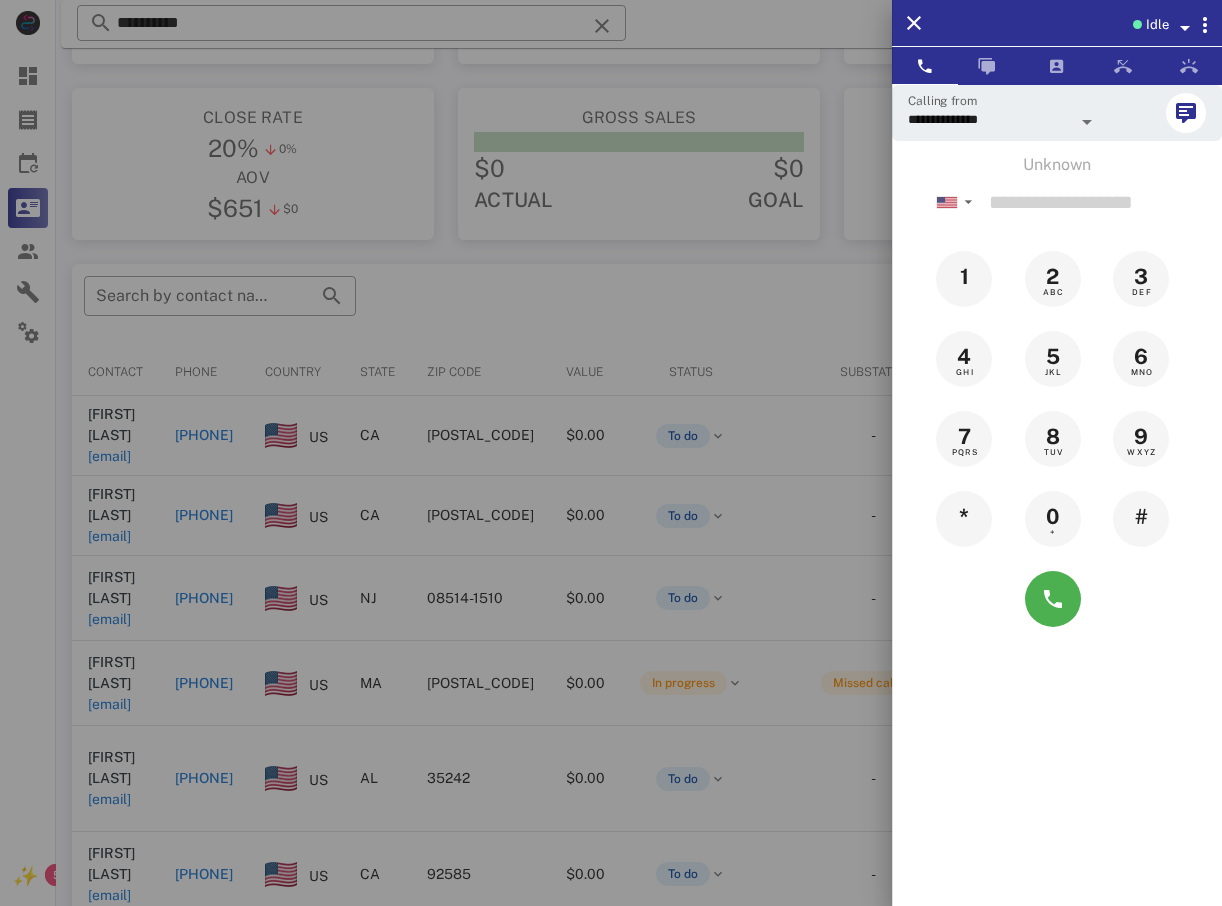 drag, startPoint x: 162, startPoint y: 354, endPoint x: 424, endPoint y: 371, distance: 262.55093 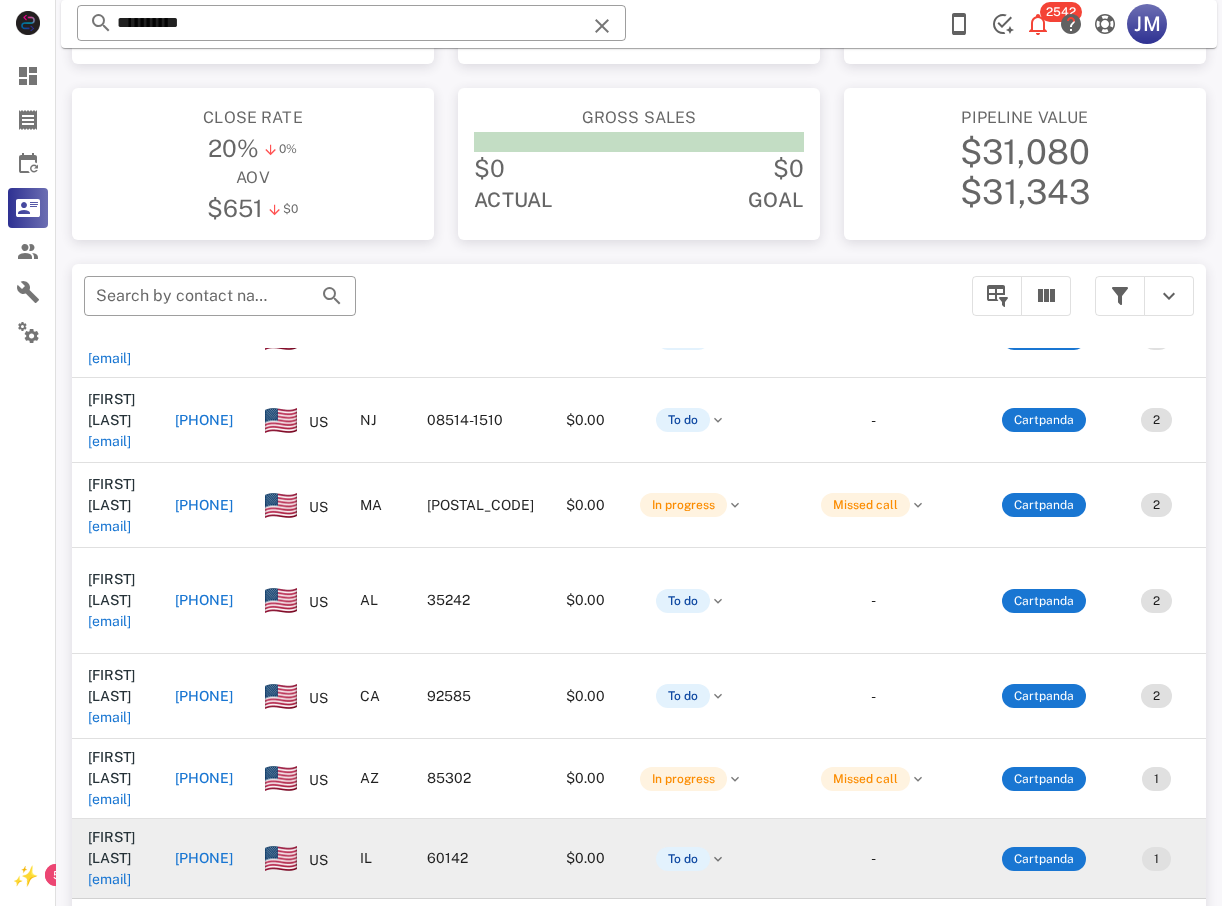 scroll, scrollTop: 200, scrollLeft: 0, axis: vertical 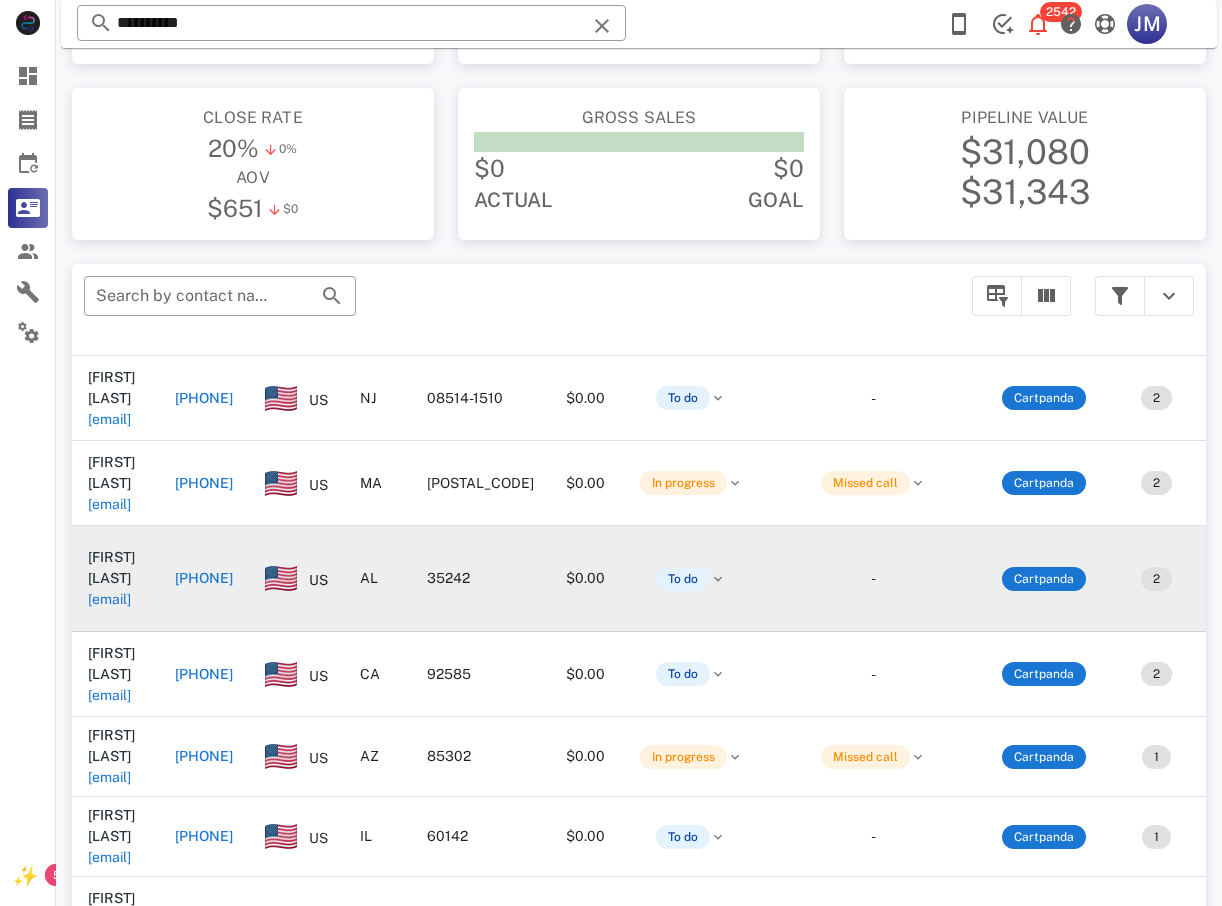 click on "[PHONE]" at bounding box center (204, 578) 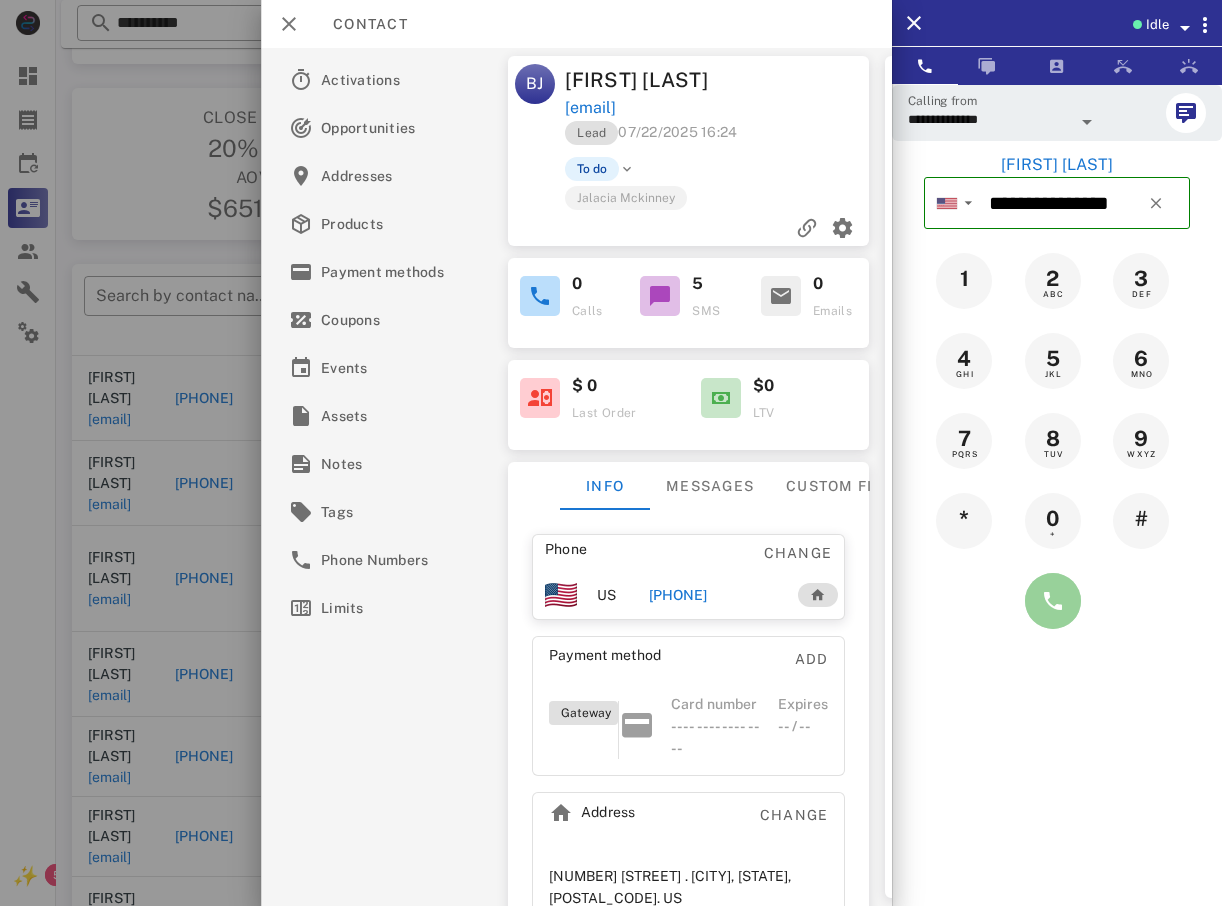 click at bounding box center (1053, 601) 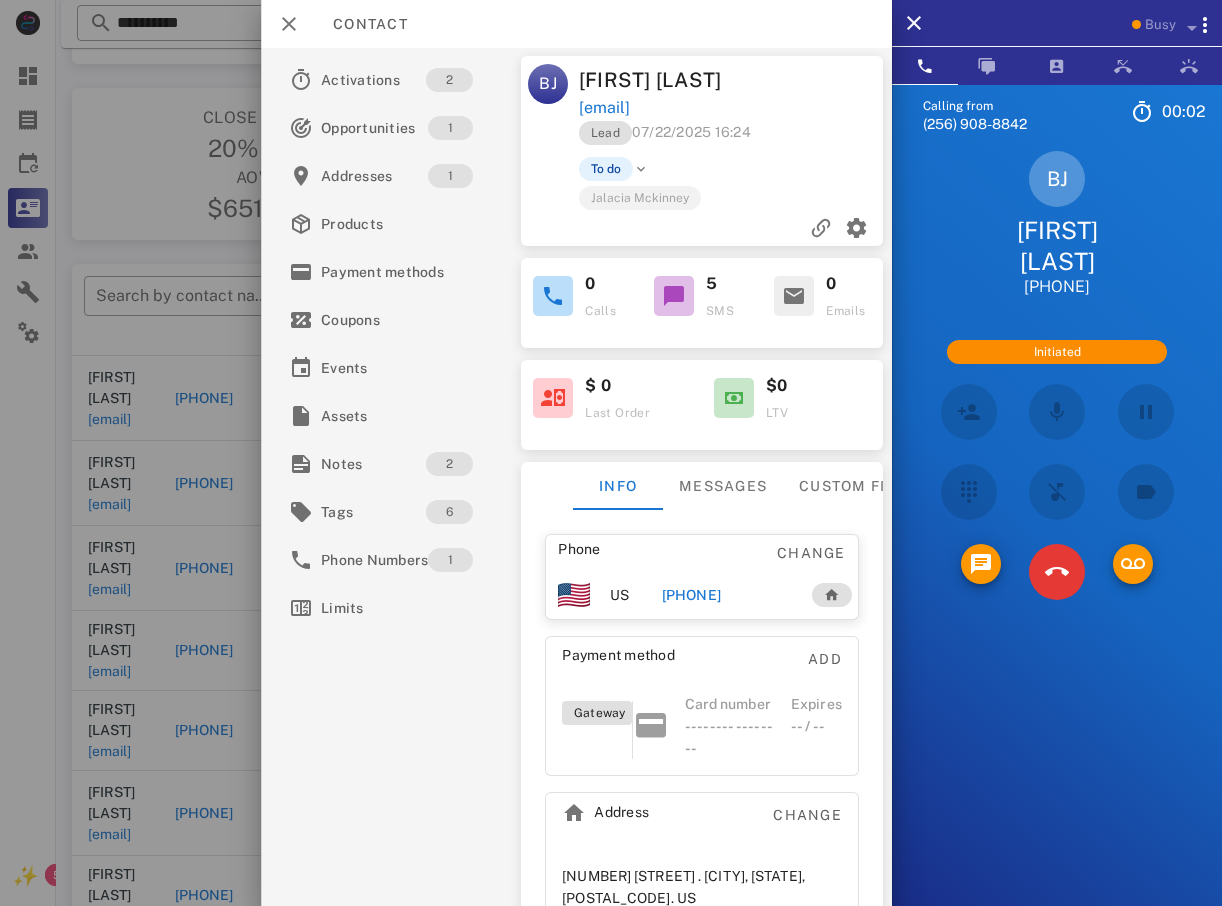 scroll, scrollTop: 149, scrollLeft: 0, axis: vertical 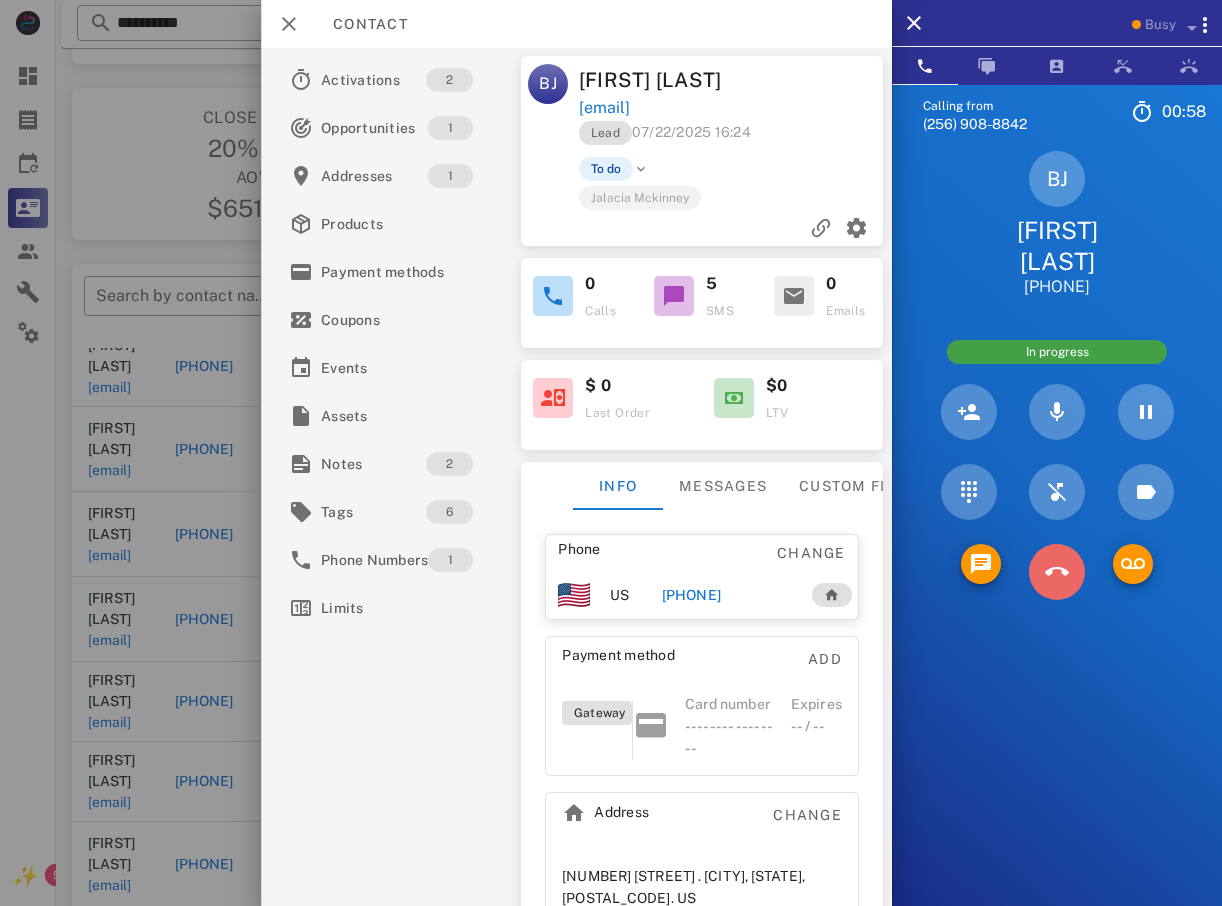 click at bounding box center [1057, 572] 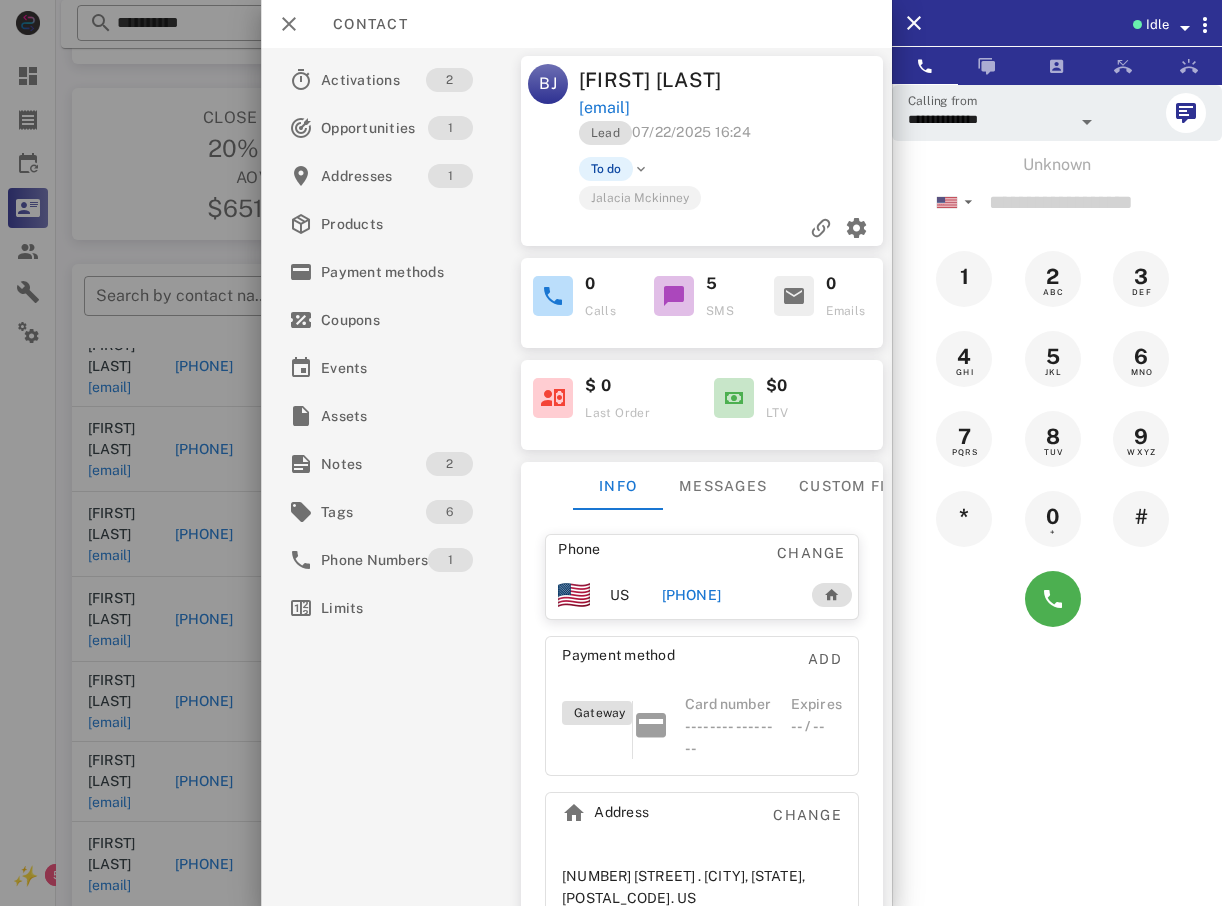 click at bounding box center (611, 453) 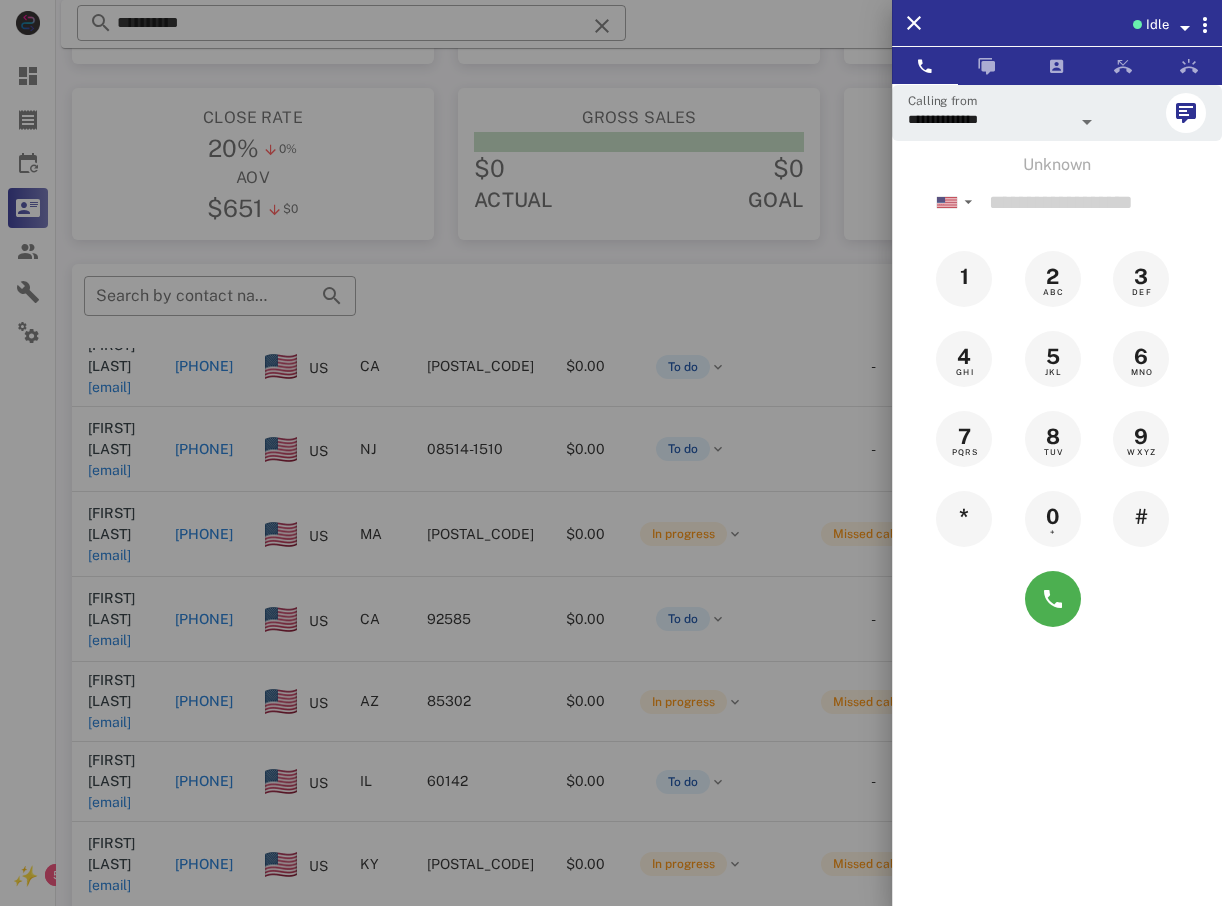 click at bounding box center (611, 453) 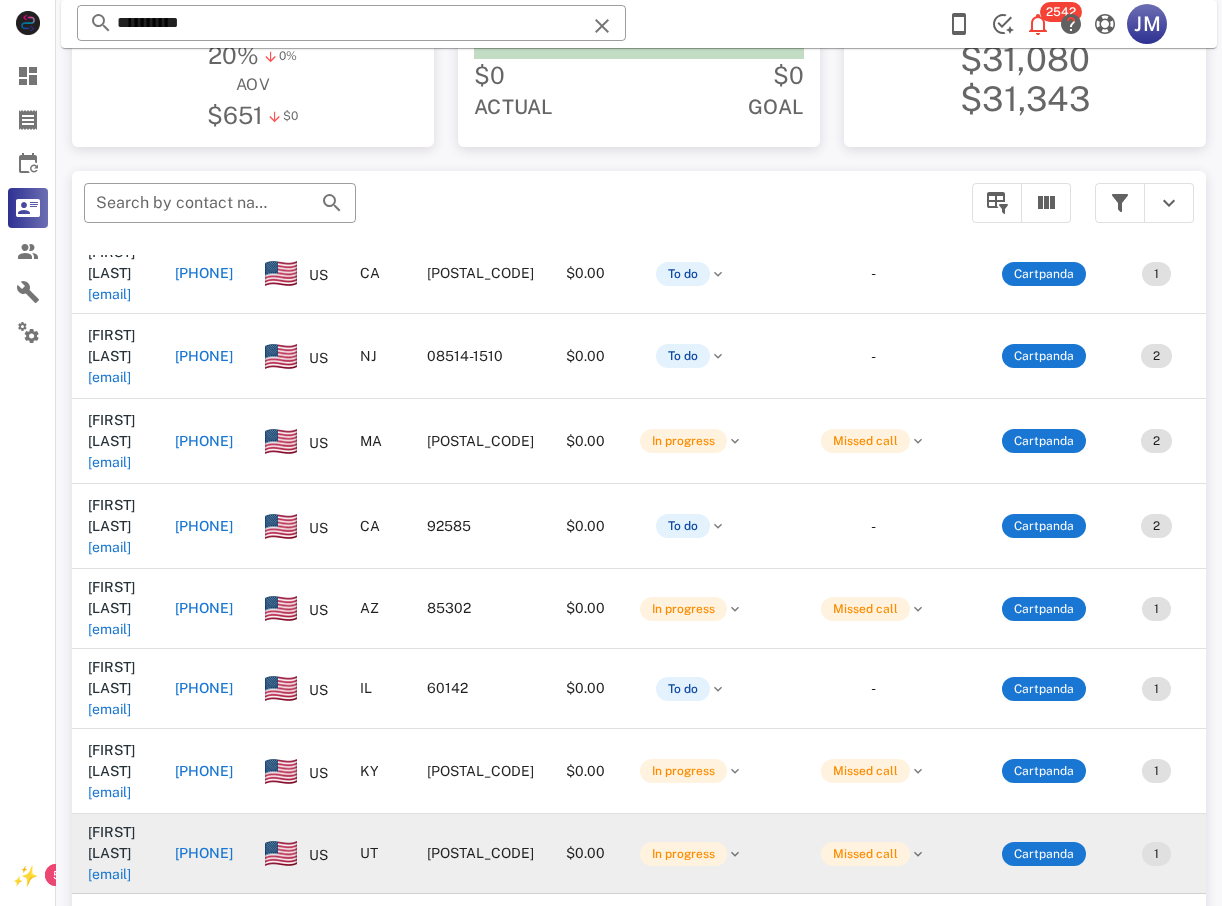 scroll, scrollTop: 380, scrollLeft: 0, axis: vertical 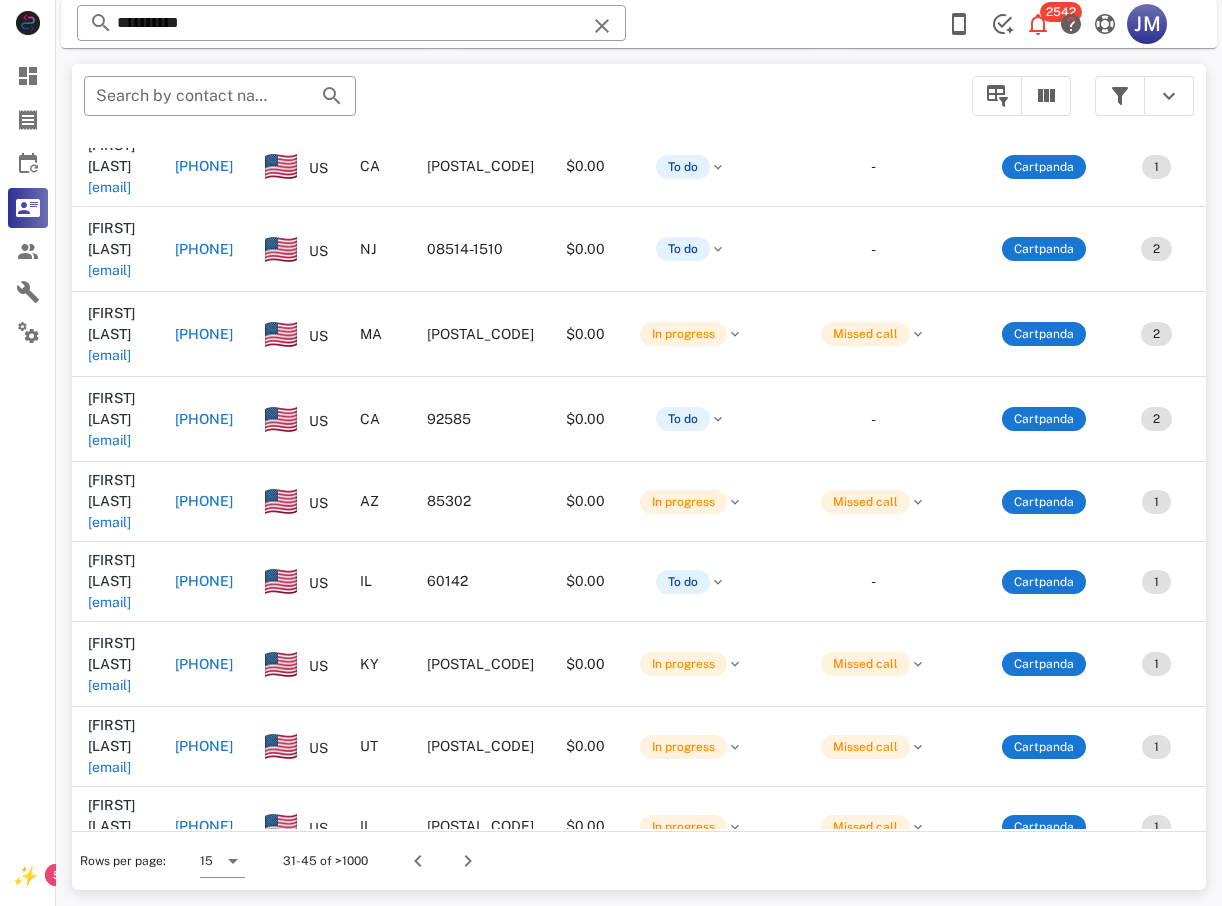 click on "[PHONE]" at bounding box center [204, 581] 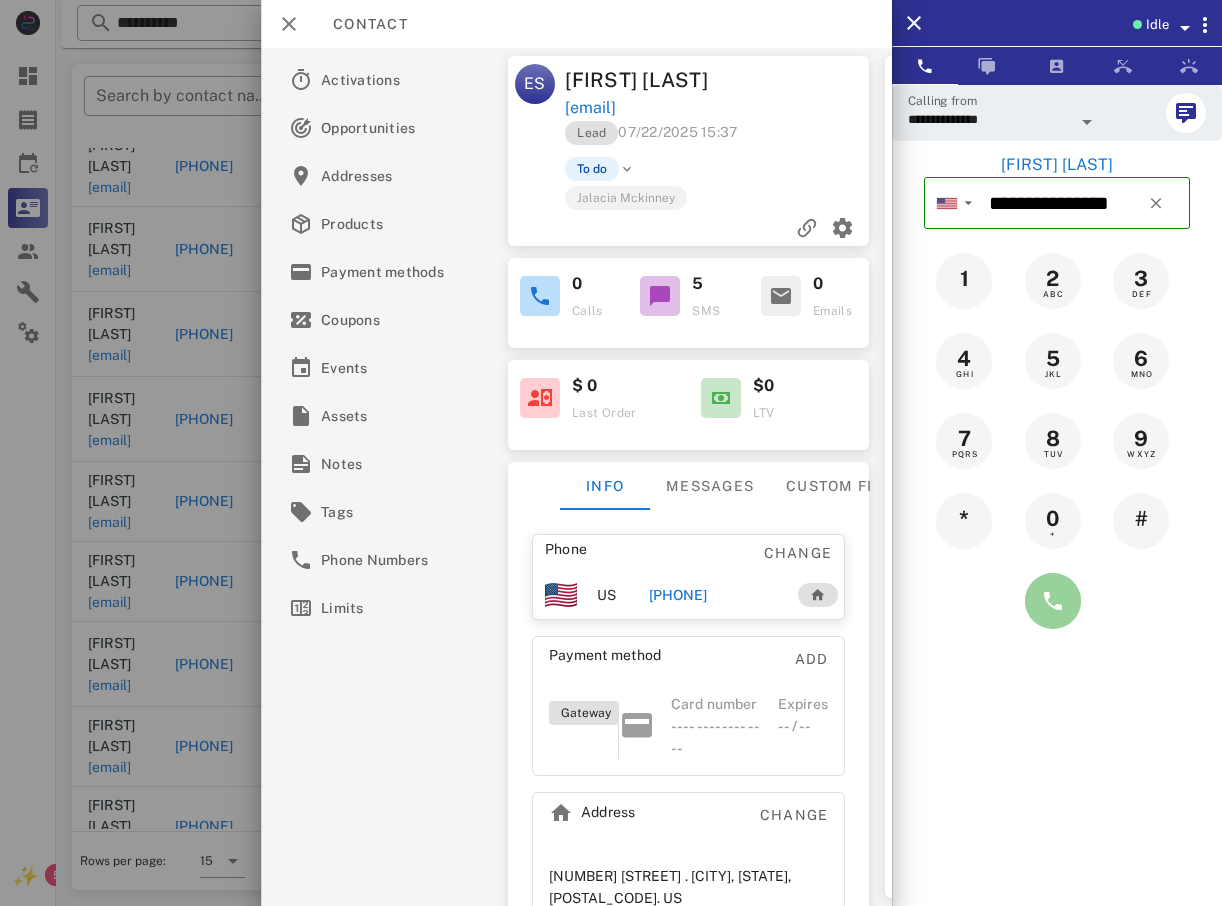click at bounding box center (1053, 601) 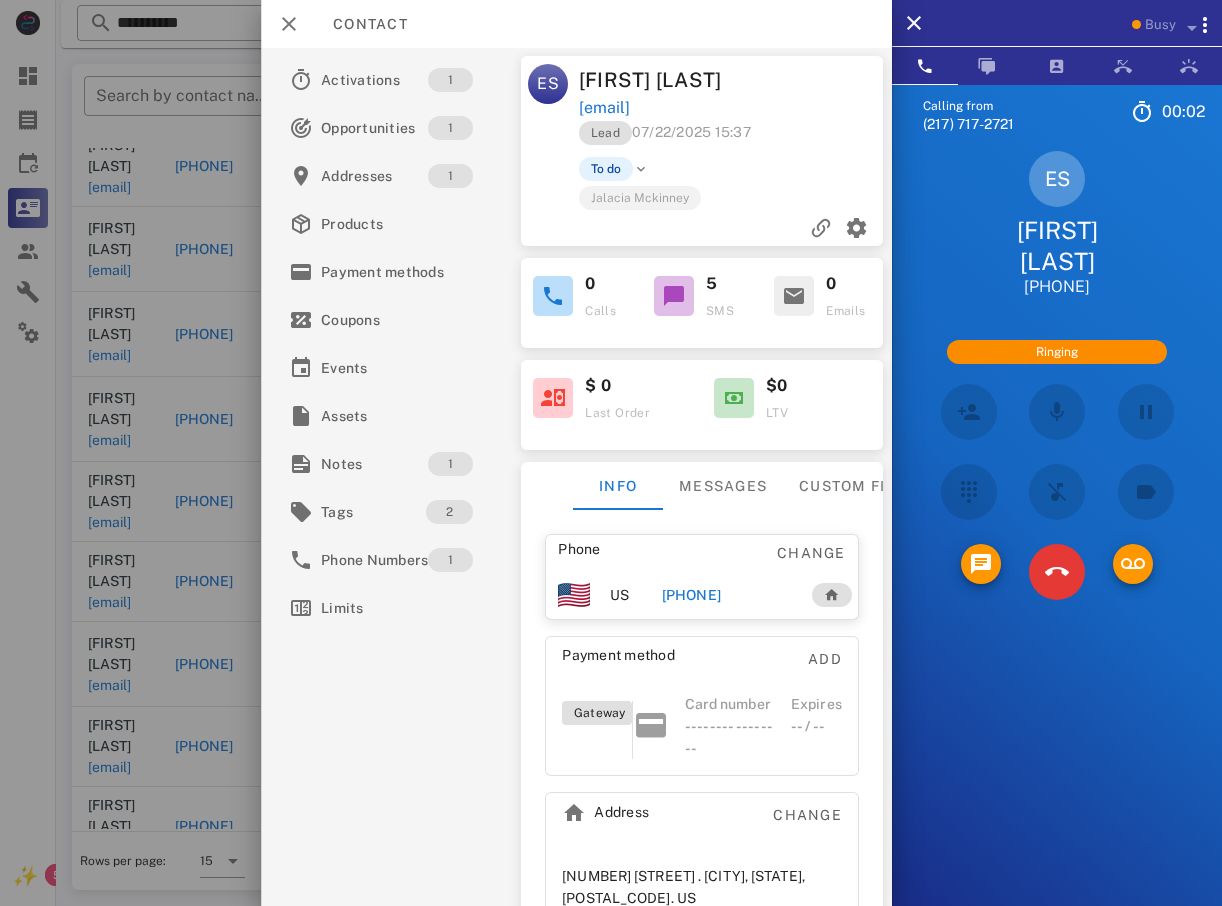 scroll, scrollTop: 90, scrollLeft: 0, axis: vertical 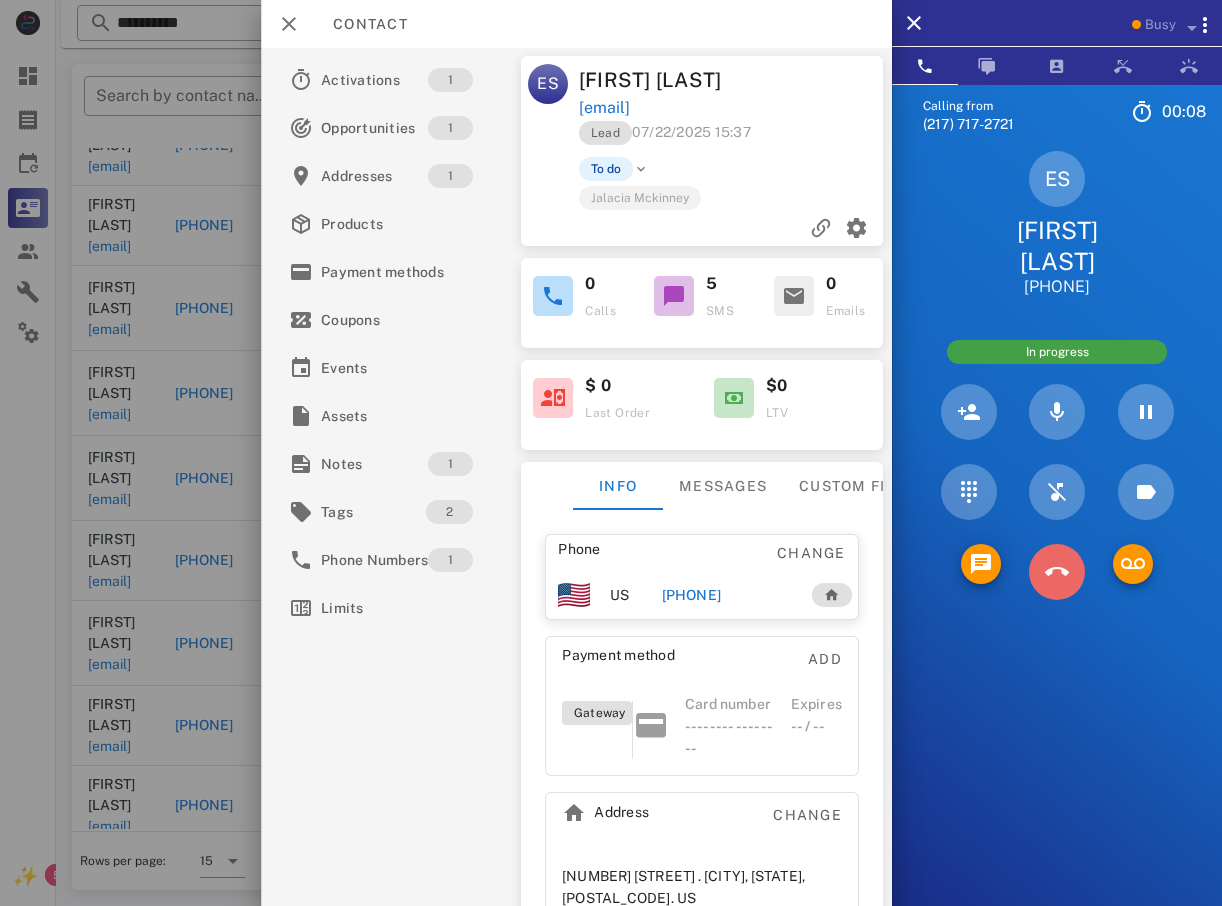 click at bounding box center (1057, 572) 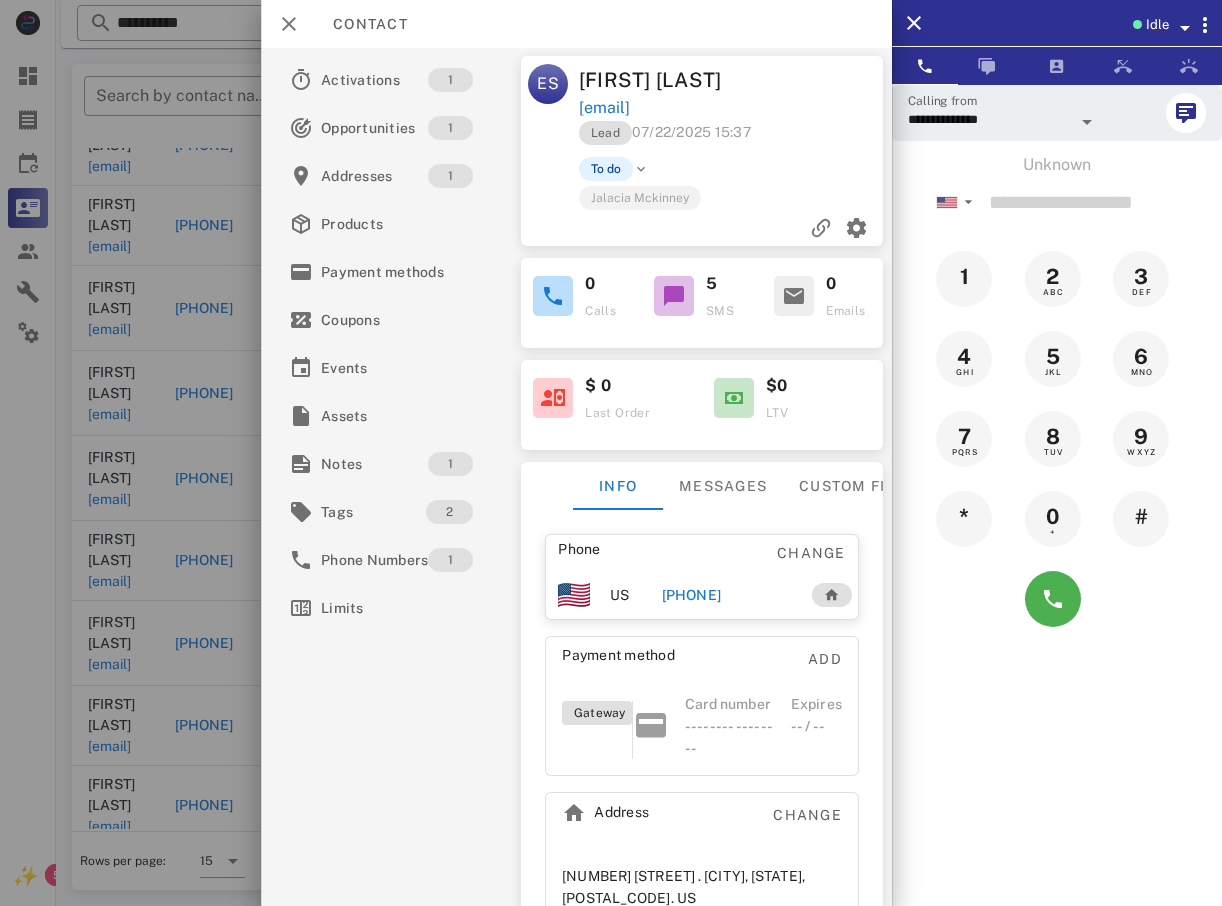 click at bounding box center [611, 453] 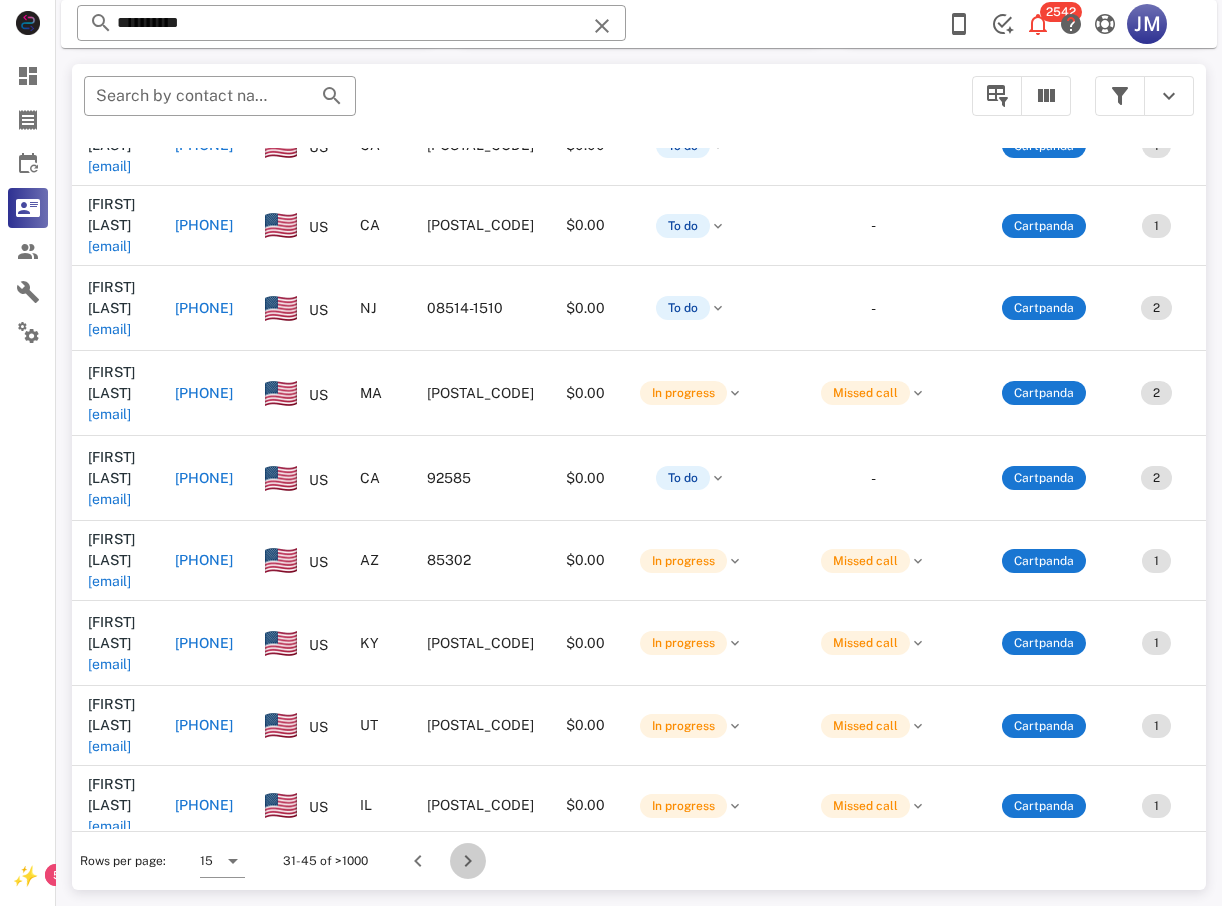 click at bounding box center [468, 861] 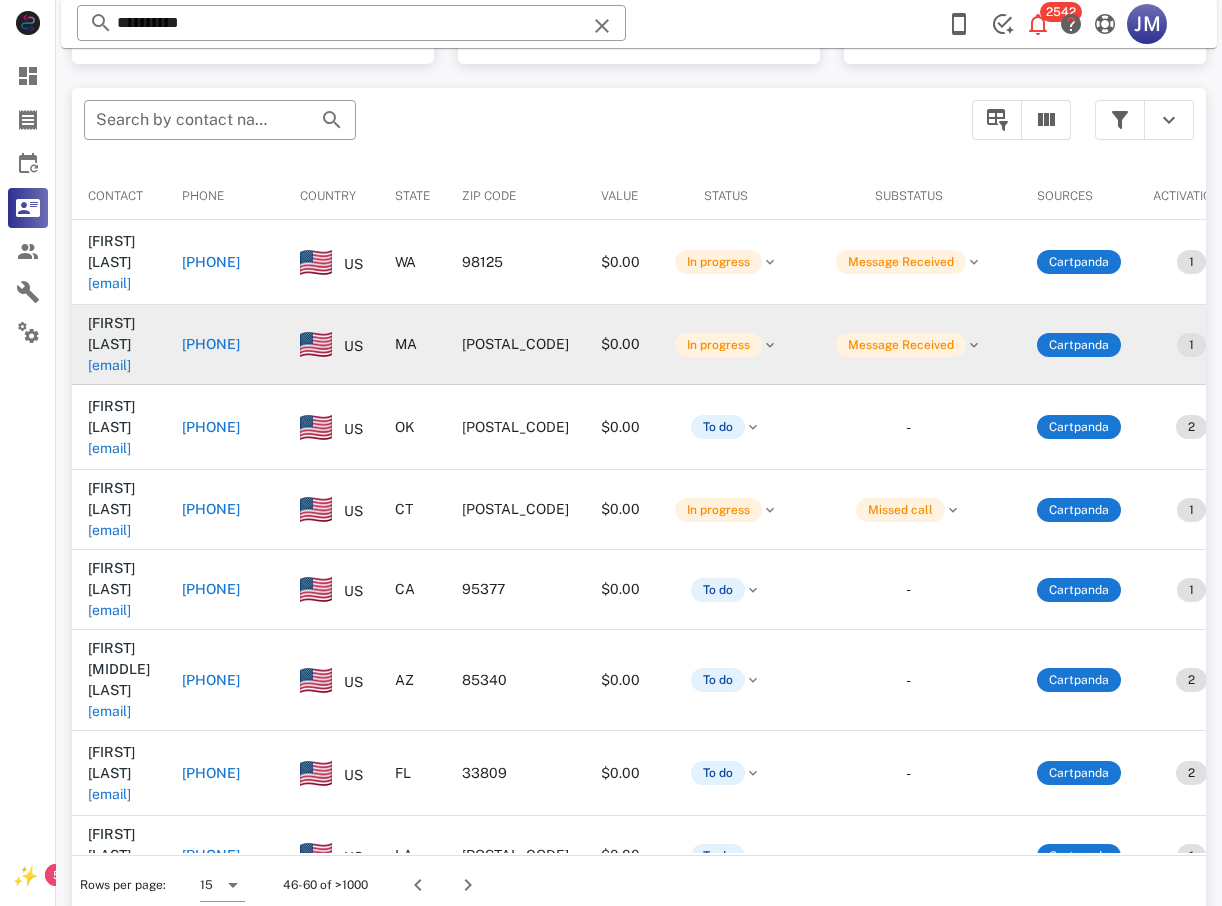 scroll, scrollTop: 380, scrollLeft: 0, axis: vertical 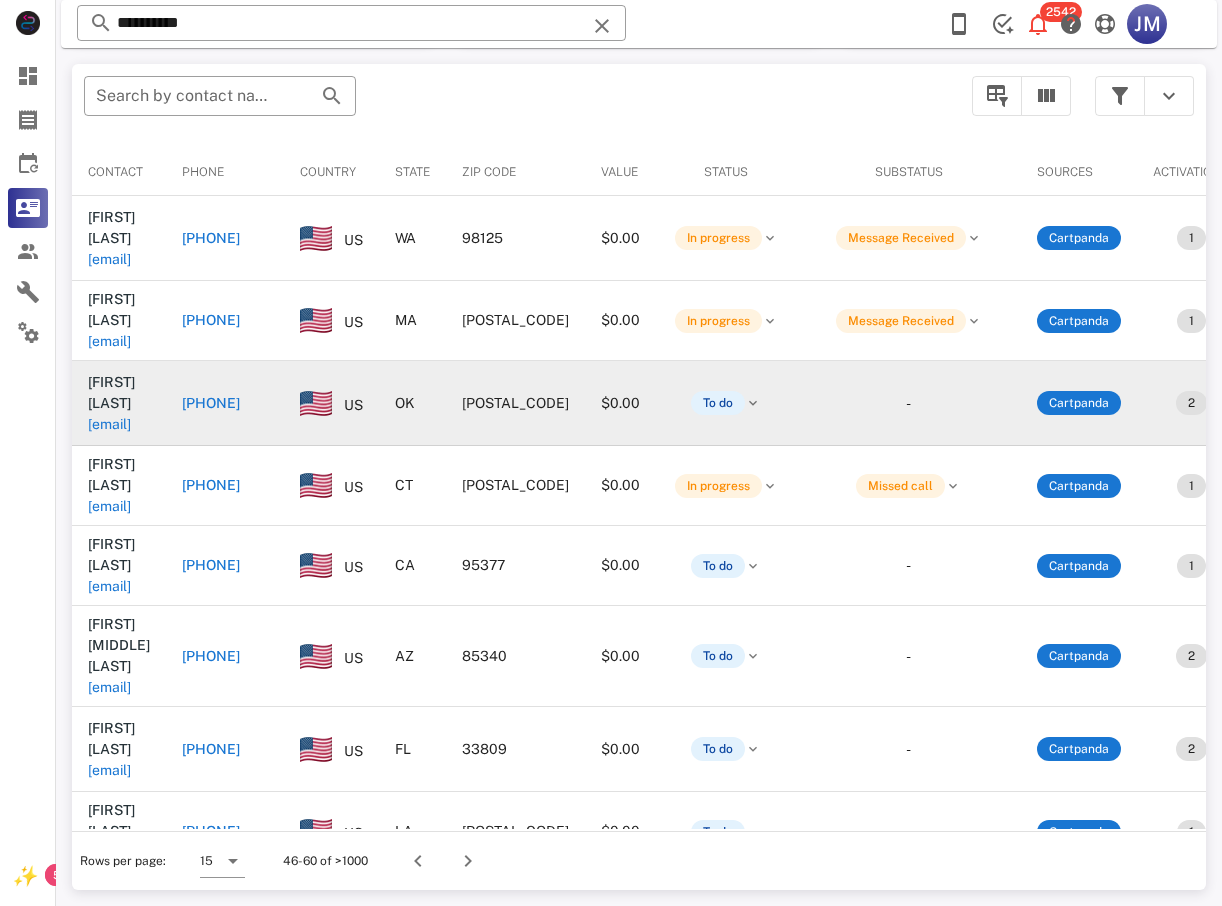 click on "[PHONE]" at bounding box center (211, 403) 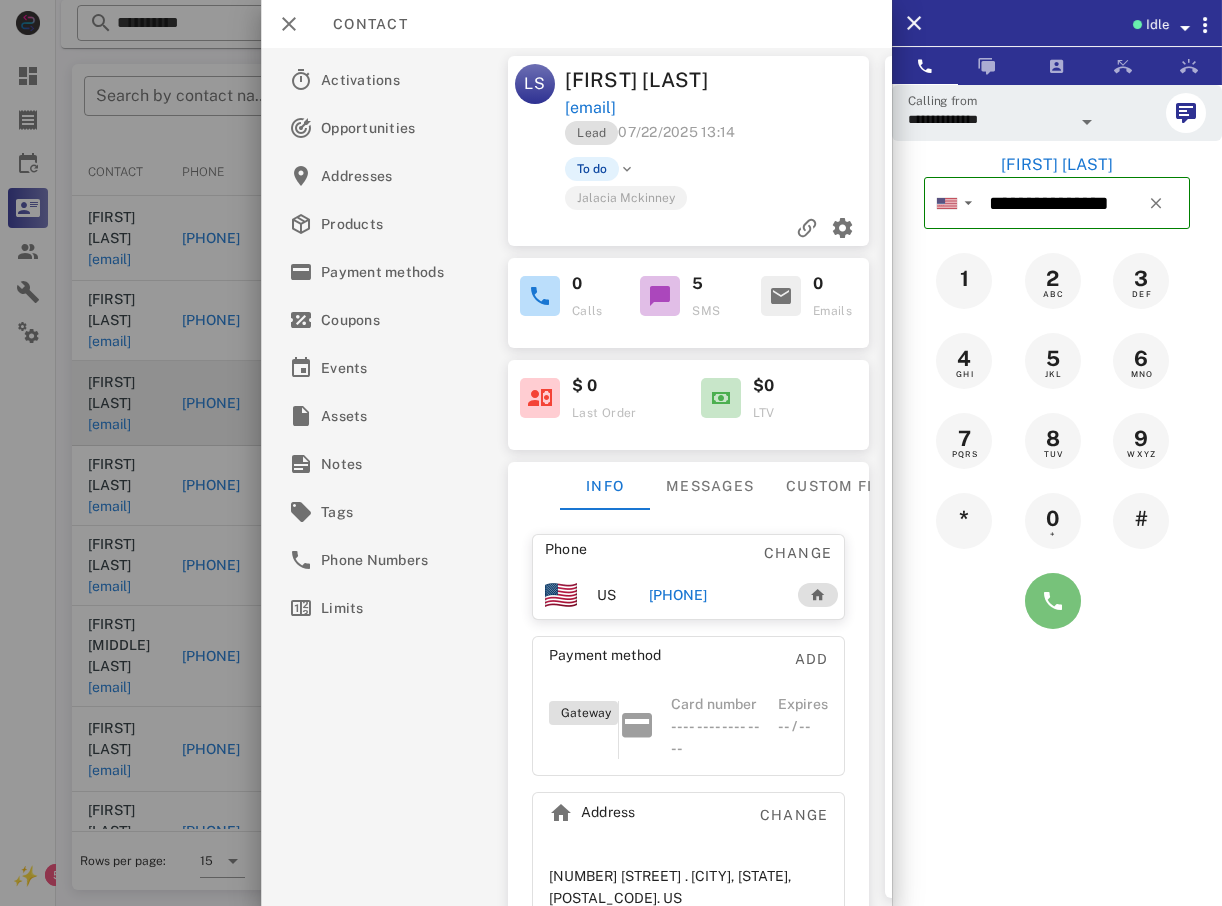 click at bounding box center (1053, 601) 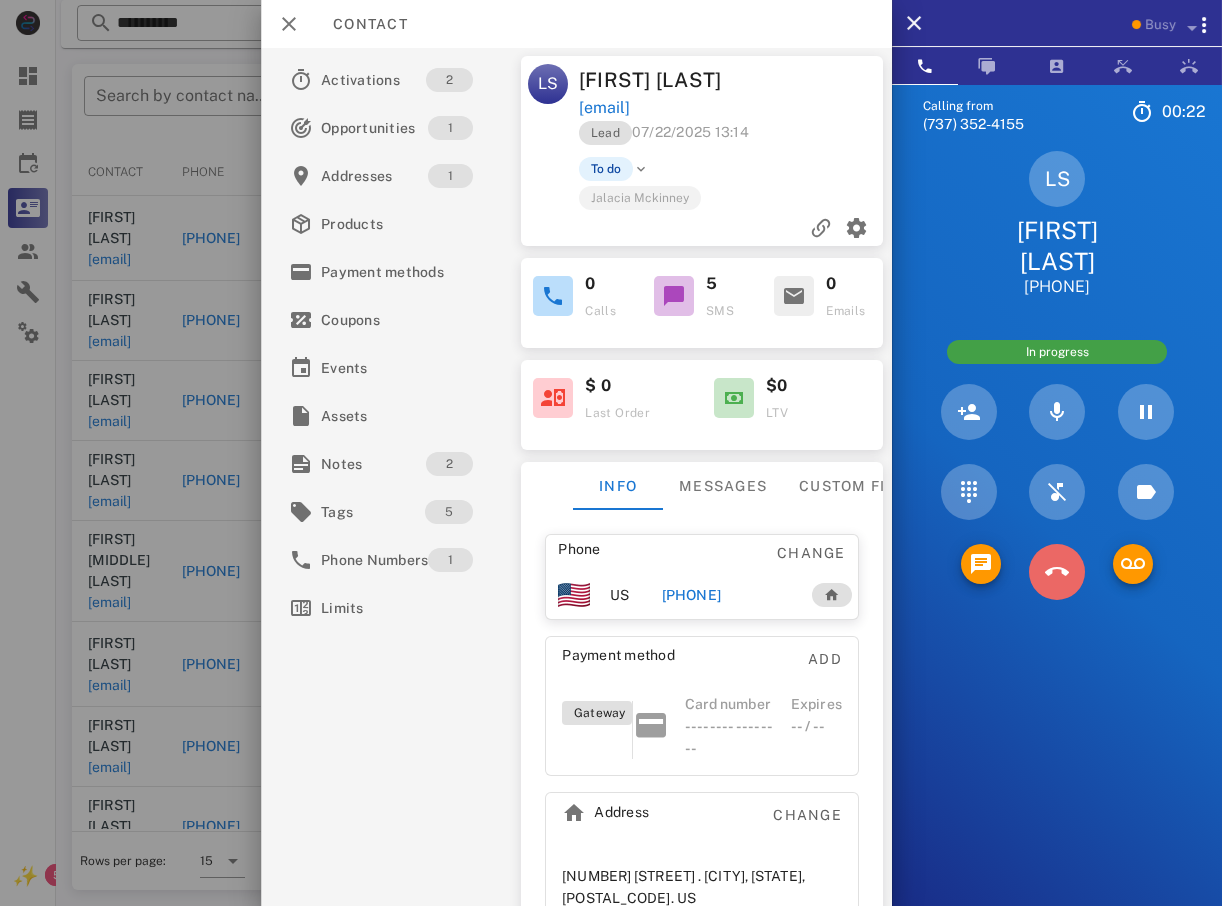 click at bounding box center [1057, 572] 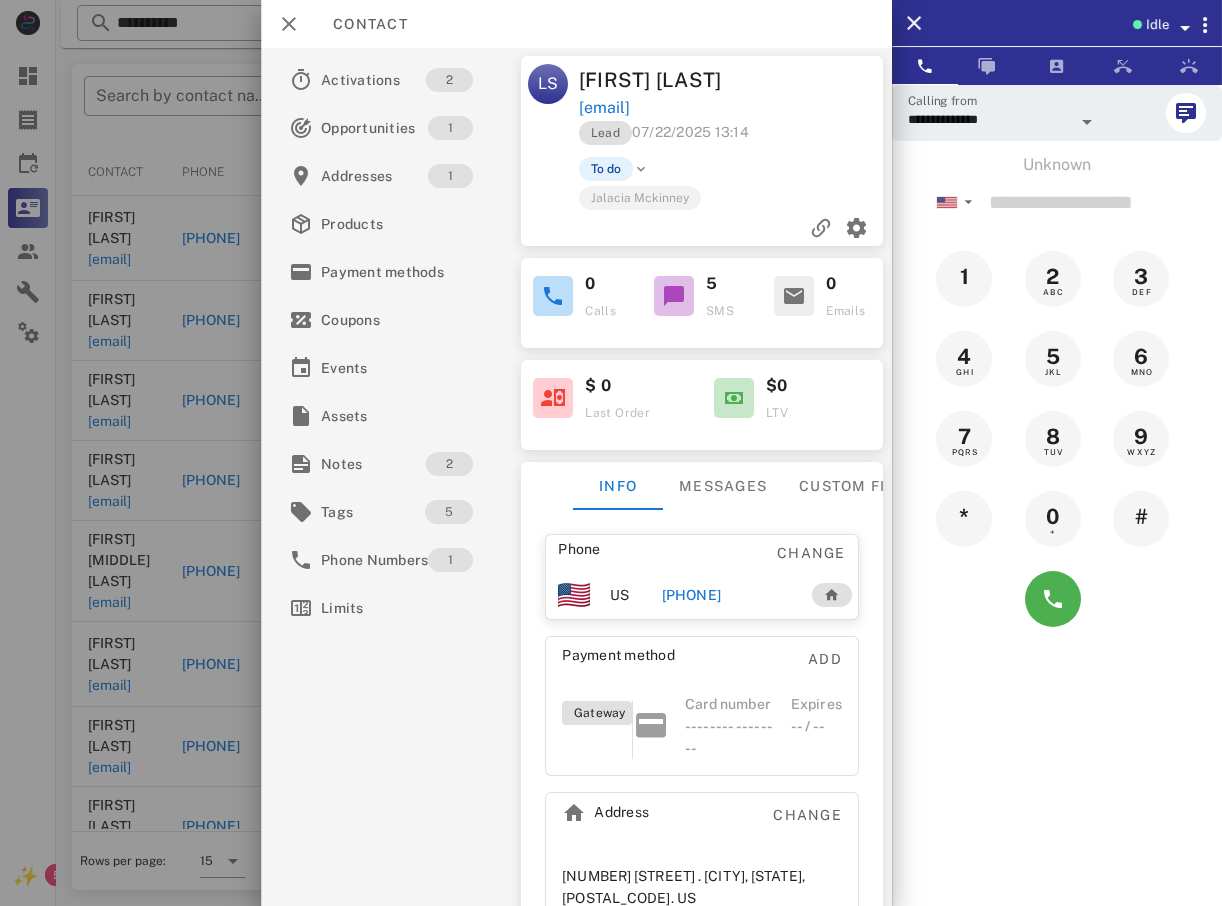 click at bounding box center [611, 453] 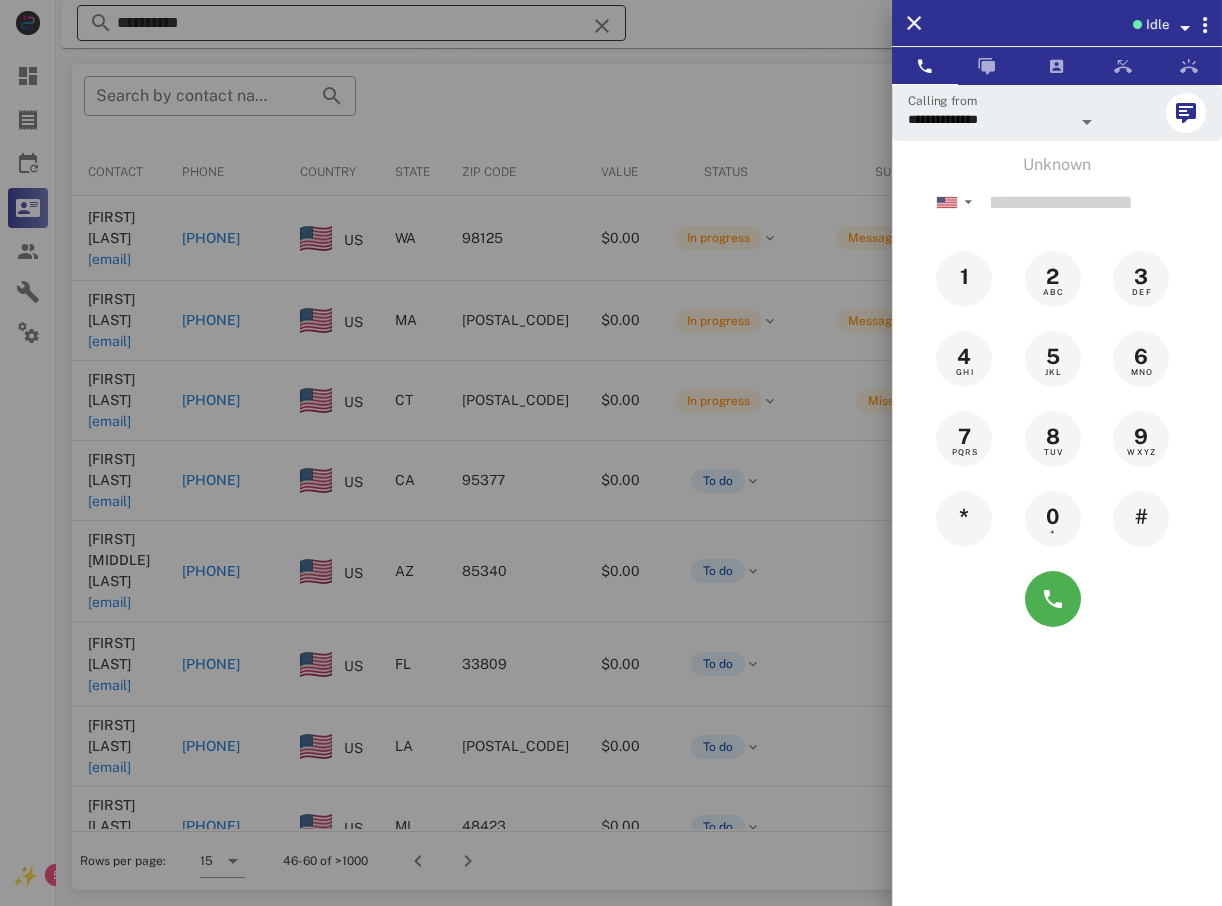 drag, startPoint x: 198, startPoint y: 42, endPoint x: 209, endPoint y: 34, distance: 13.601471 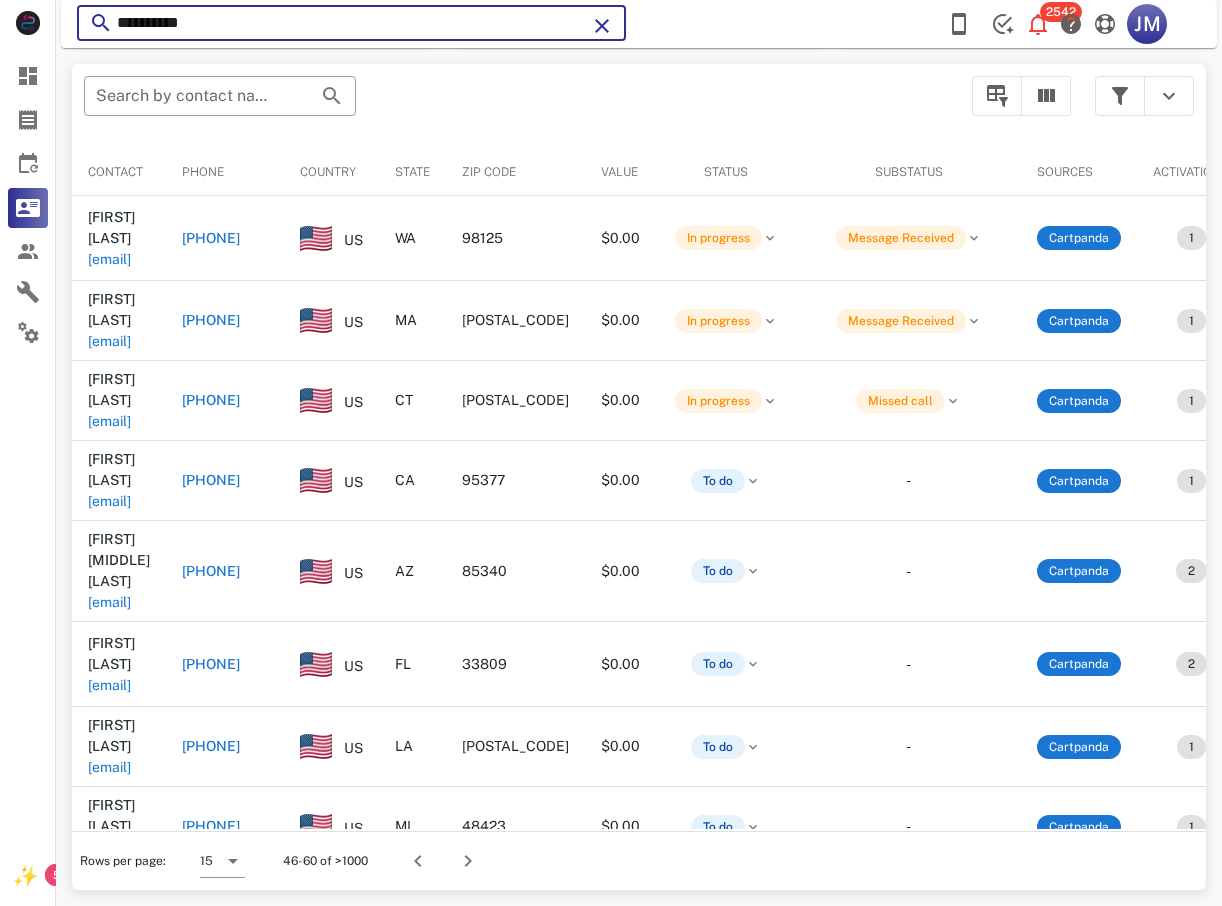 click on "**********" at bounding box center [351, 23] 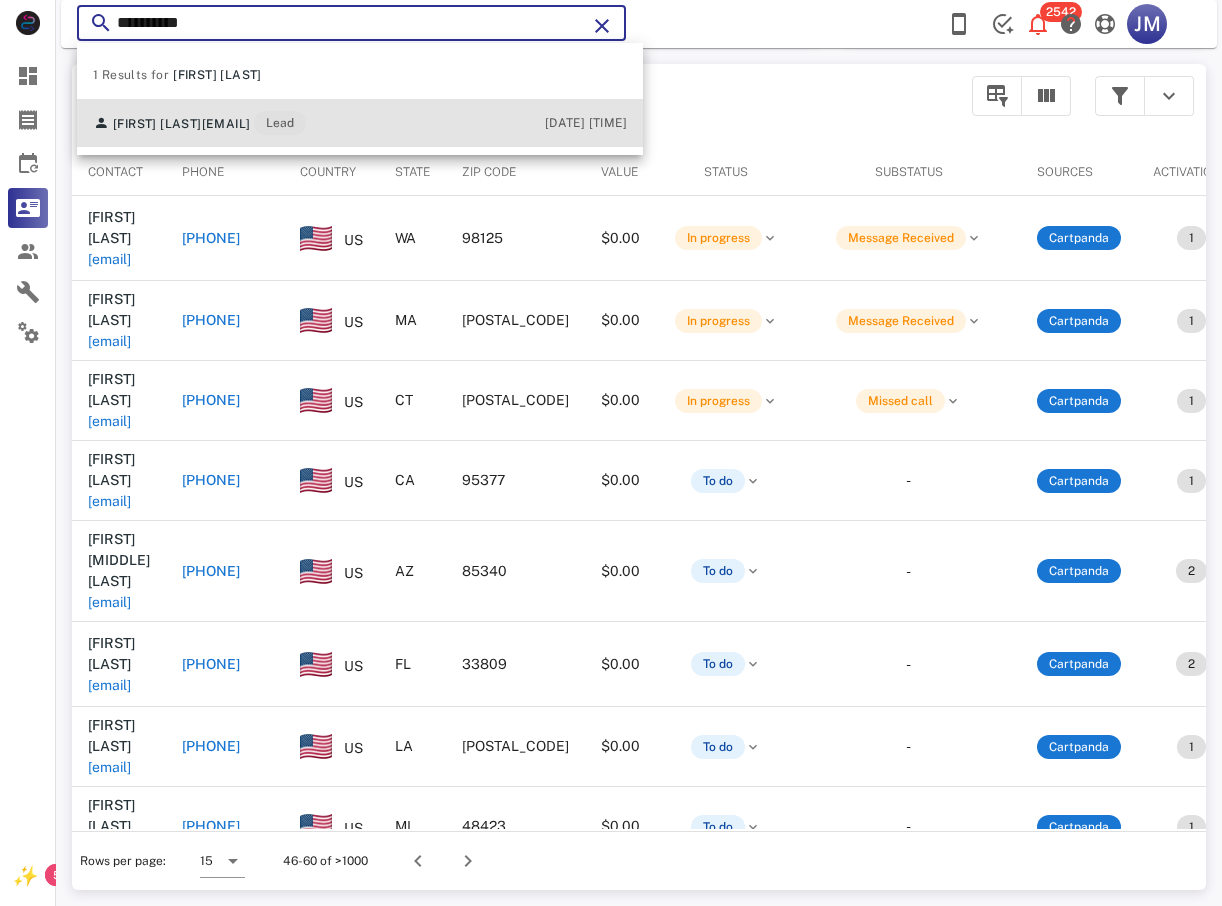 click on "[FIRST] [LAST] [EMAIL]   Lead" at bounding box center [199, 123] 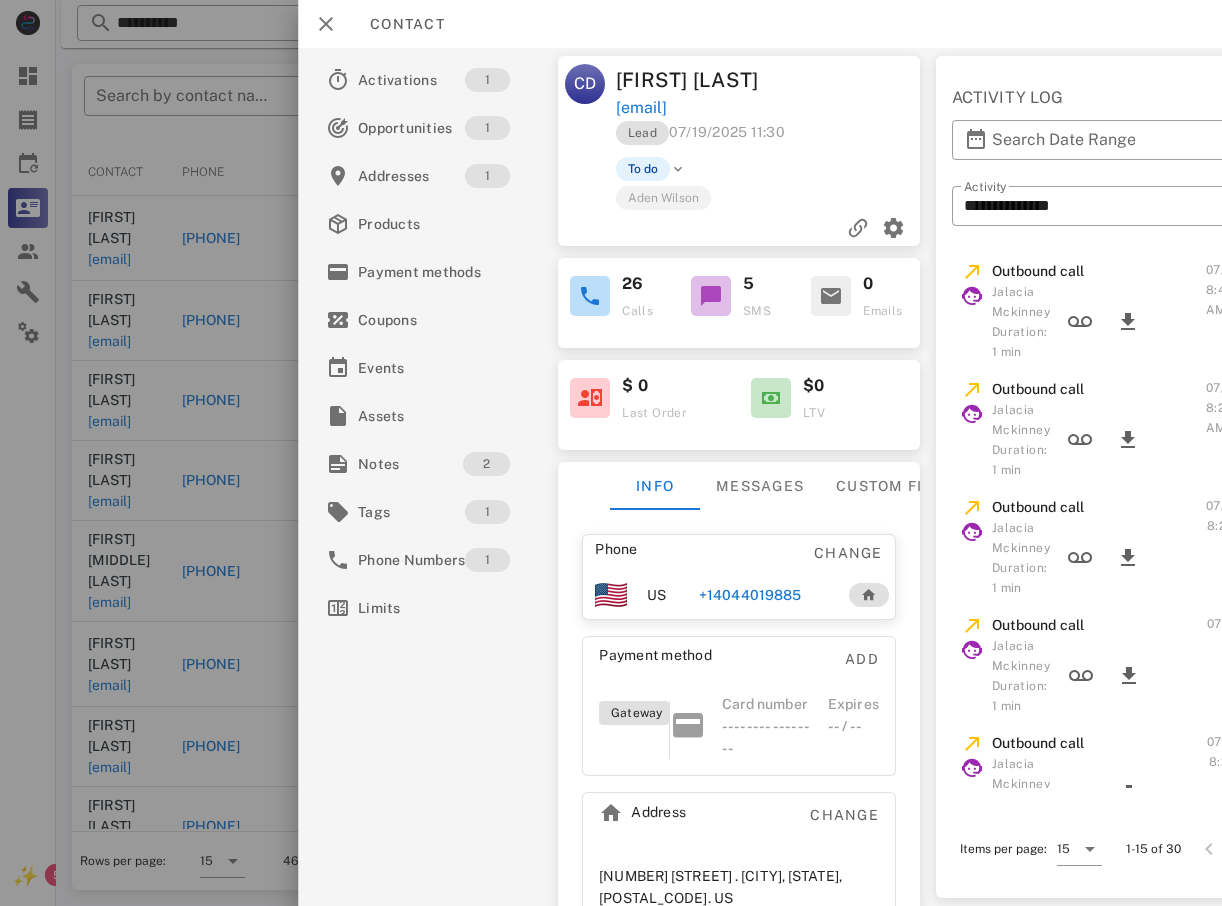 click on "+14044019885" at bounding box center (750, 595) 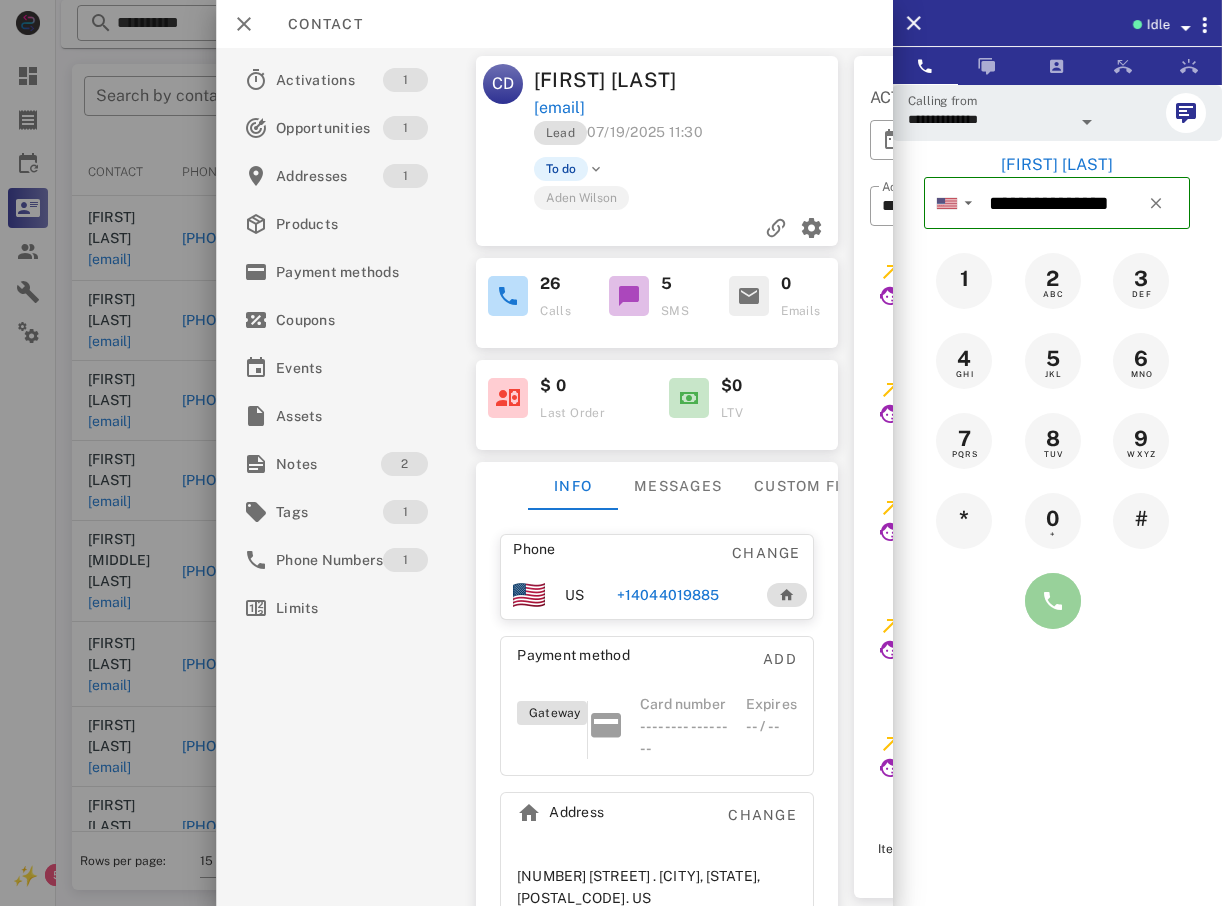click at bounding box center (1053, 601) 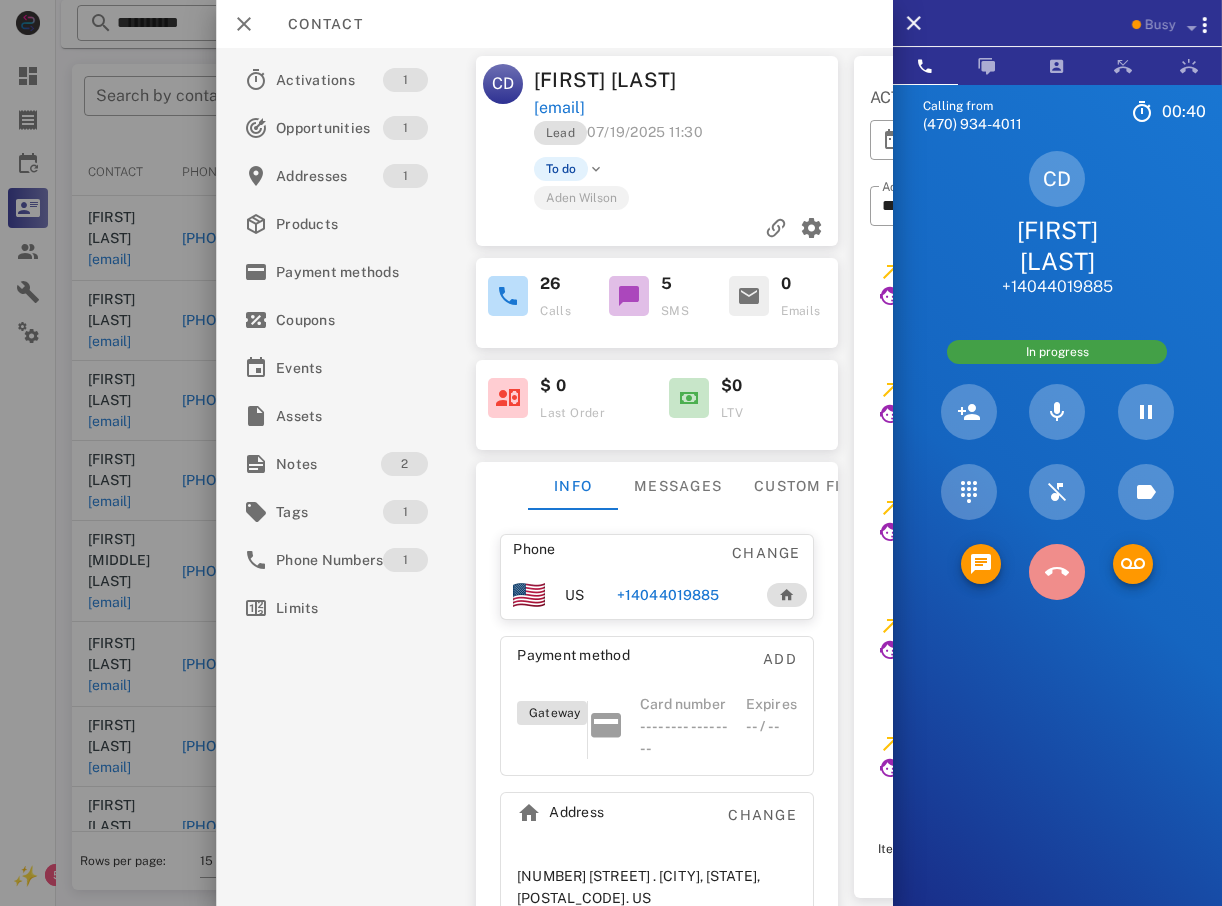 click at bounding box center (1057, 572) 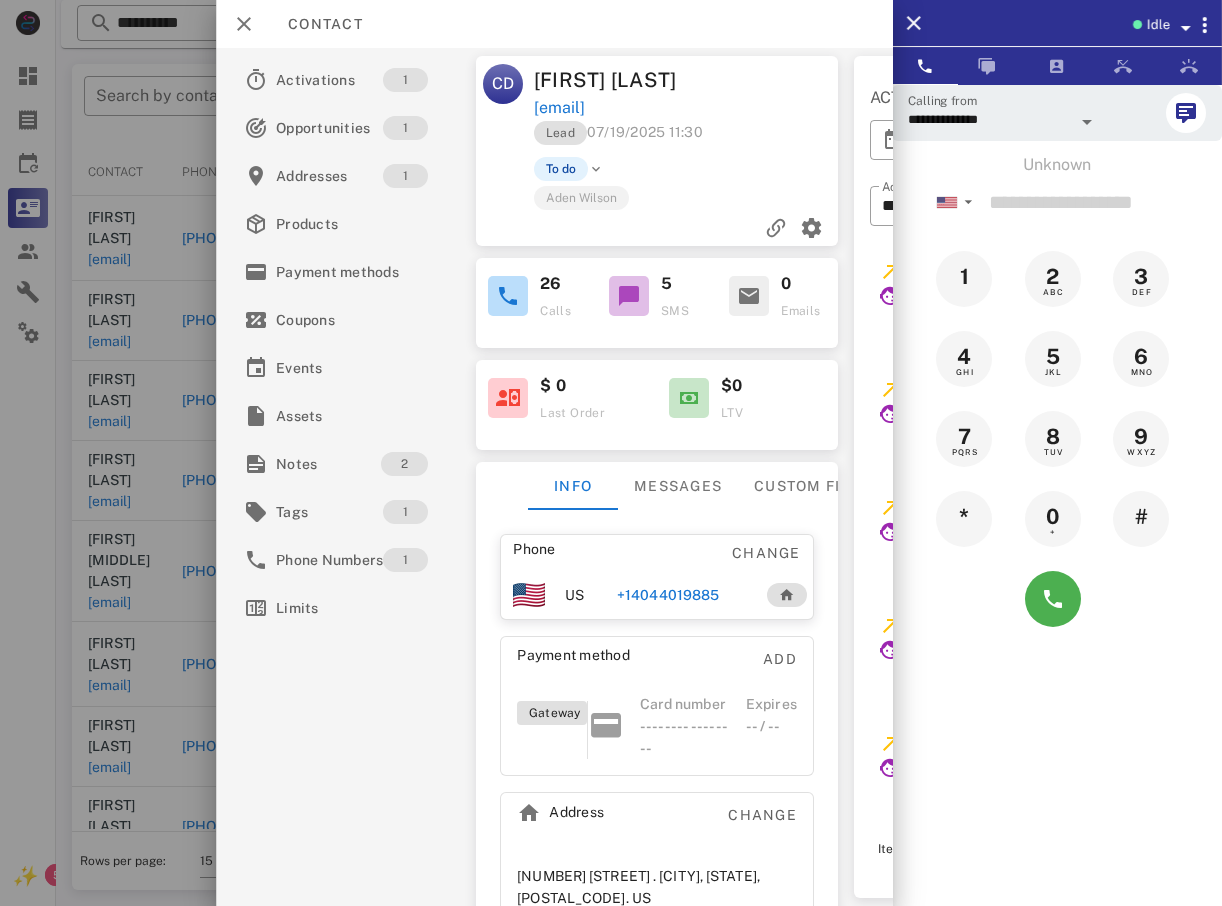 click at bounding box center (611, 453) 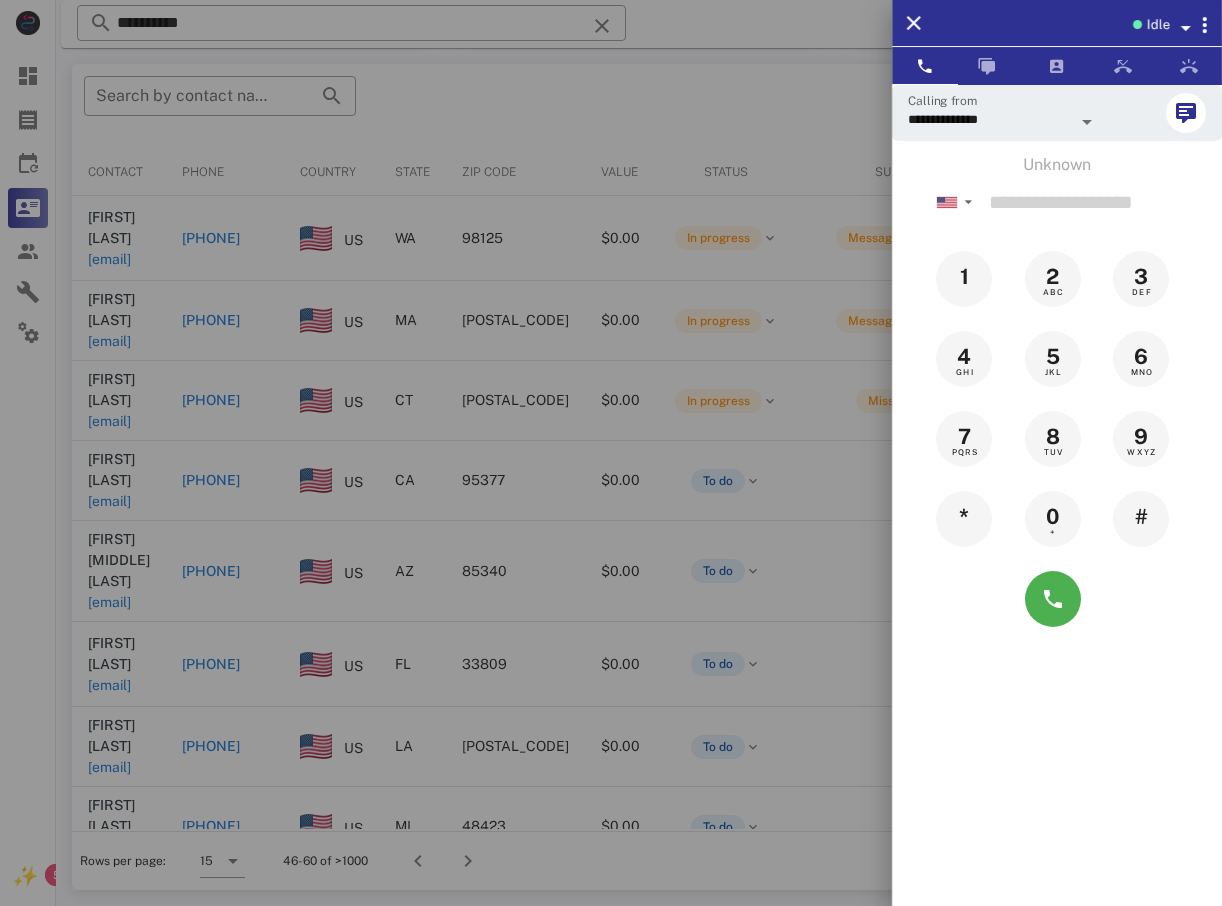 click at bounding box center [611, 453] 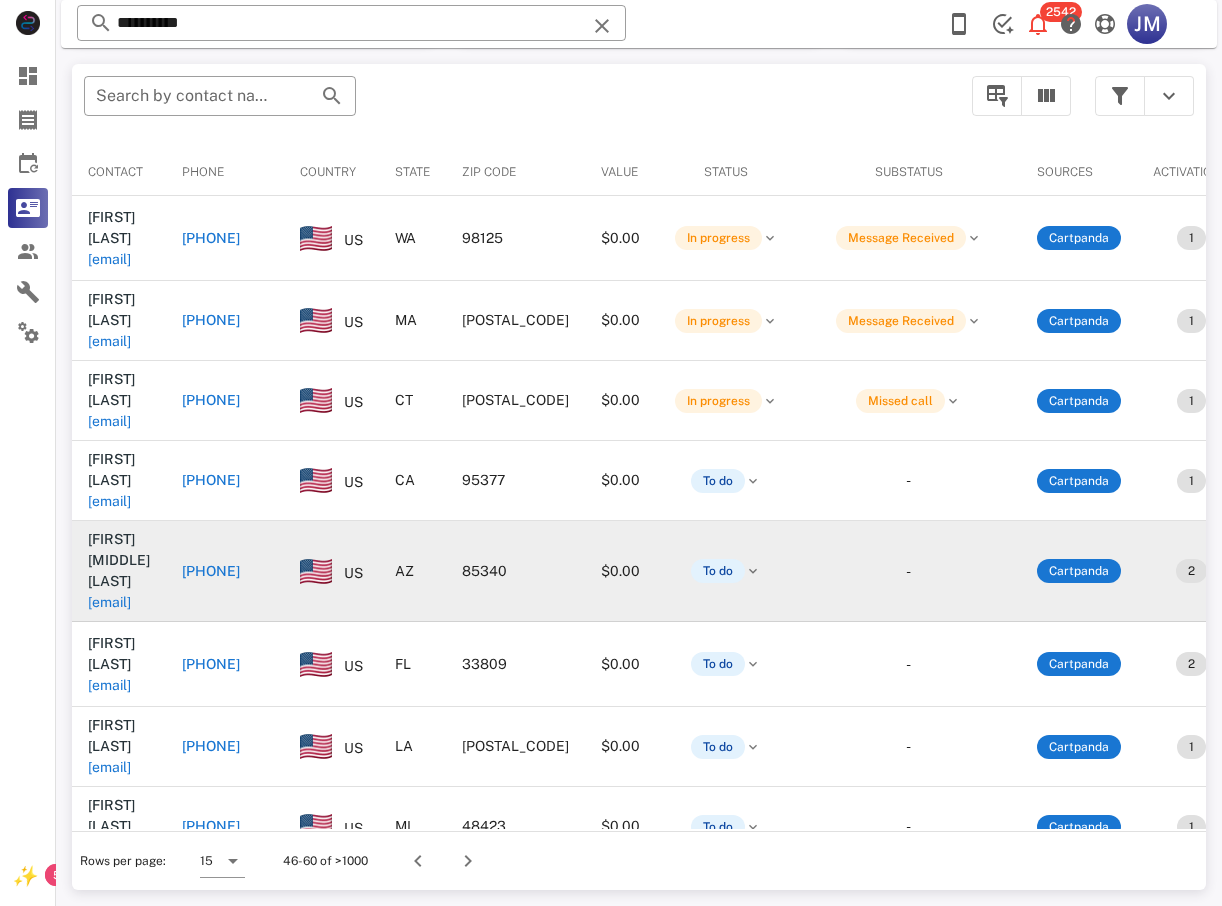 click on "[PHONE]" at bounding box center [211, 571] 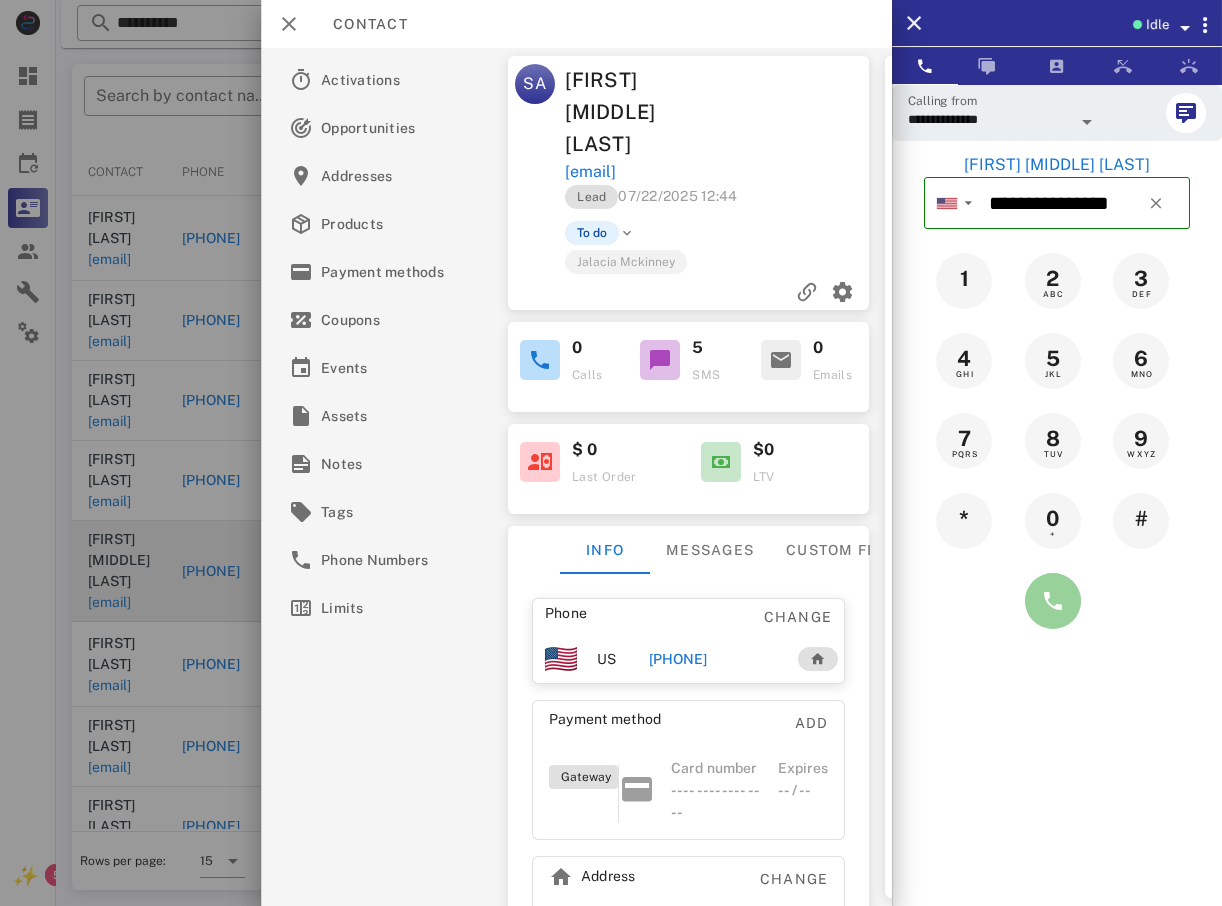 click at bounding box center [1053, 601] 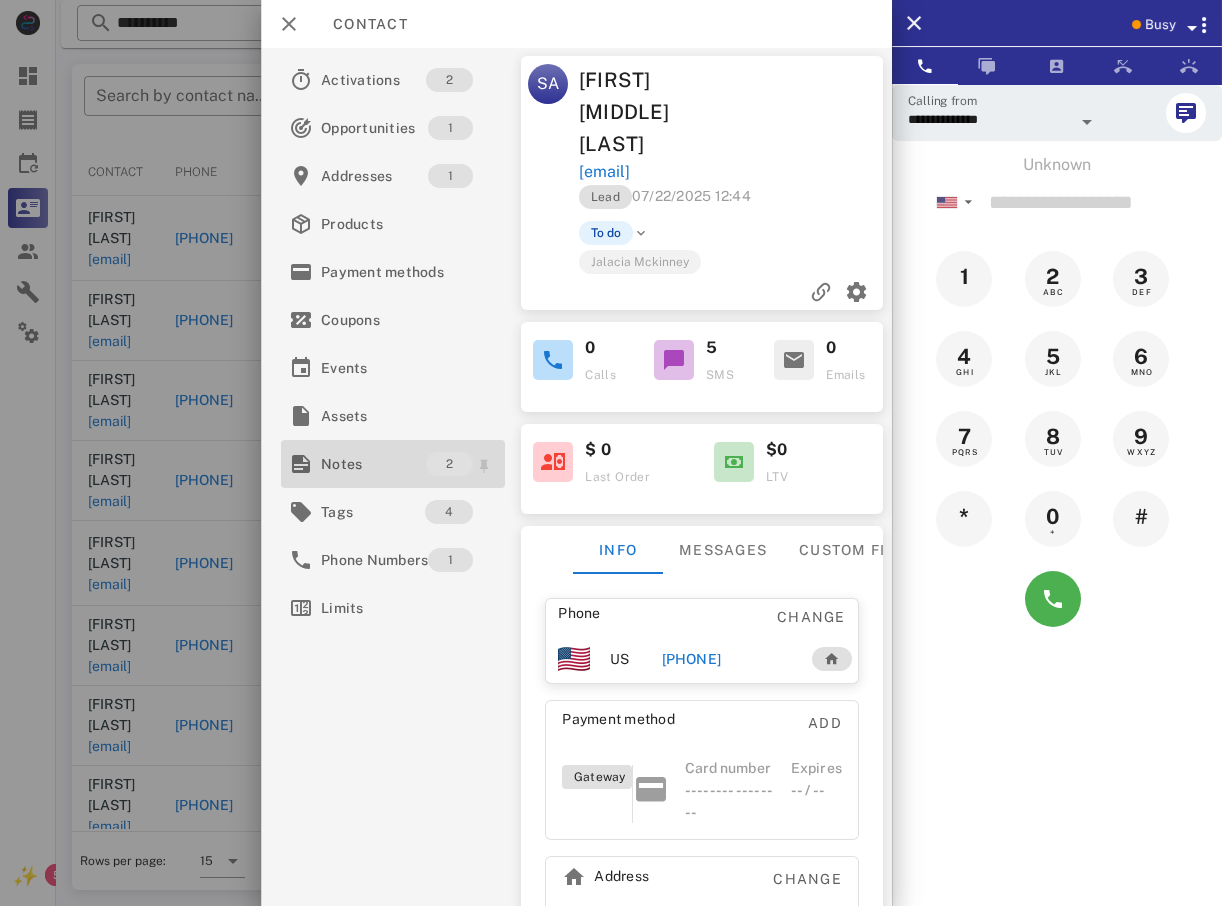 click on "Notes" at bounding box center (373, 464) 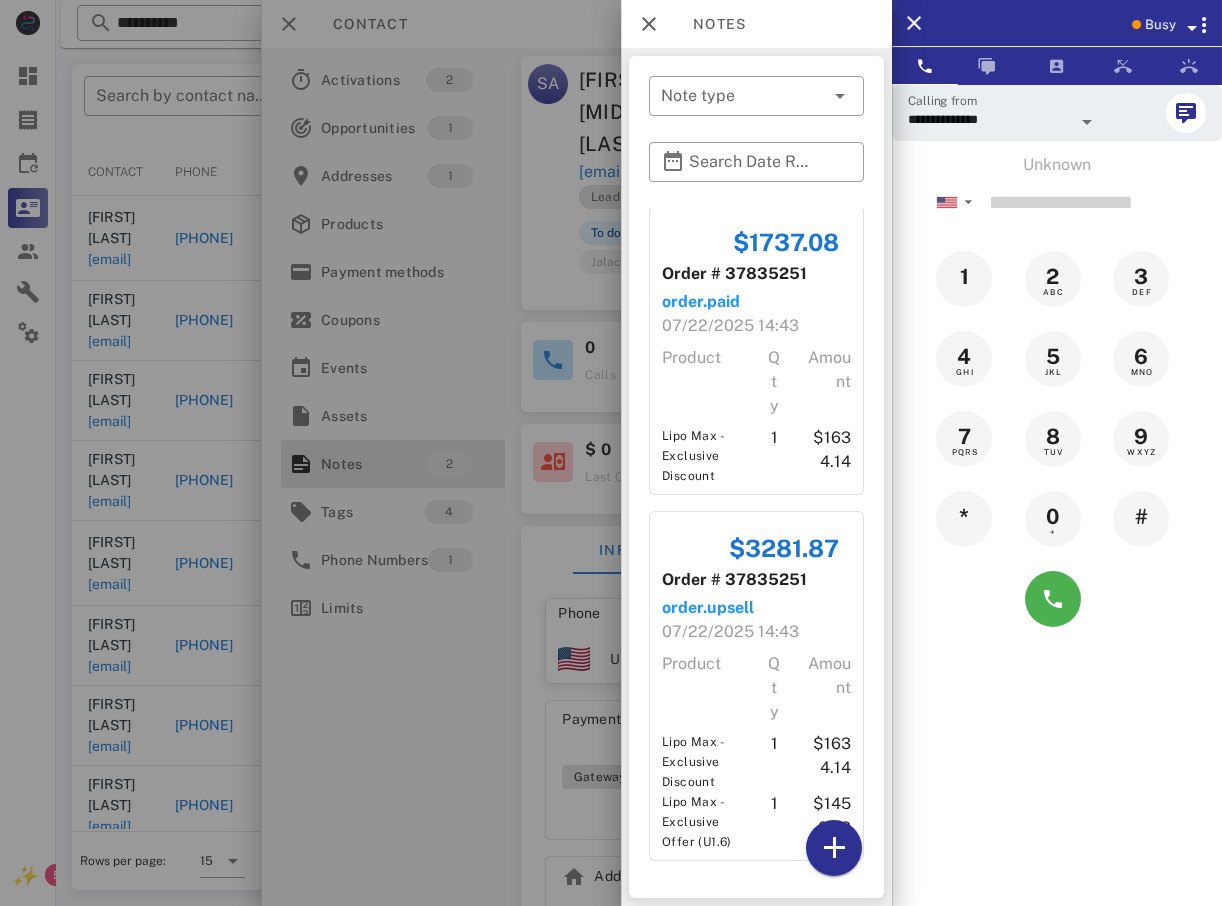 scroll, scrollTop: 0, scrollLeft: 0, axis: both 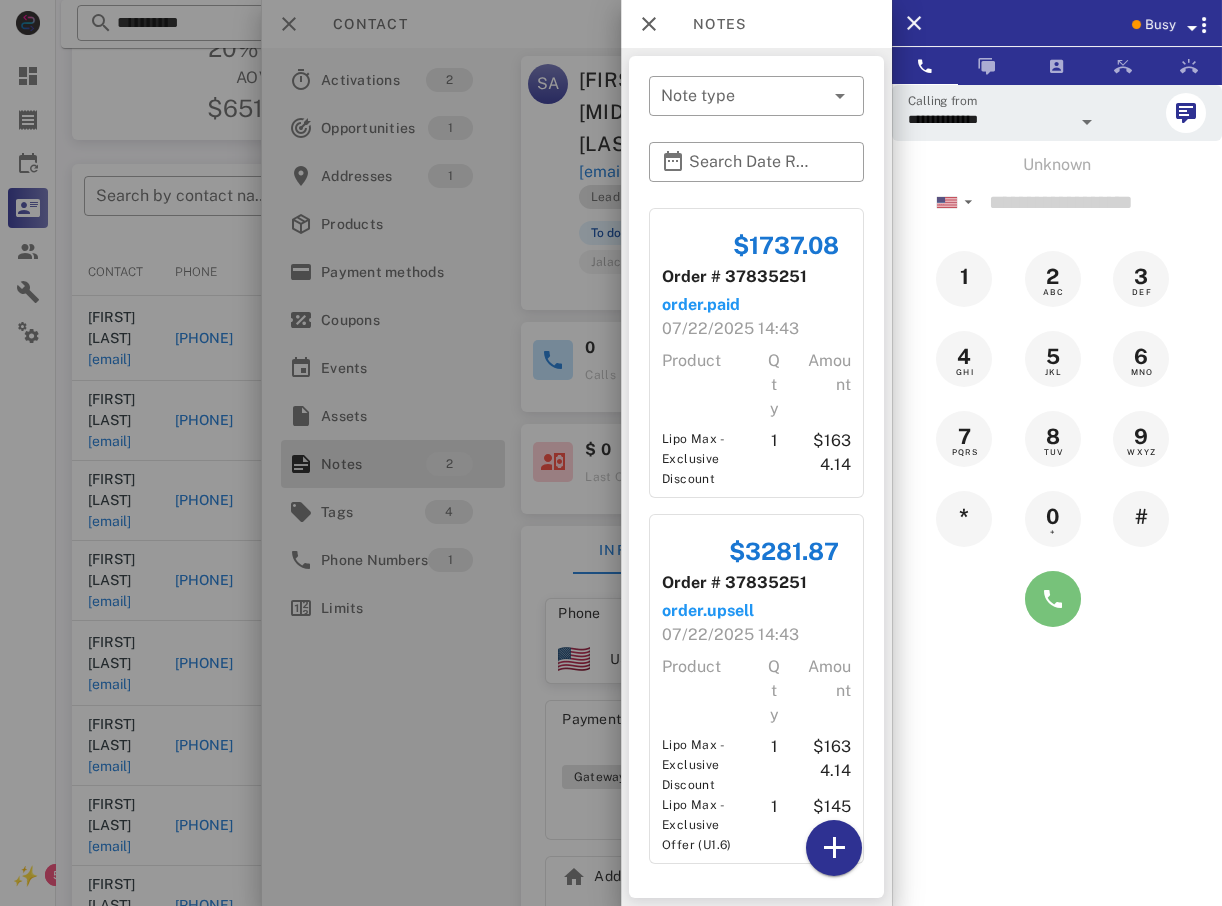 click at bounding box center [1053, 599] 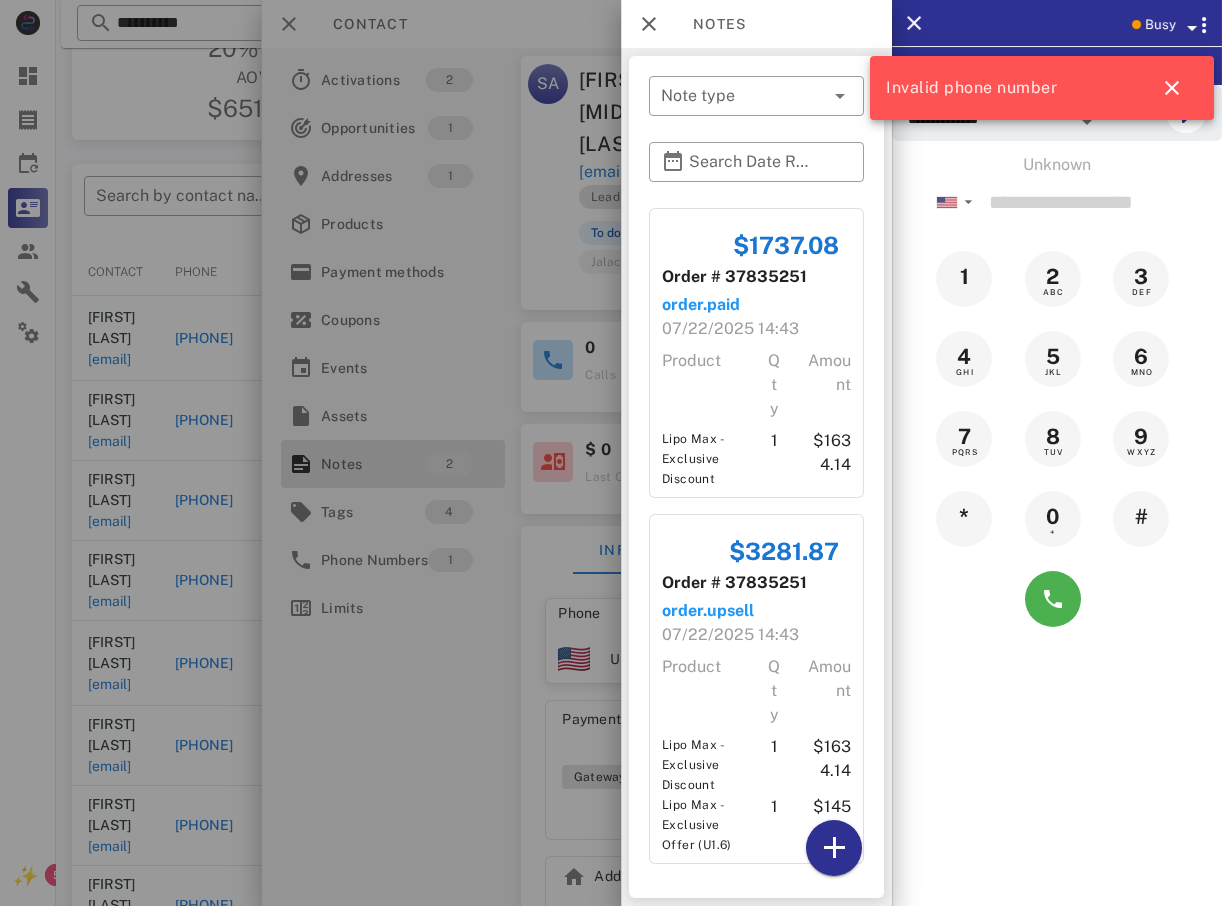 click at bounding box center [611, 453] 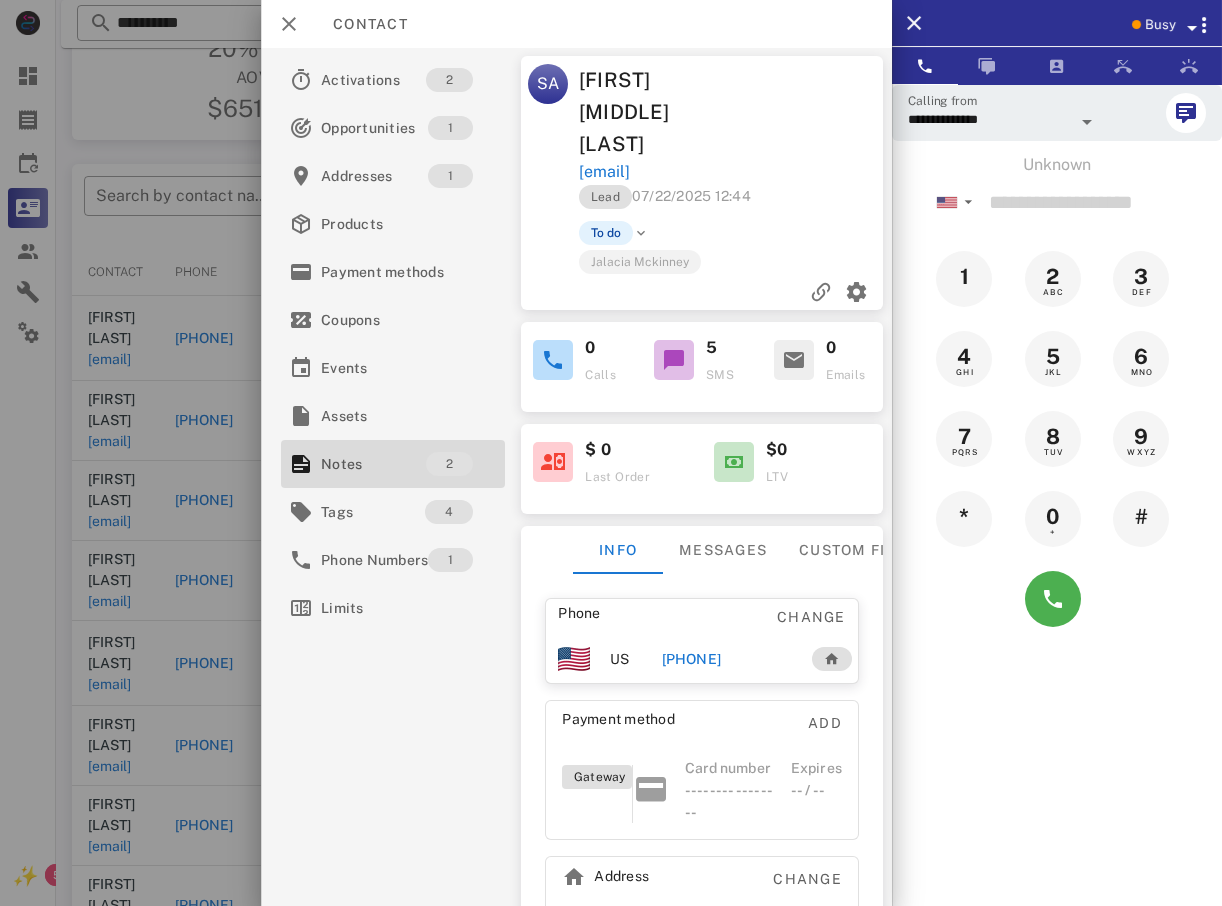 click at bounding box center (611, 453) 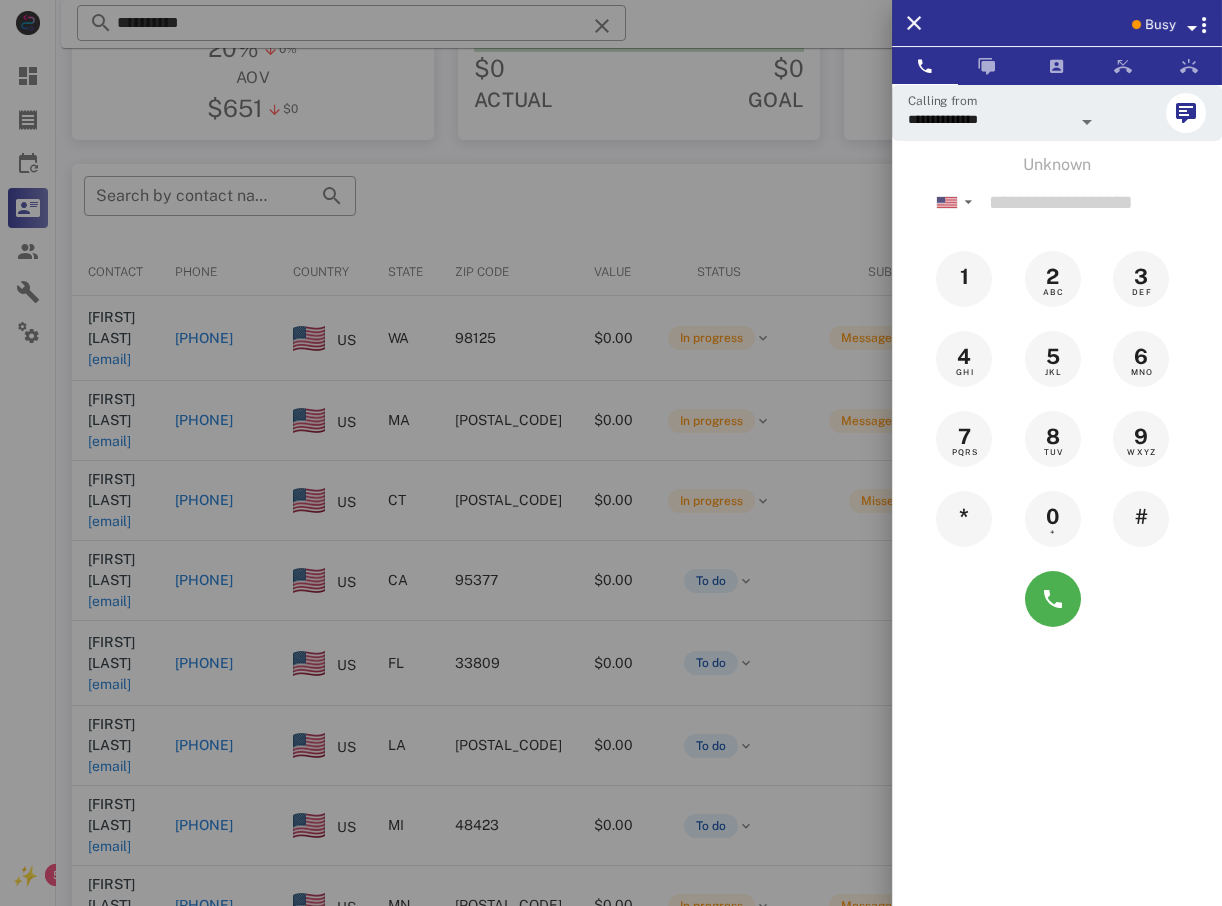 click at bounding box center [611, 453] 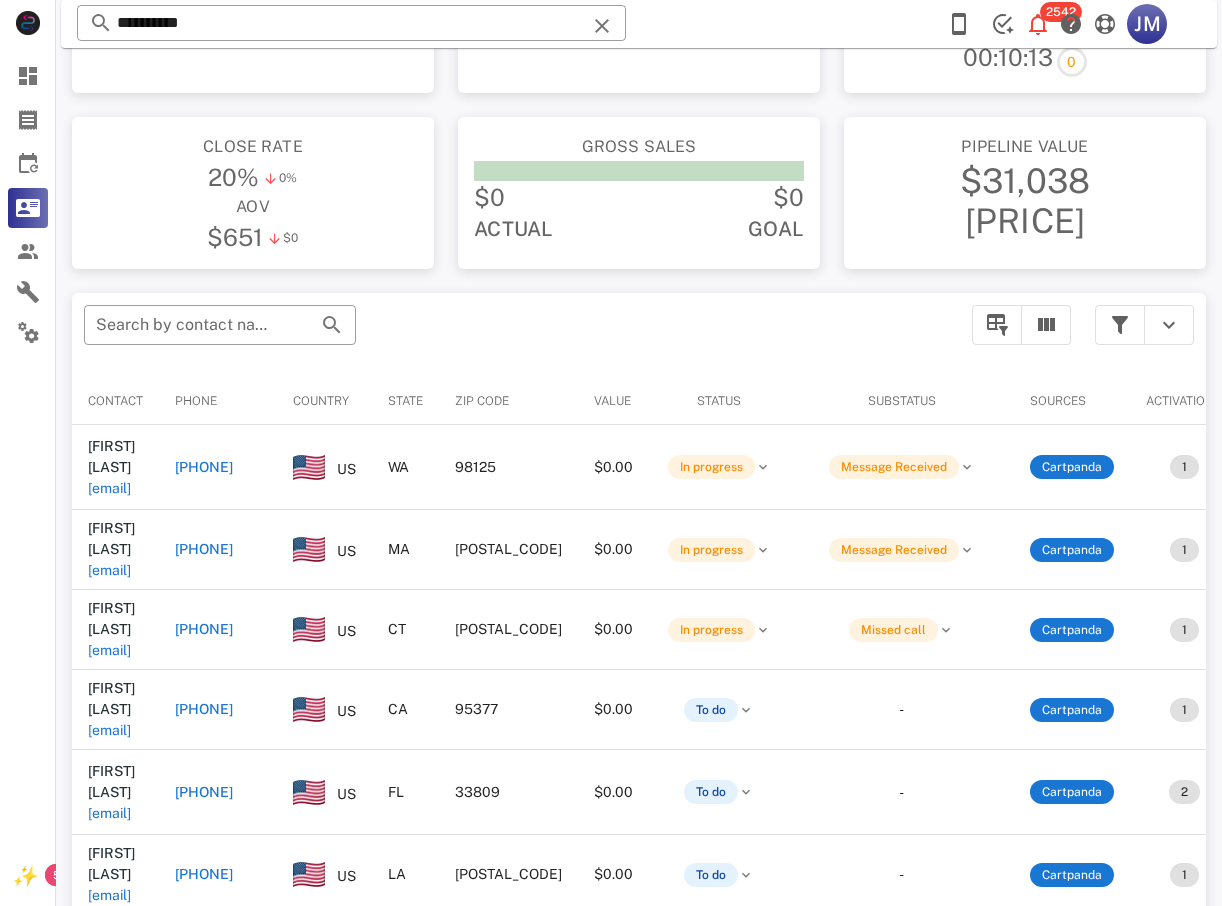 scroll, scrollTop: 0, scrollLeft: 0, axis: both 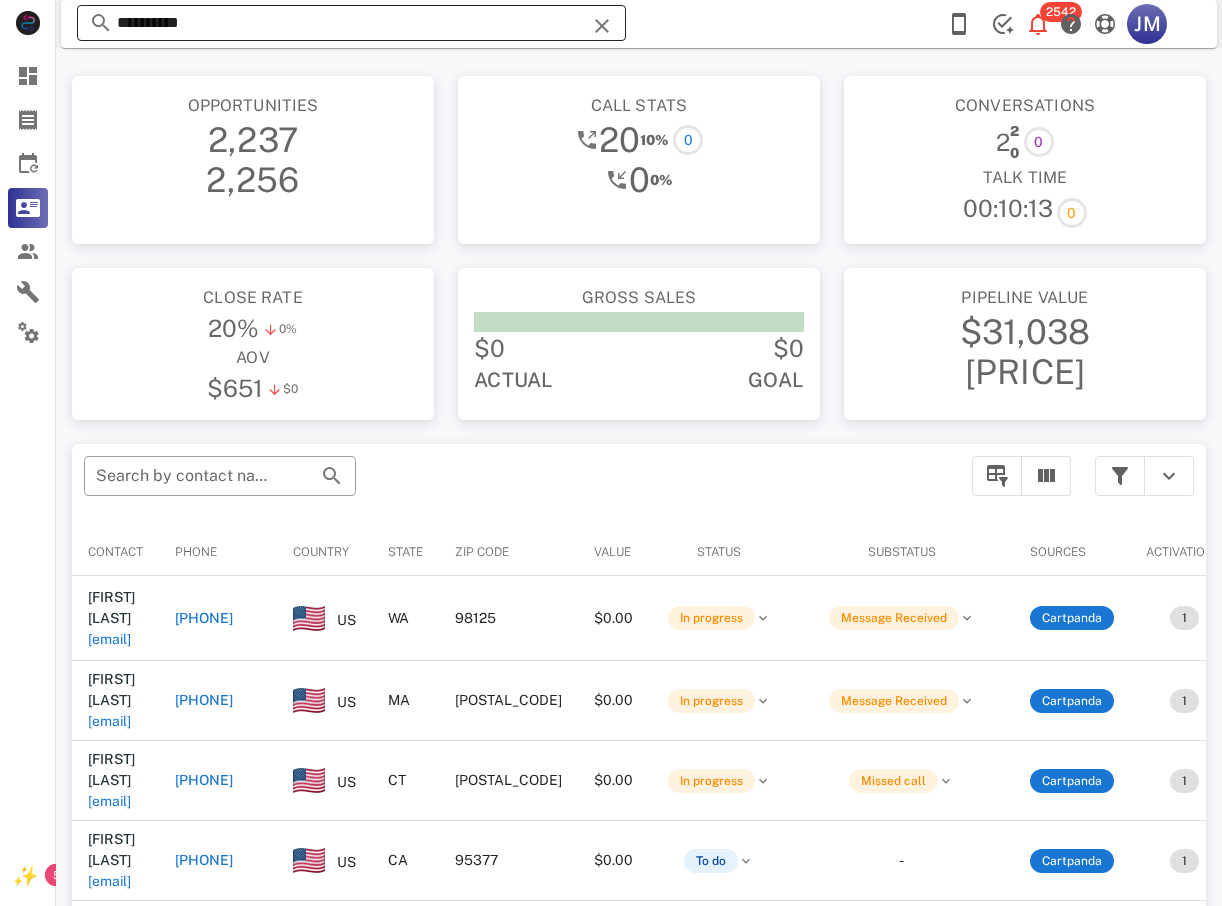 click on "**********" at bounding box center [351, 23] 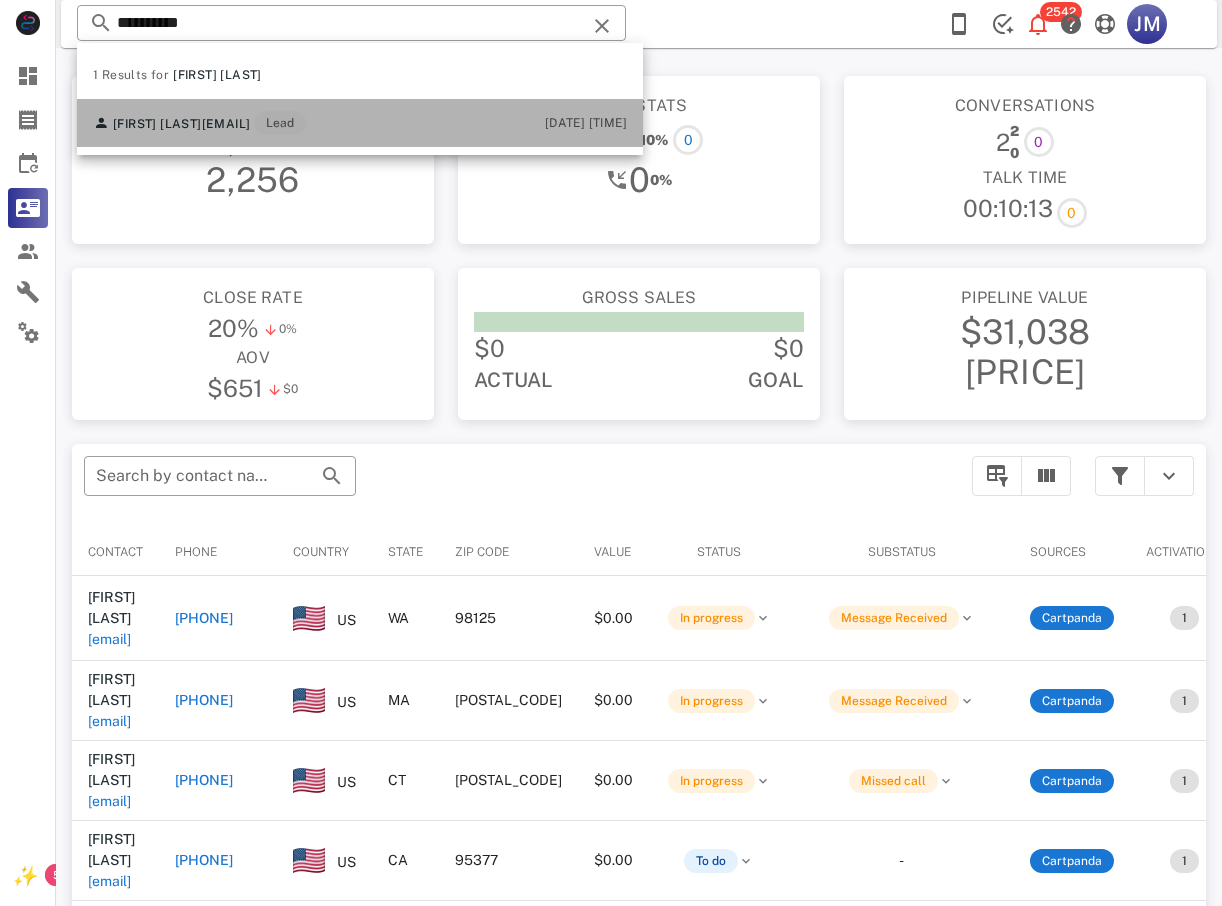 click on "[EMAIL]" at bounding box center (226, 124) 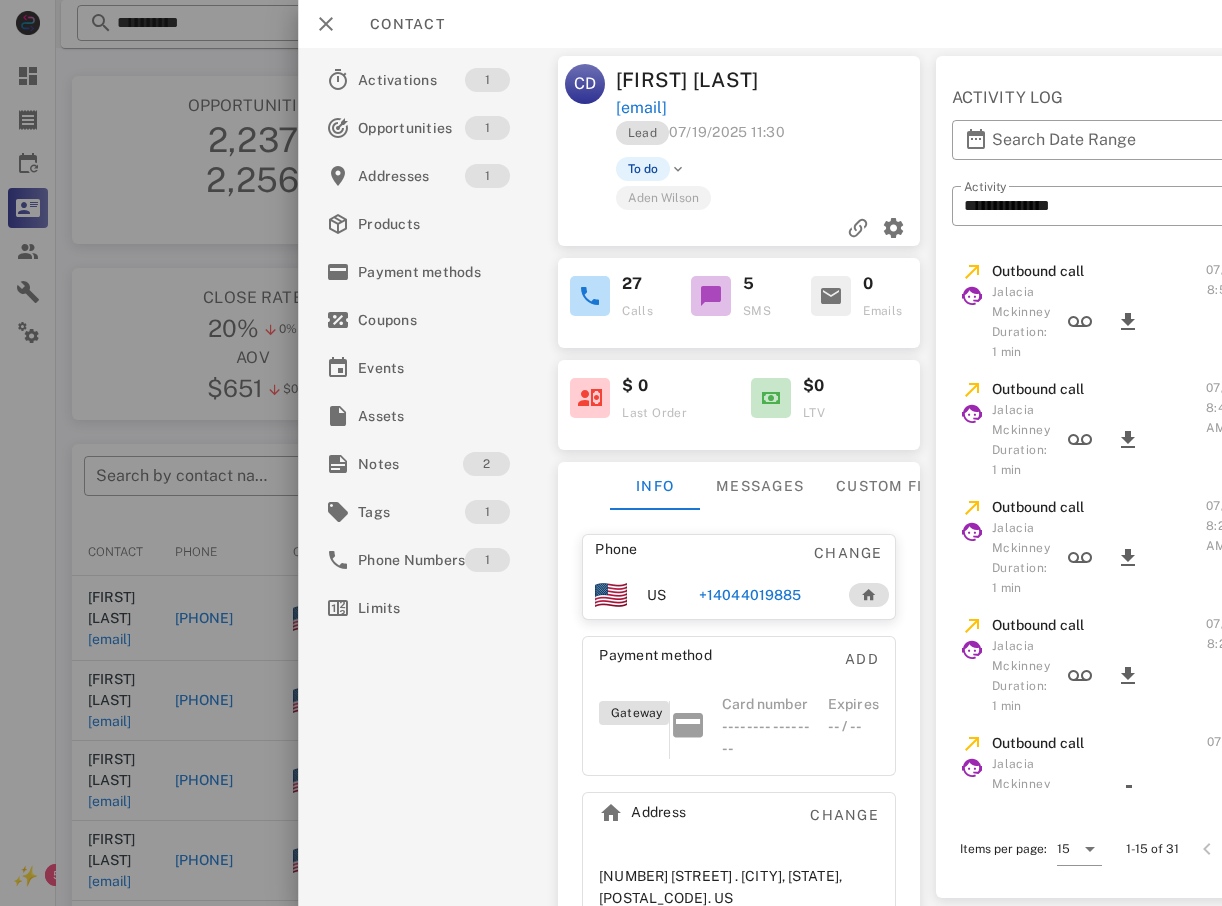 click on "+14044019885" at bounding box center (750, 595) 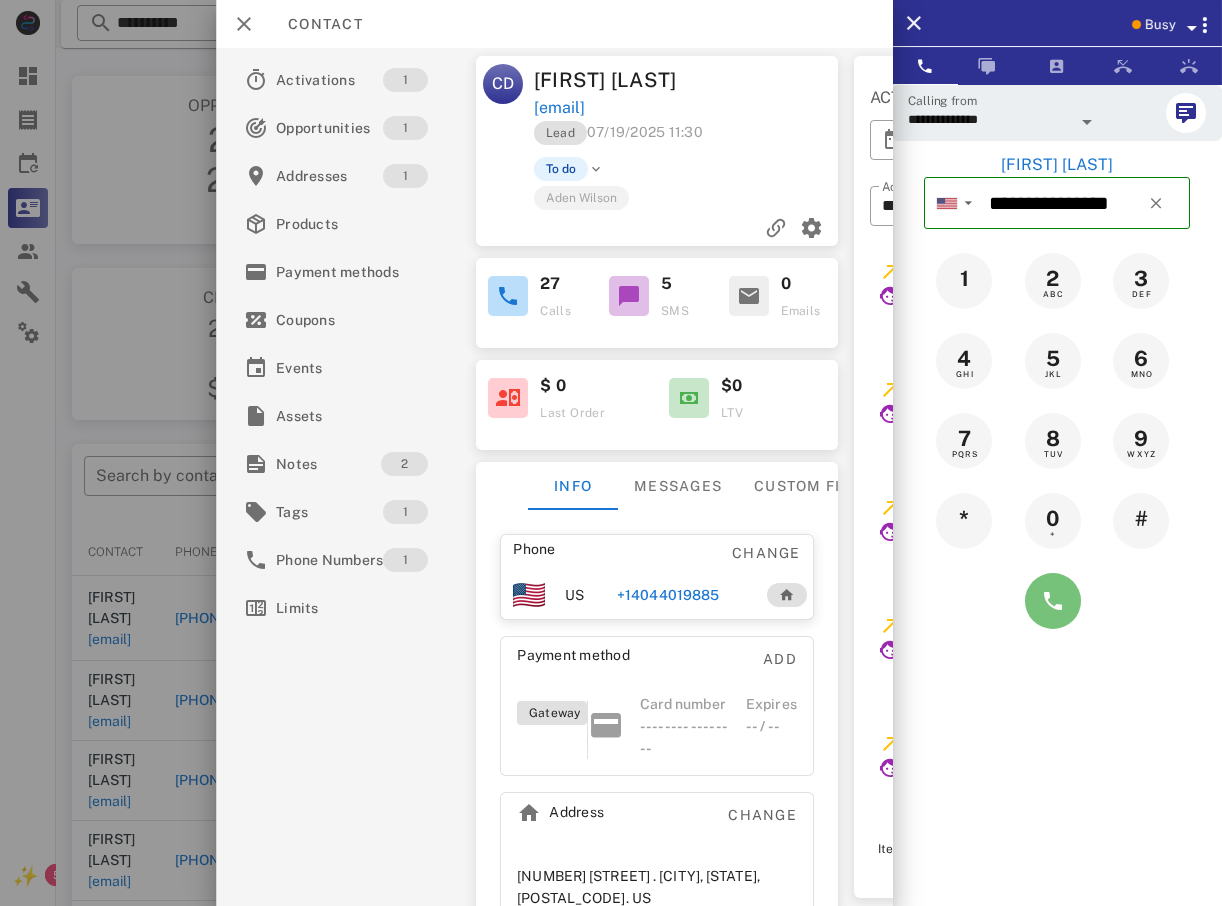 click at bounding box center [1053, 601] 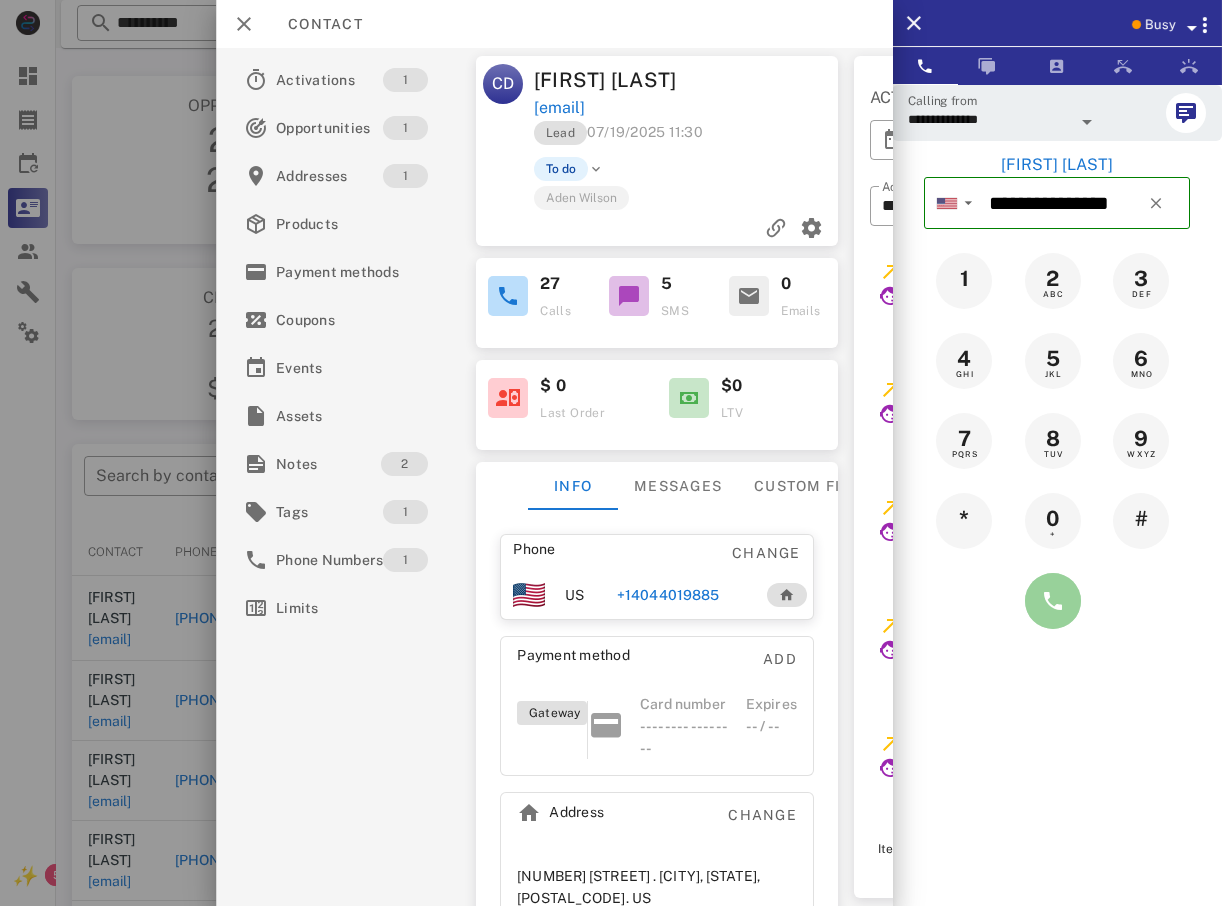 click at bounding box center (1053, 601) 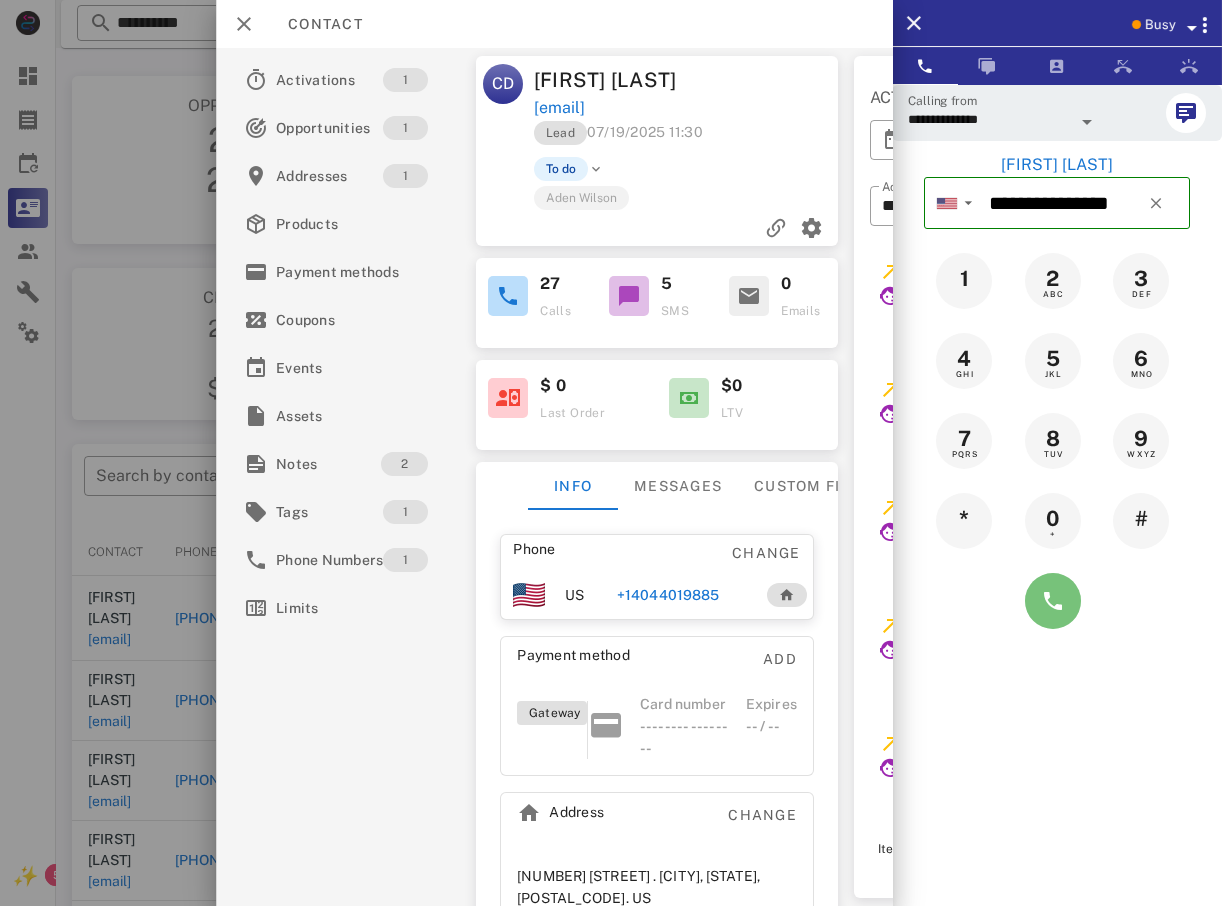 click at bounding box center (1053, 601) 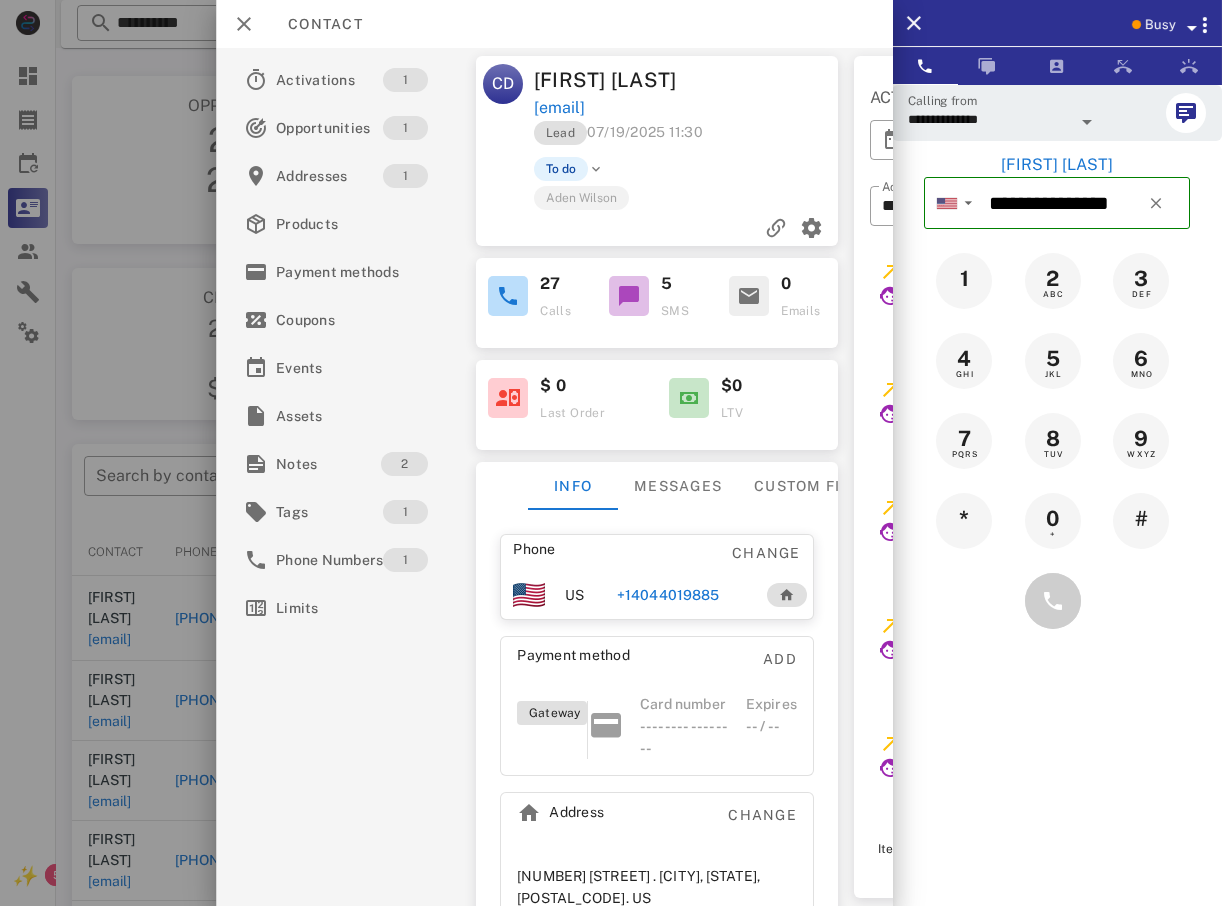 click at bounding box center [1057, 601] 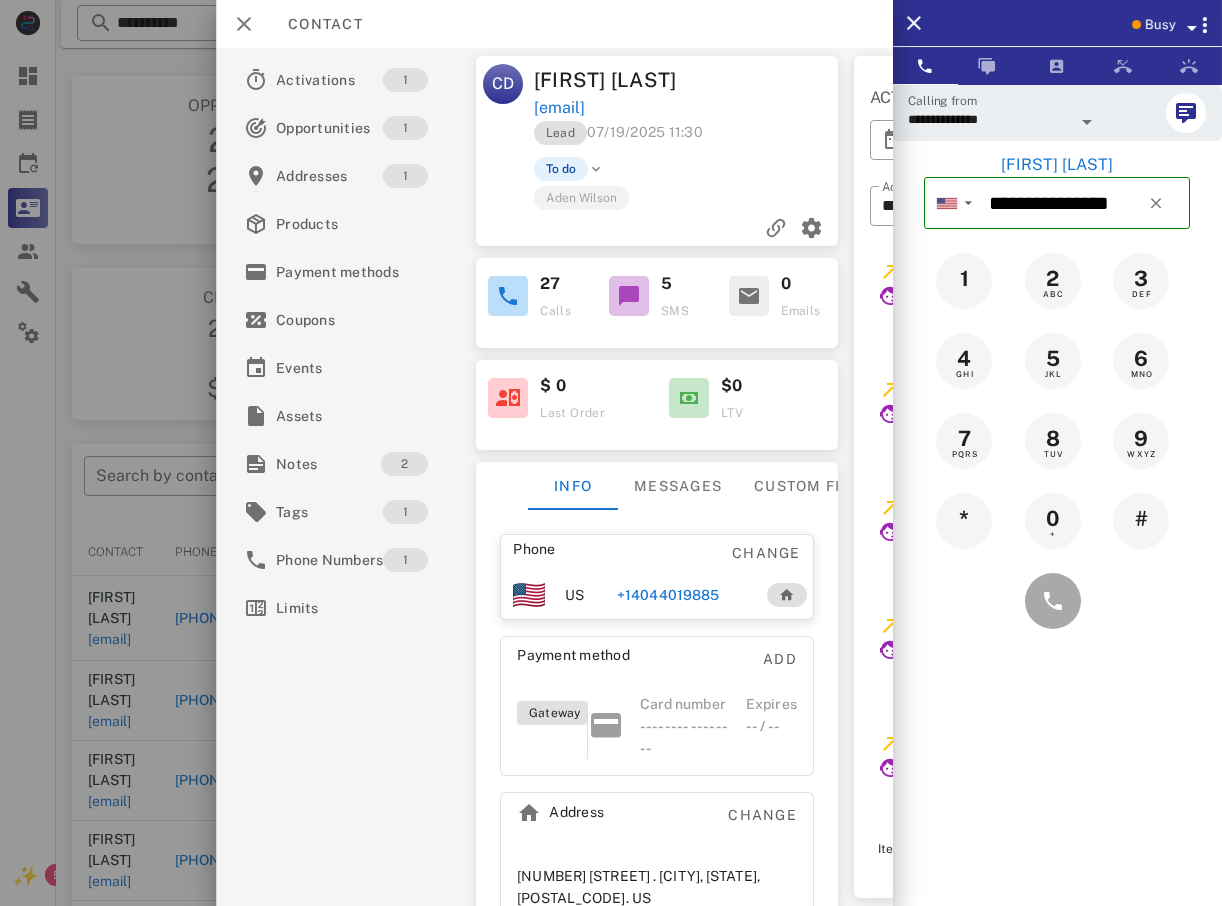 click on "**********" at bounding box center (1057, 537) 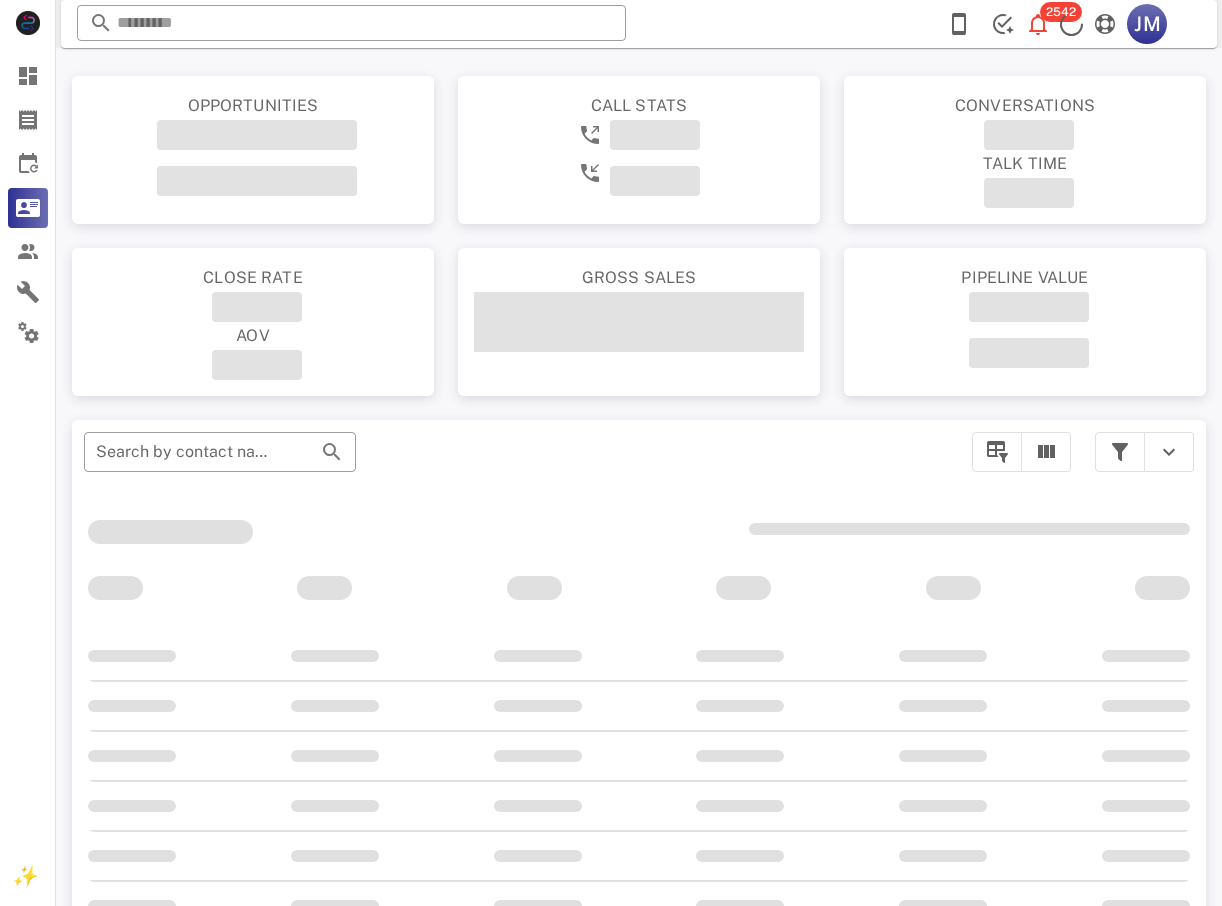 scroll, scrollTop: 0, scrollLeft: 0, axis: both 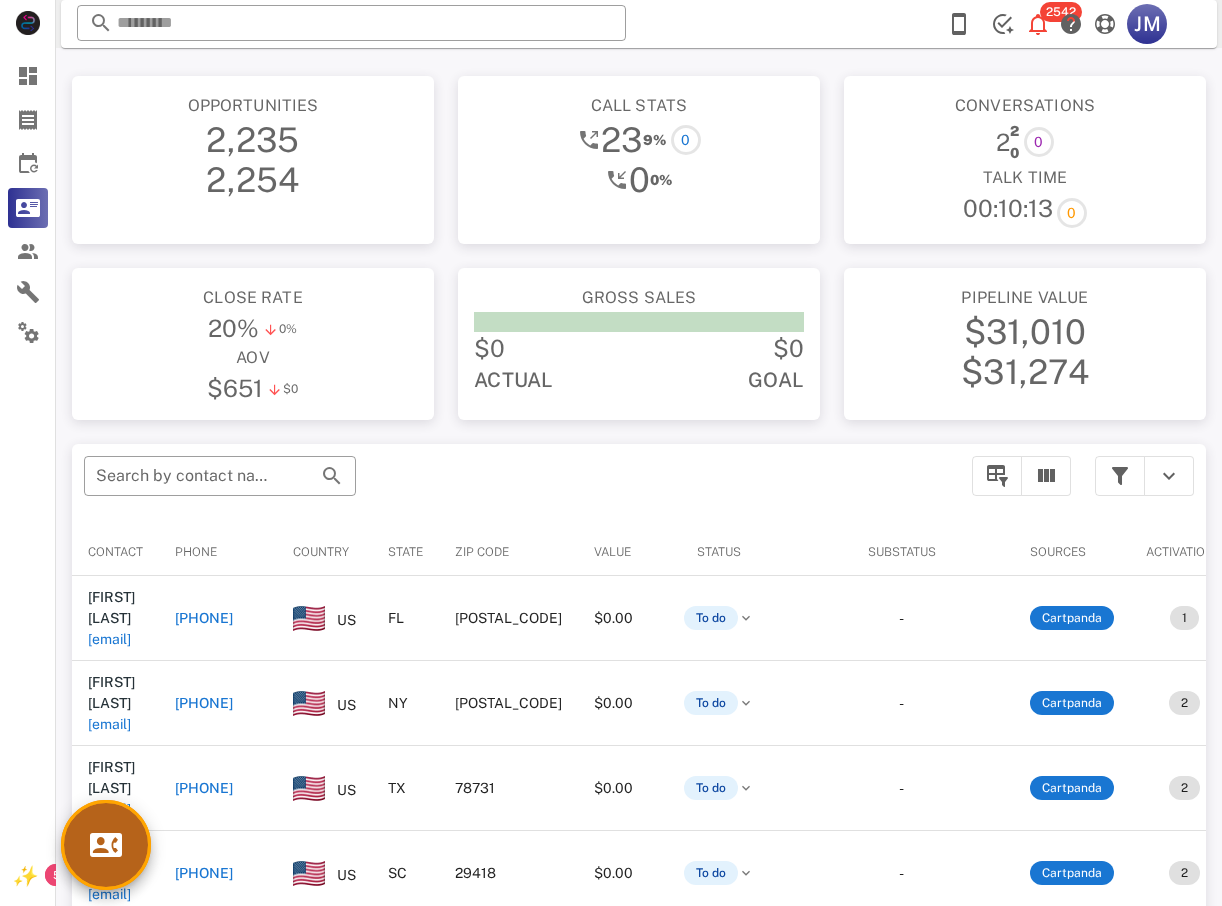 click at bounding box center [106, 845] 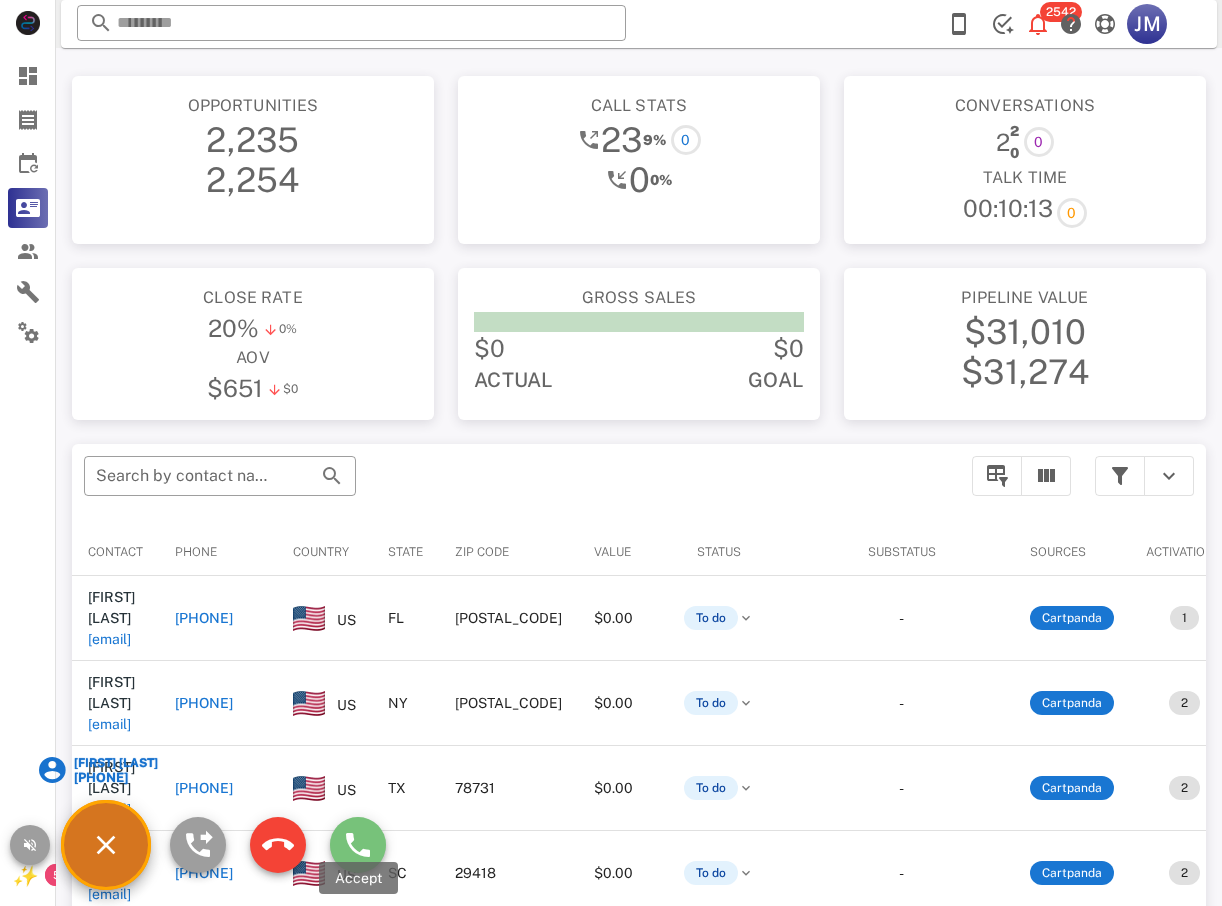 click at bounding box center (358, 845) 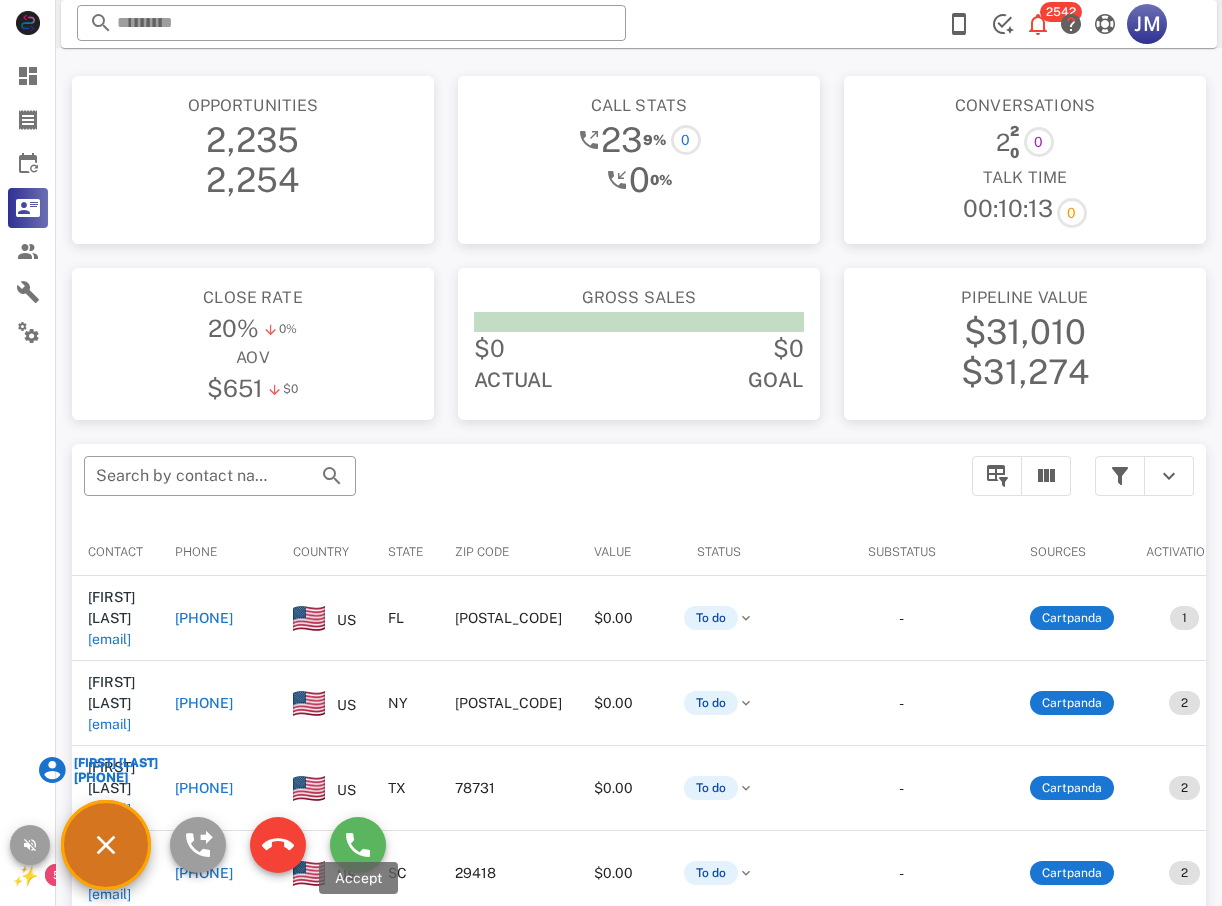 type on "**********" 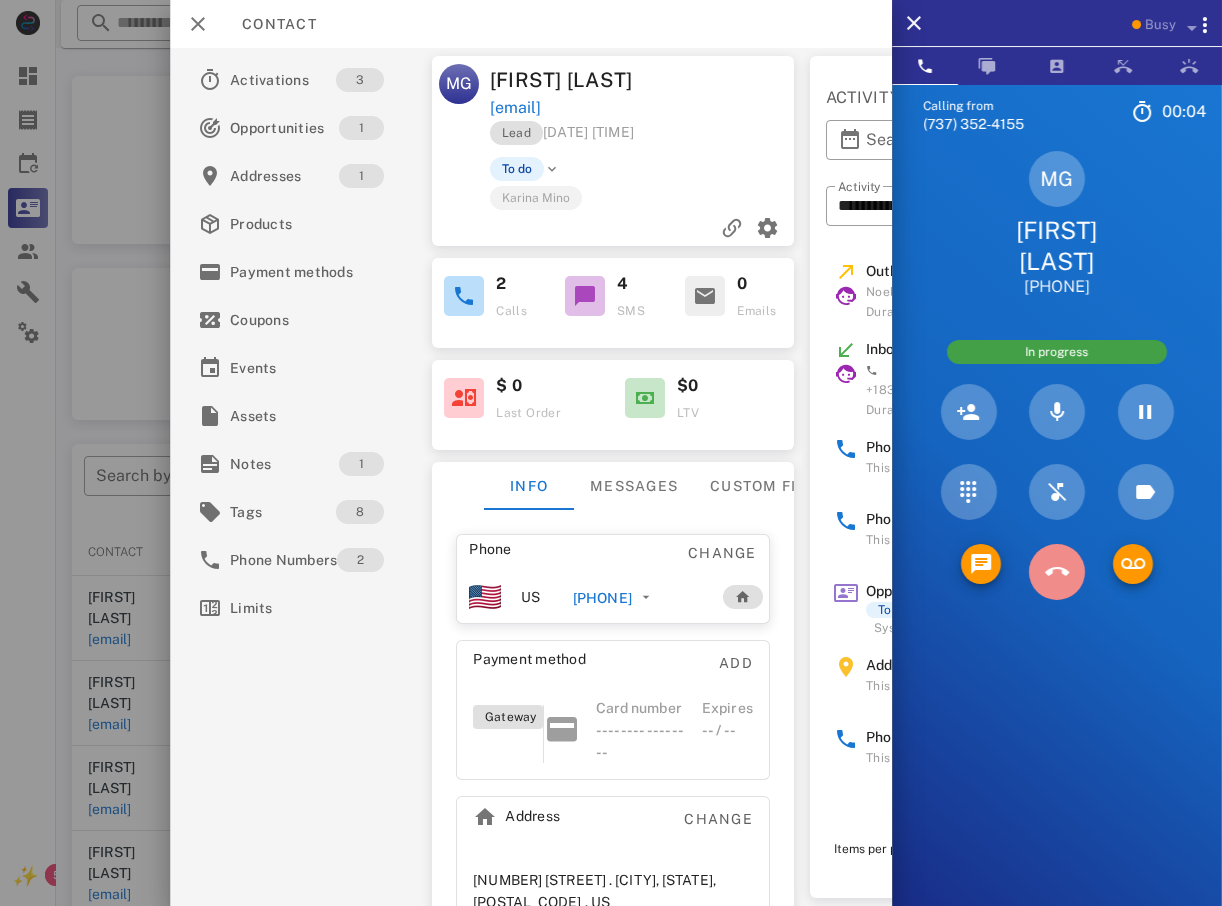 drag, startPoint x: 1051, startPoint y: 569, endPoint x: 1037, endPoint y: 574, distance: 14.866069 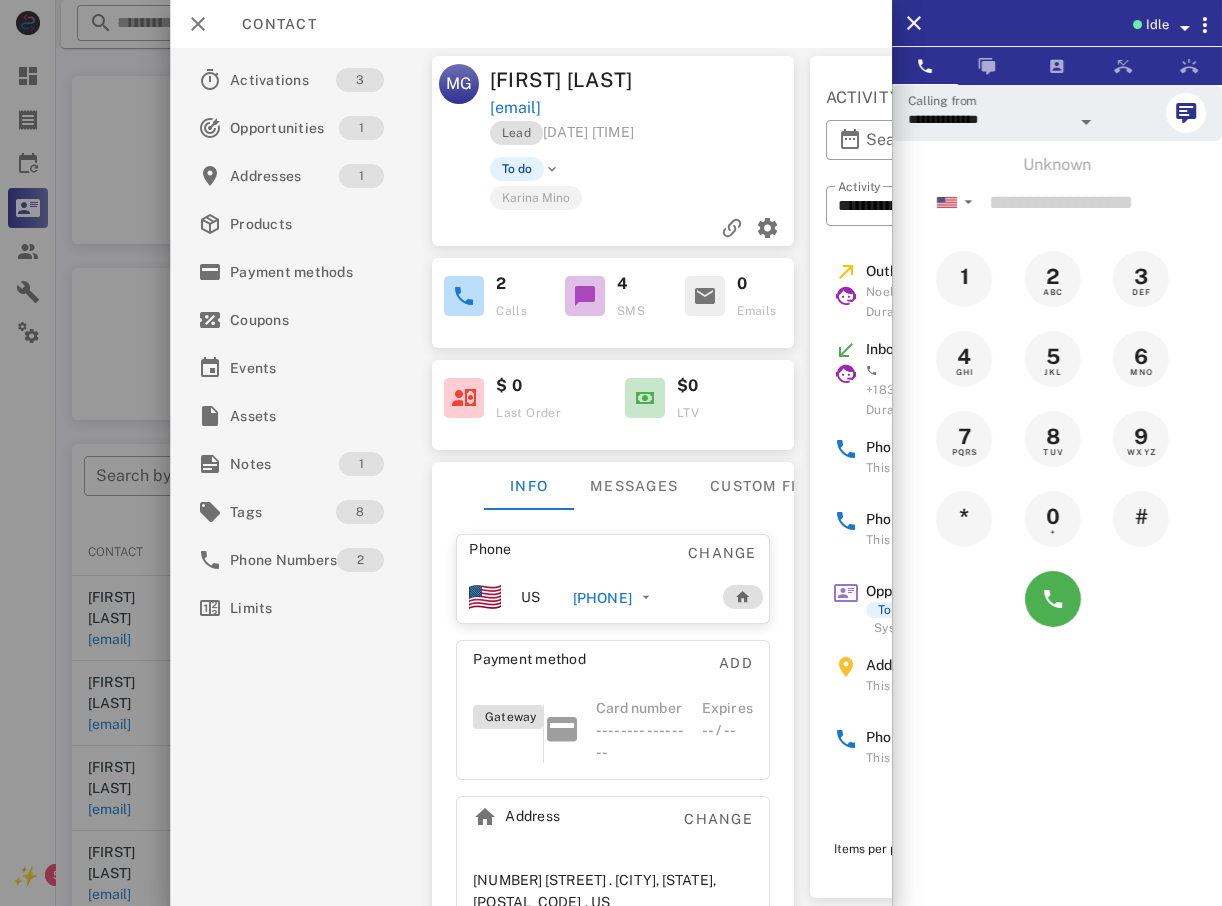 click on "**********" at bounding box center (611, 643) 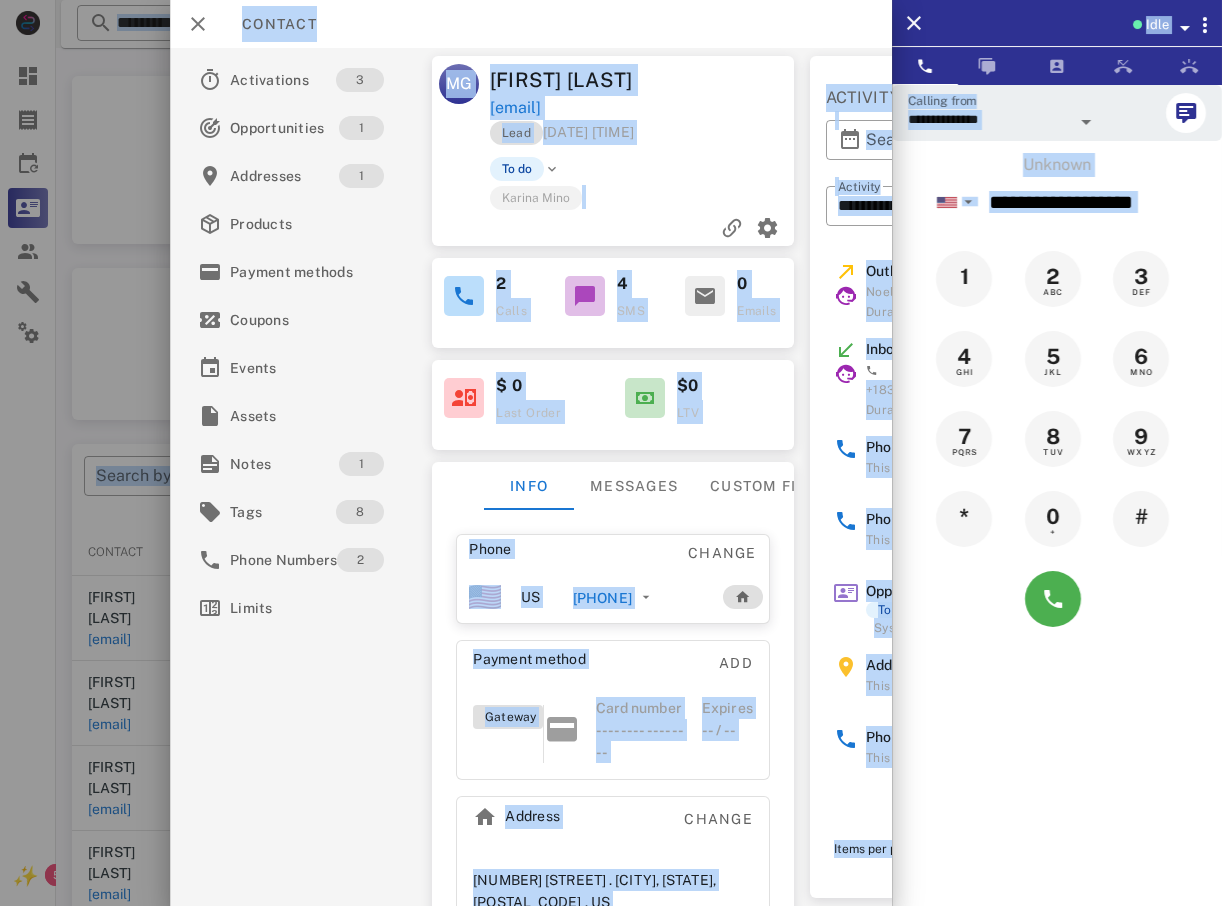 drag, startPoint x: -4, startPoint y: 529, endPoint x: 16, endPoint y: 580, distance: 54.781384 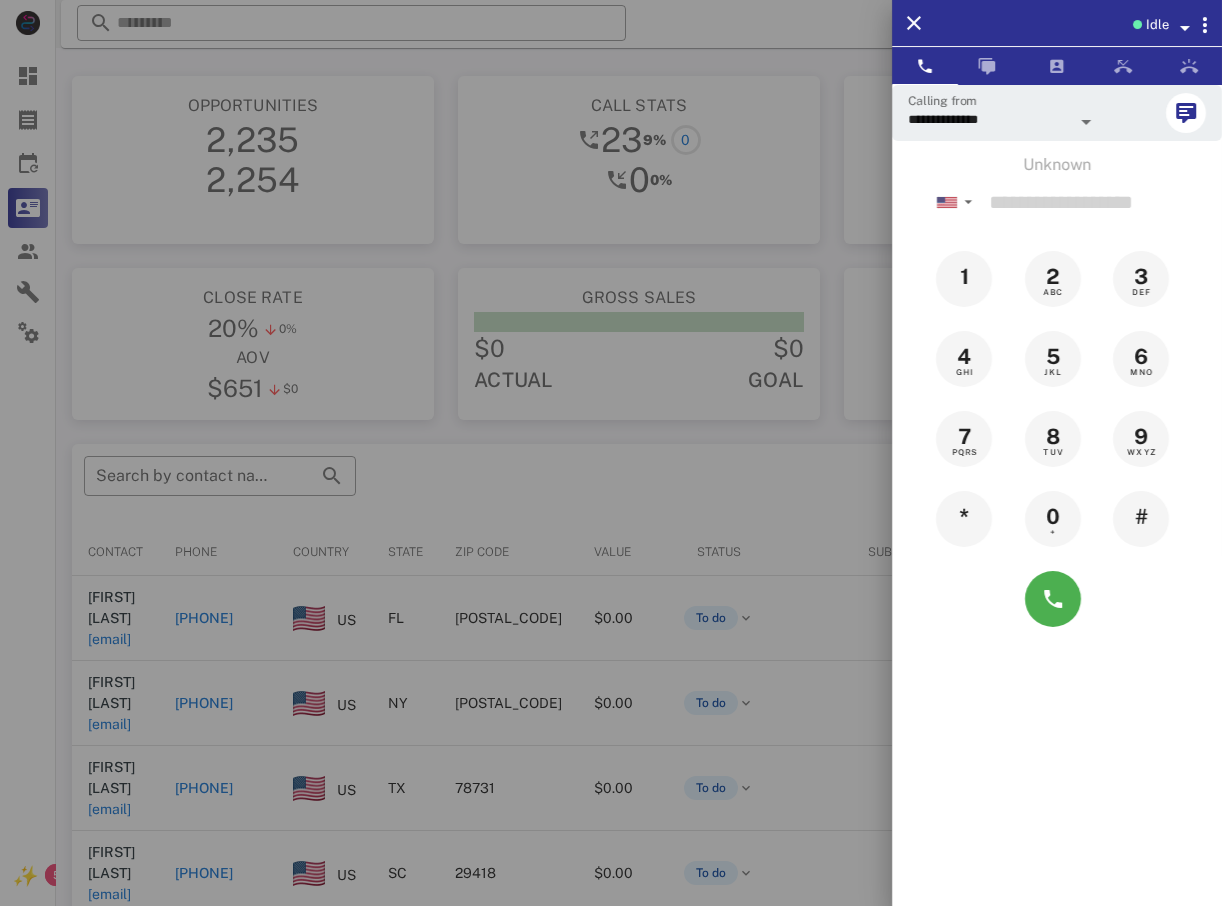 click at bounding box center [611, 453] 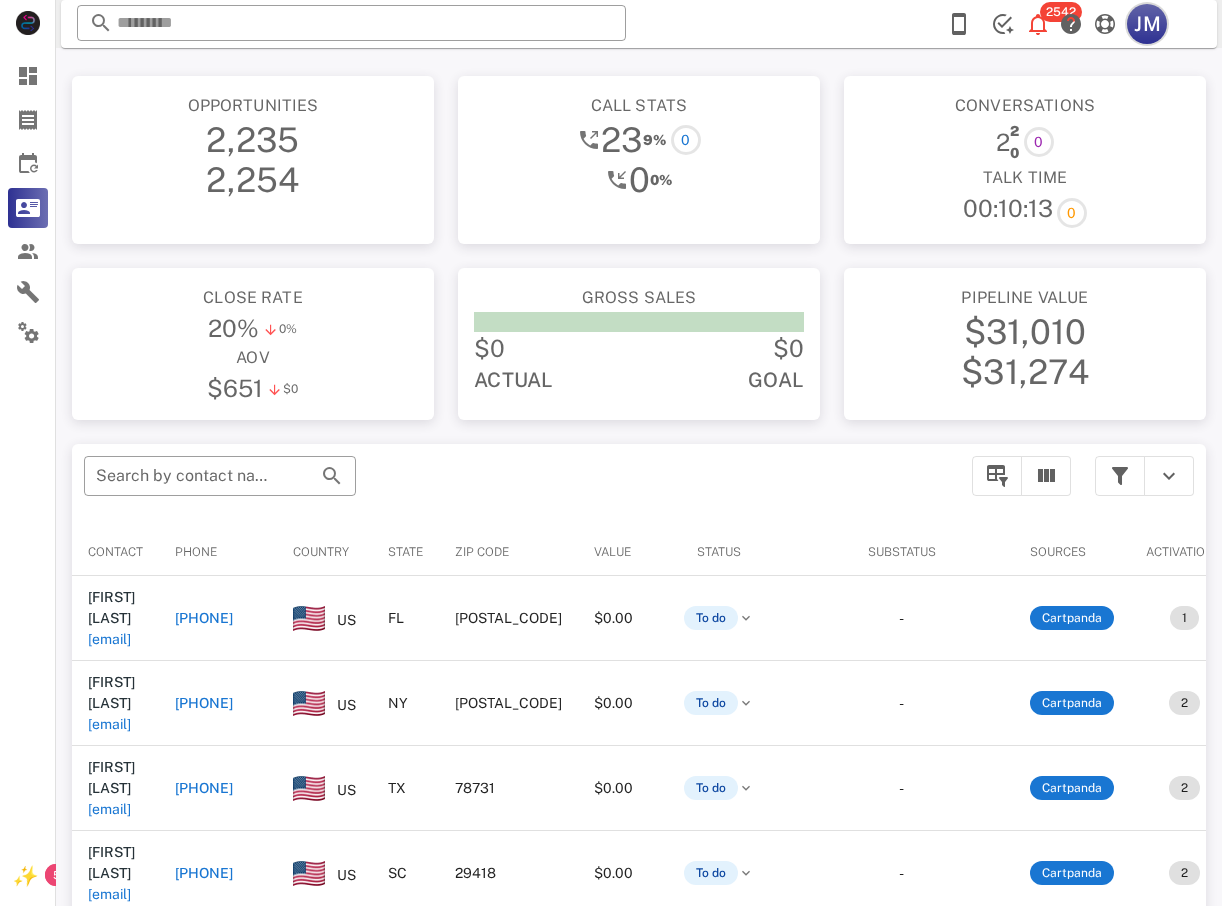 drag, startPoint x: 1143, startPoint y: 20, endPoint x: 1138, endPoint y: 31, distance: 12.083046 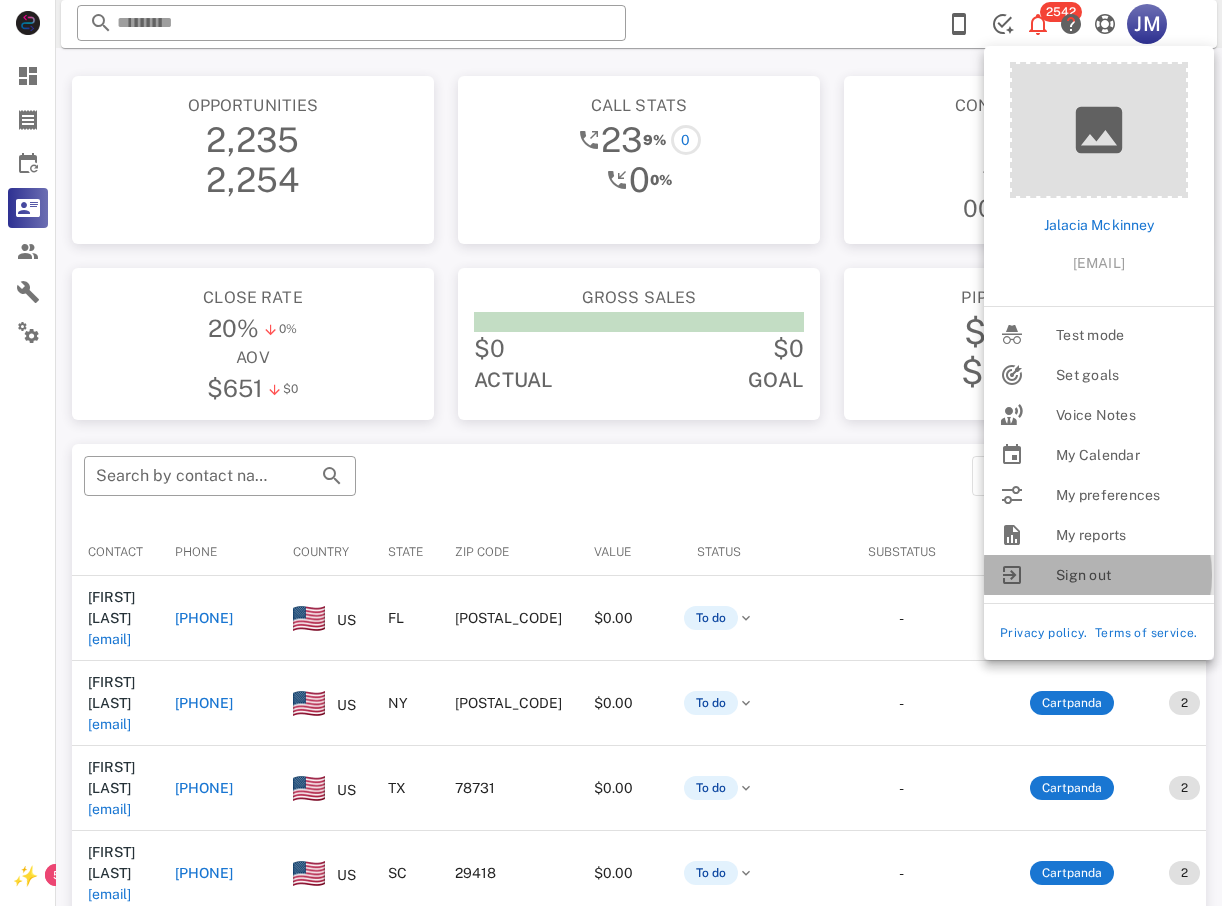 click on "Sign out" at bounding box center [1127, 575] 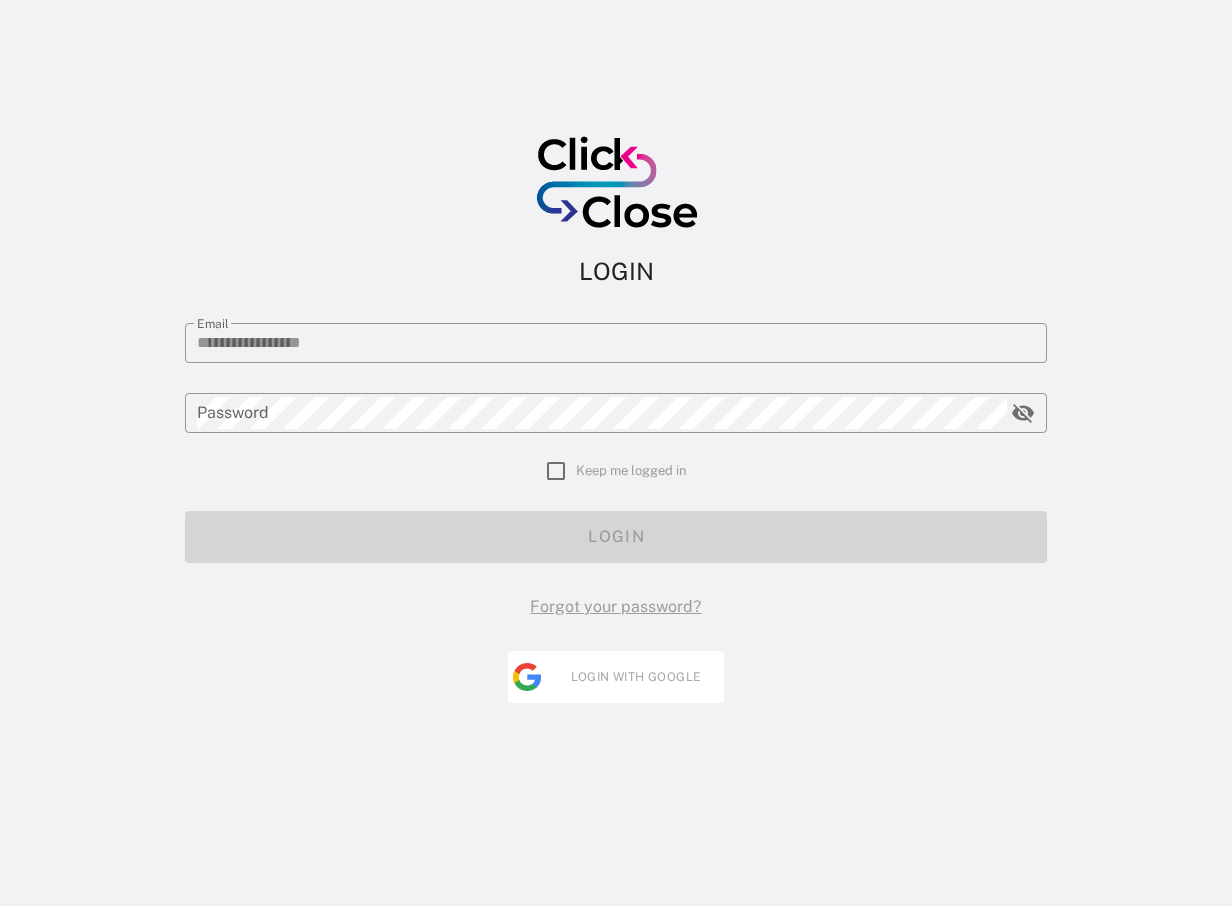 type on "**********" 